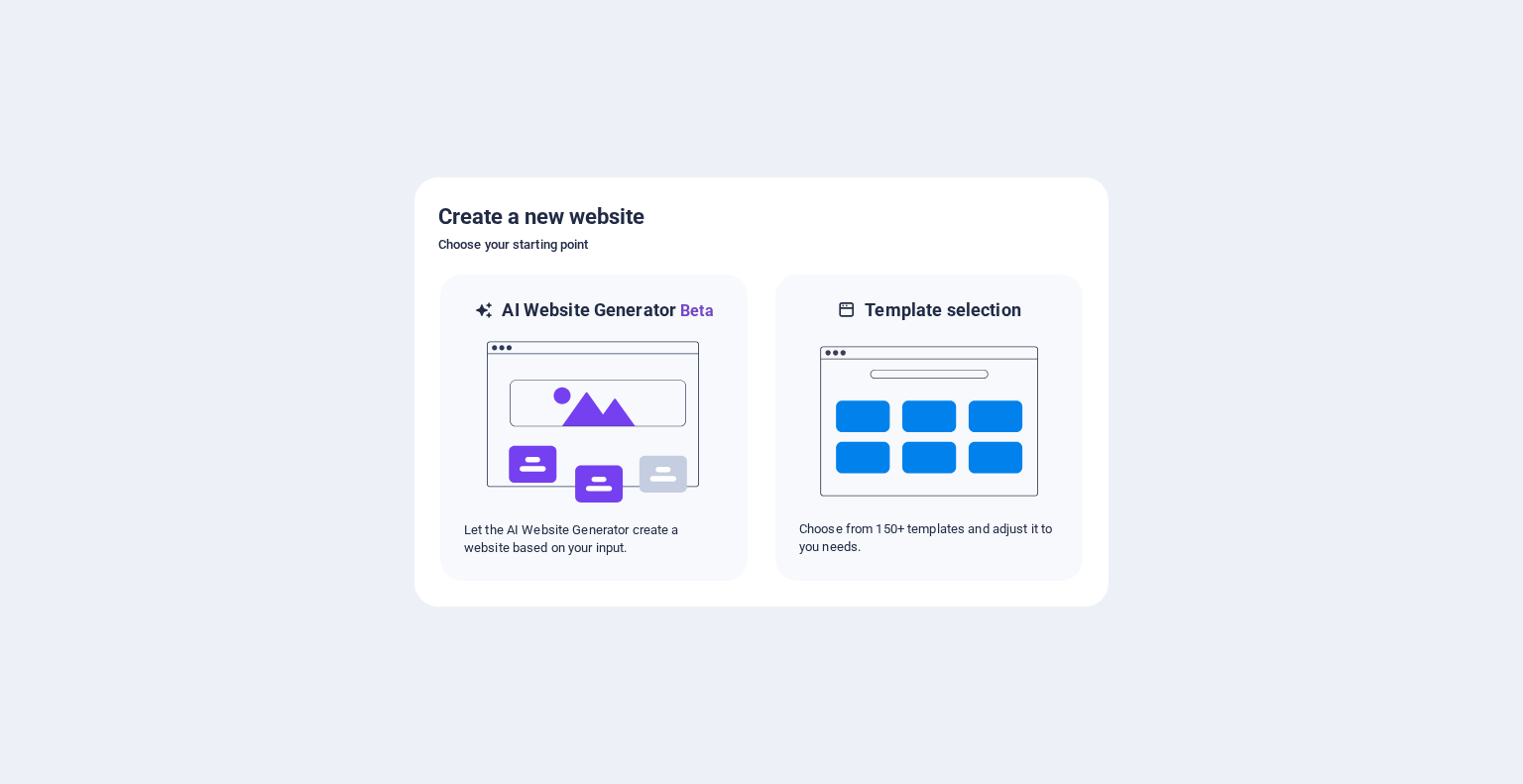scroll, scrollTop: 0, scrollLeft: 0, axis: both 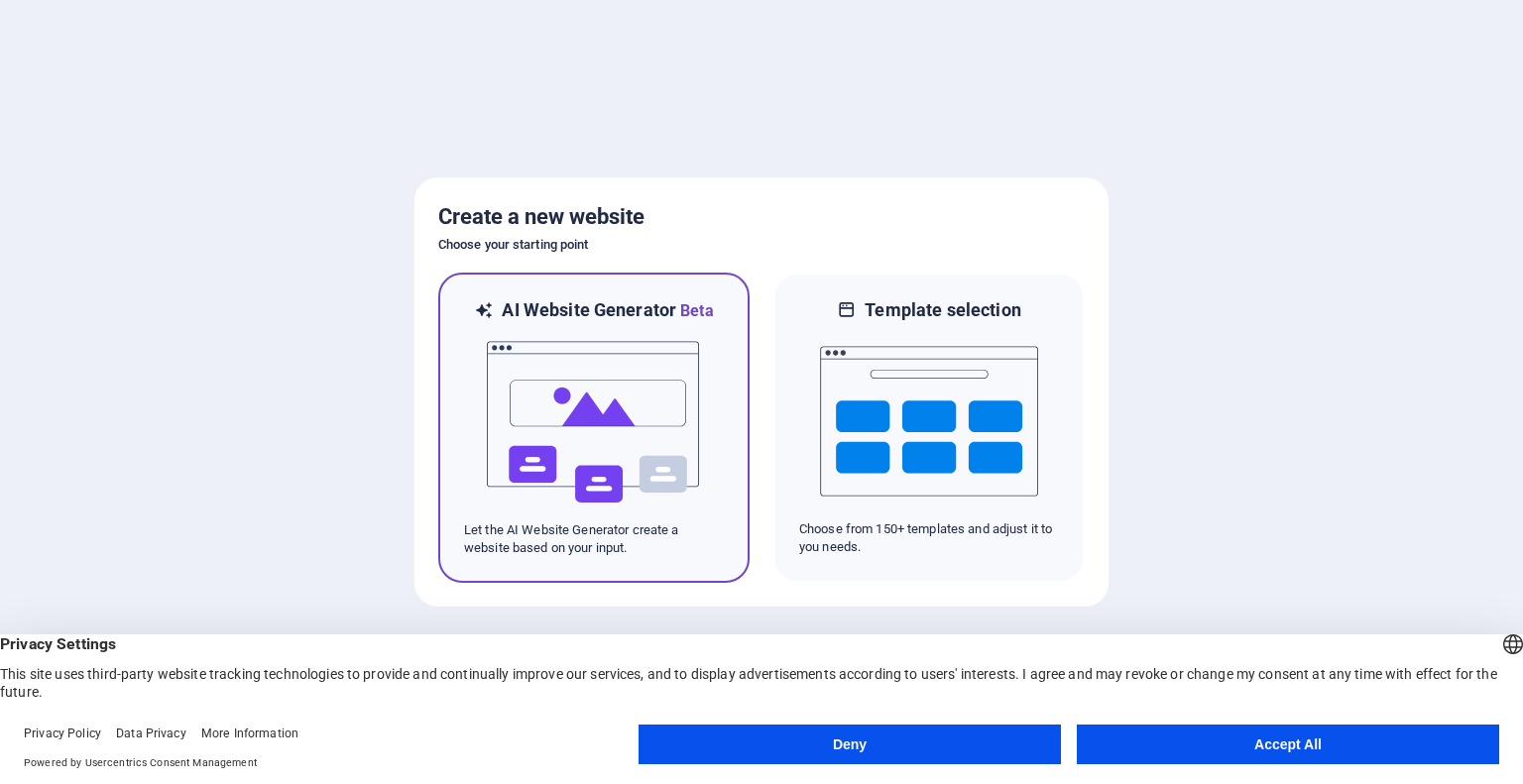 click at bounding box center [594, 422] 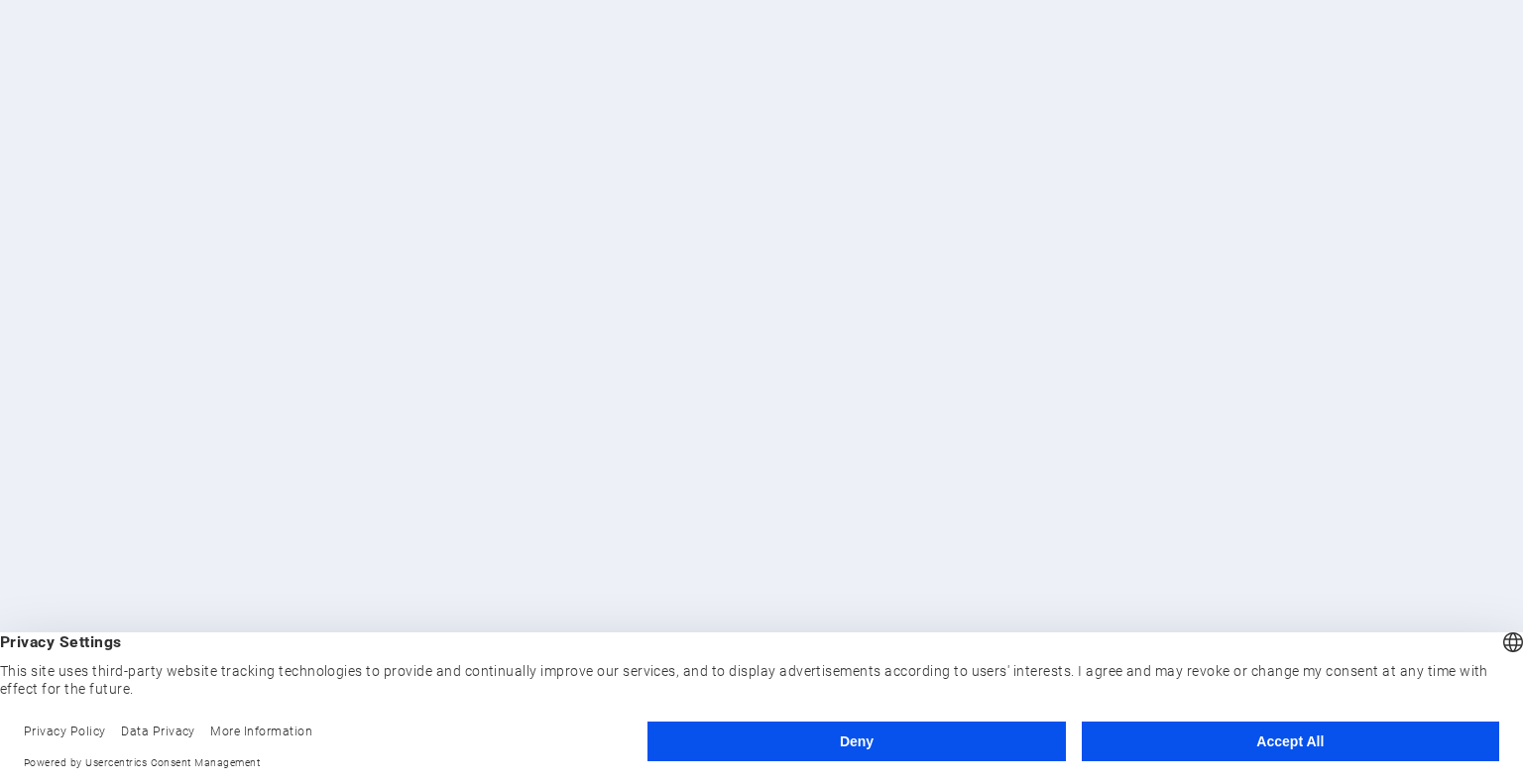 scroll, scrollTop: 0, scrollLeft: 0, axis: both 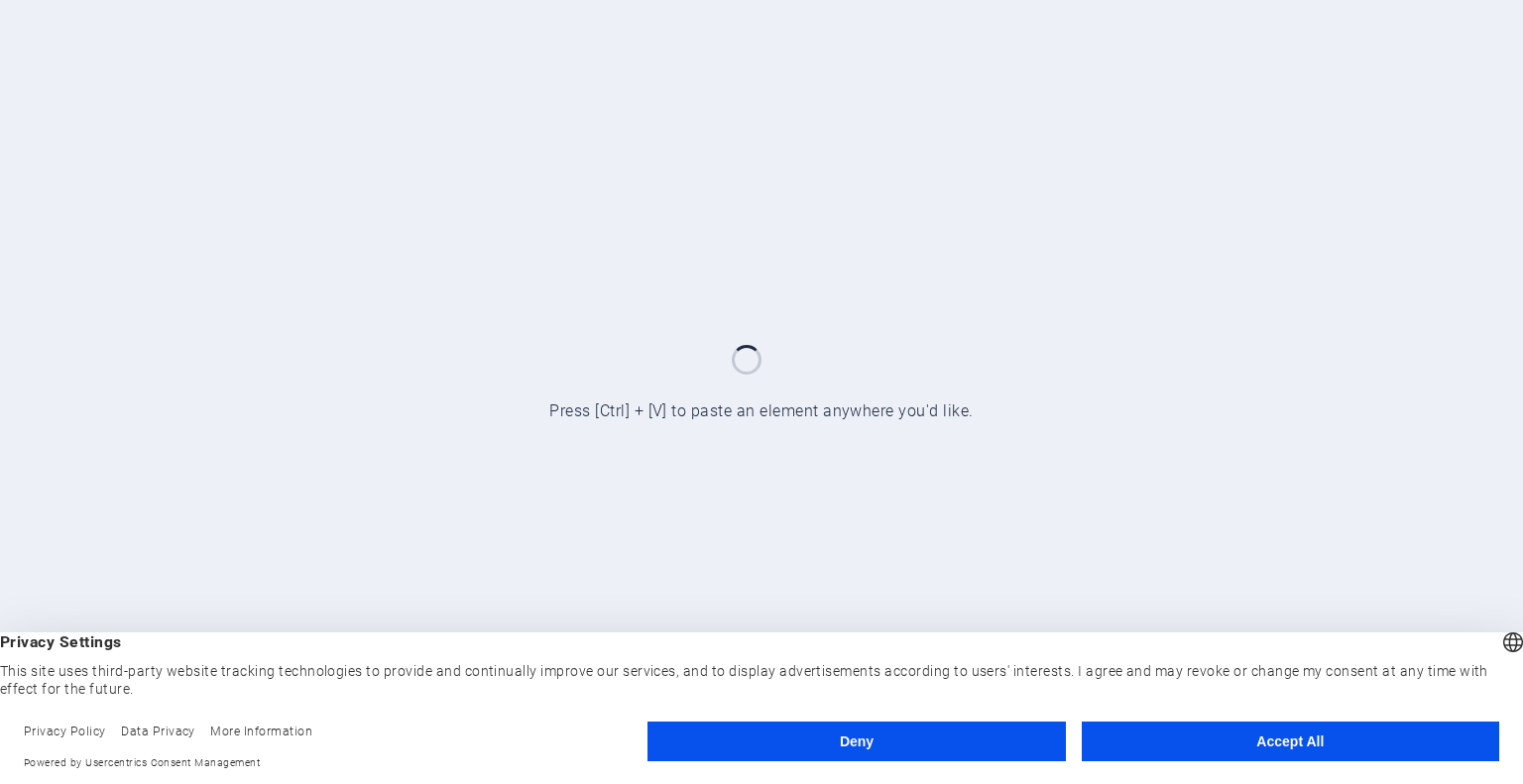 click on "Accept All" at bounding box center (1290, 741) 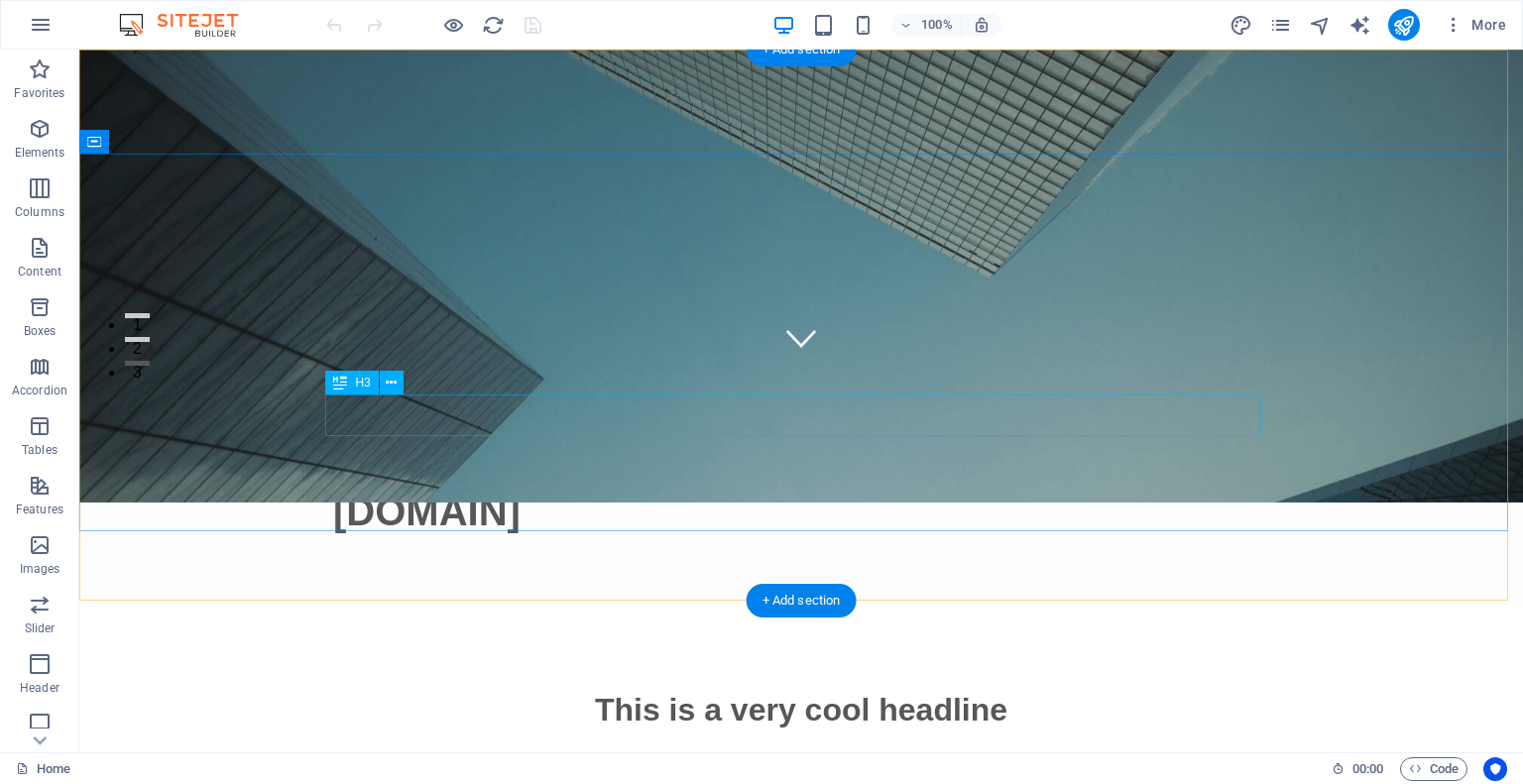 scroll, scrollTop: 0, scrollLeft: 0, axis: both 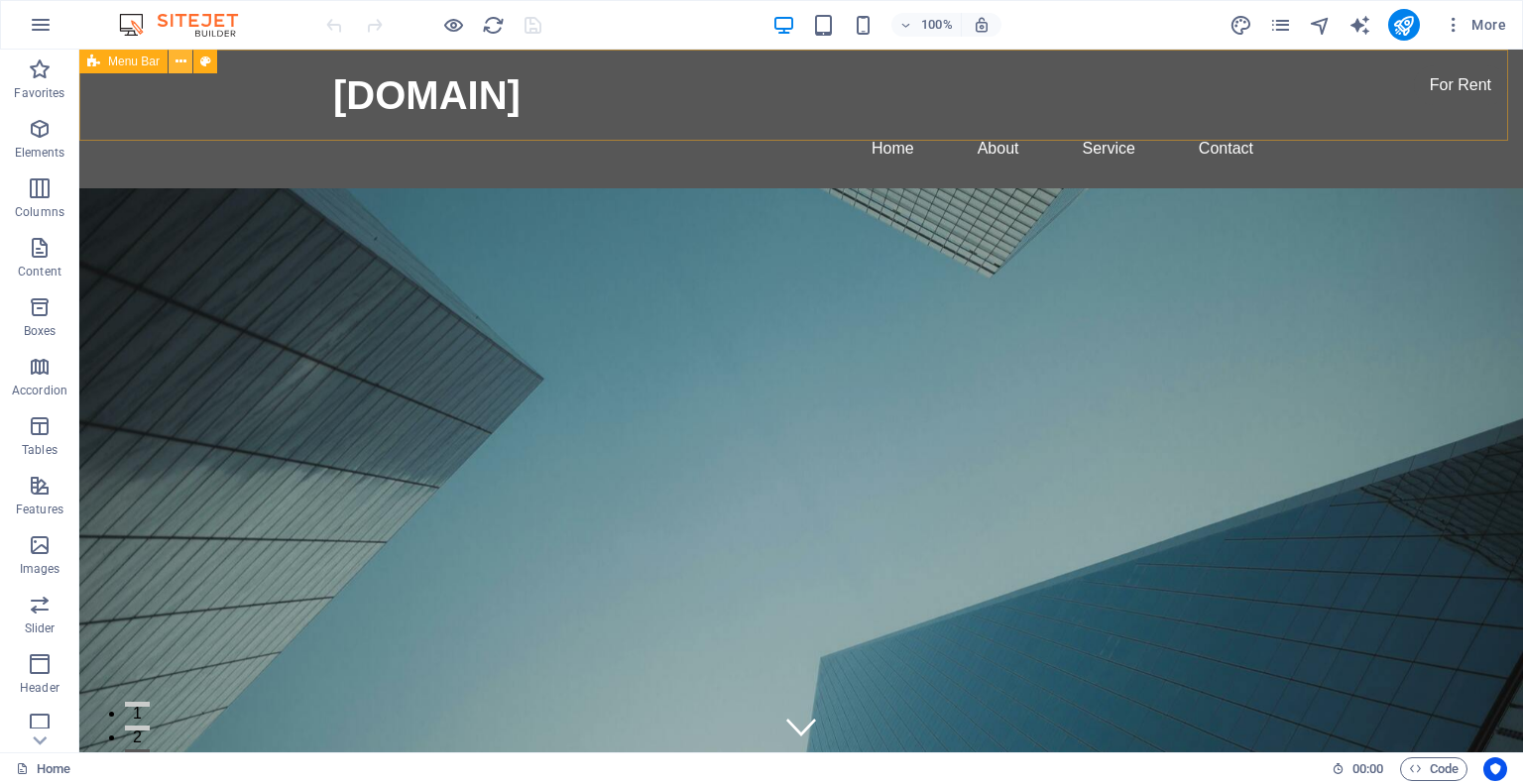 click at bounding box center (180, 61) 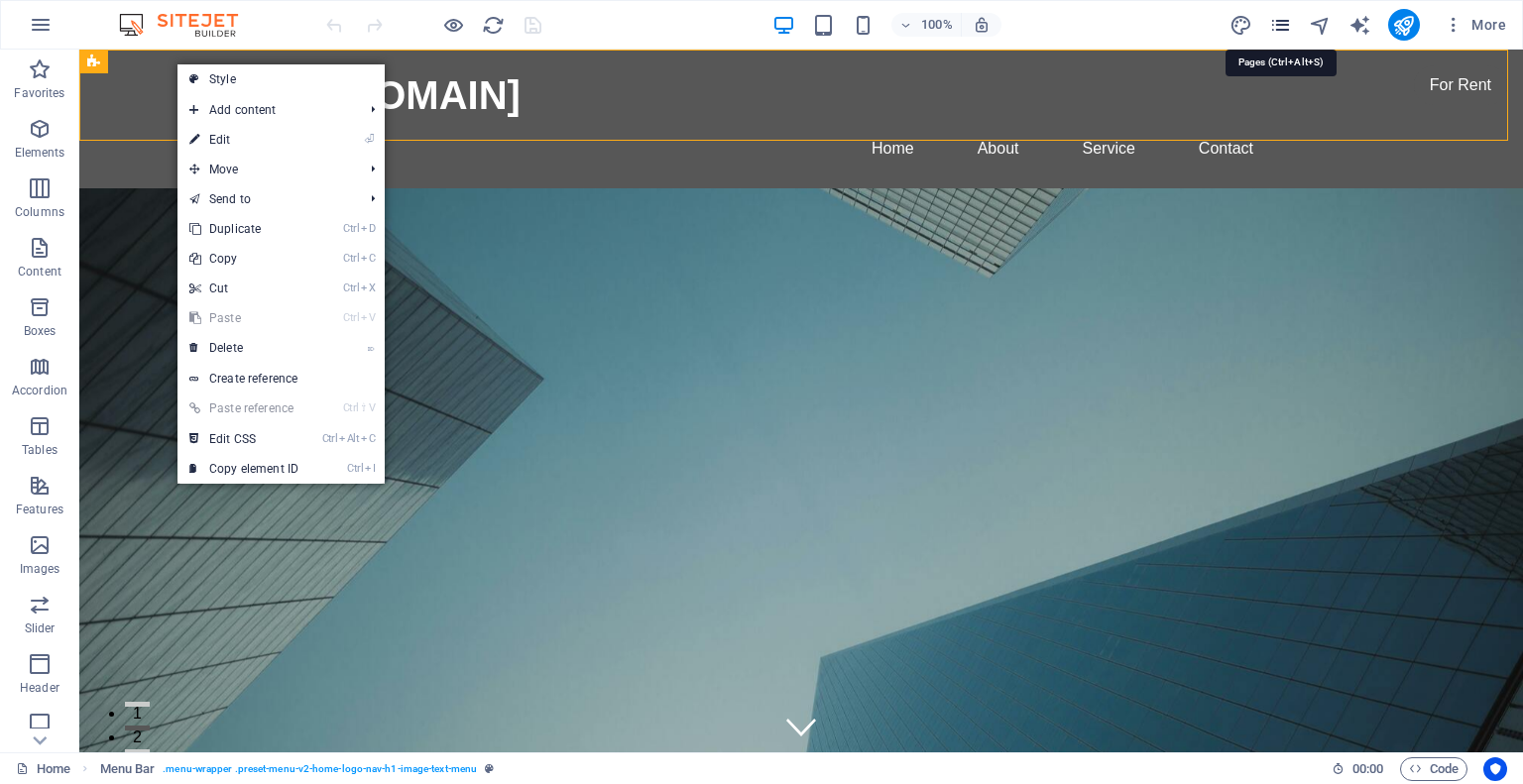 click at bounding box center (1280, 25) 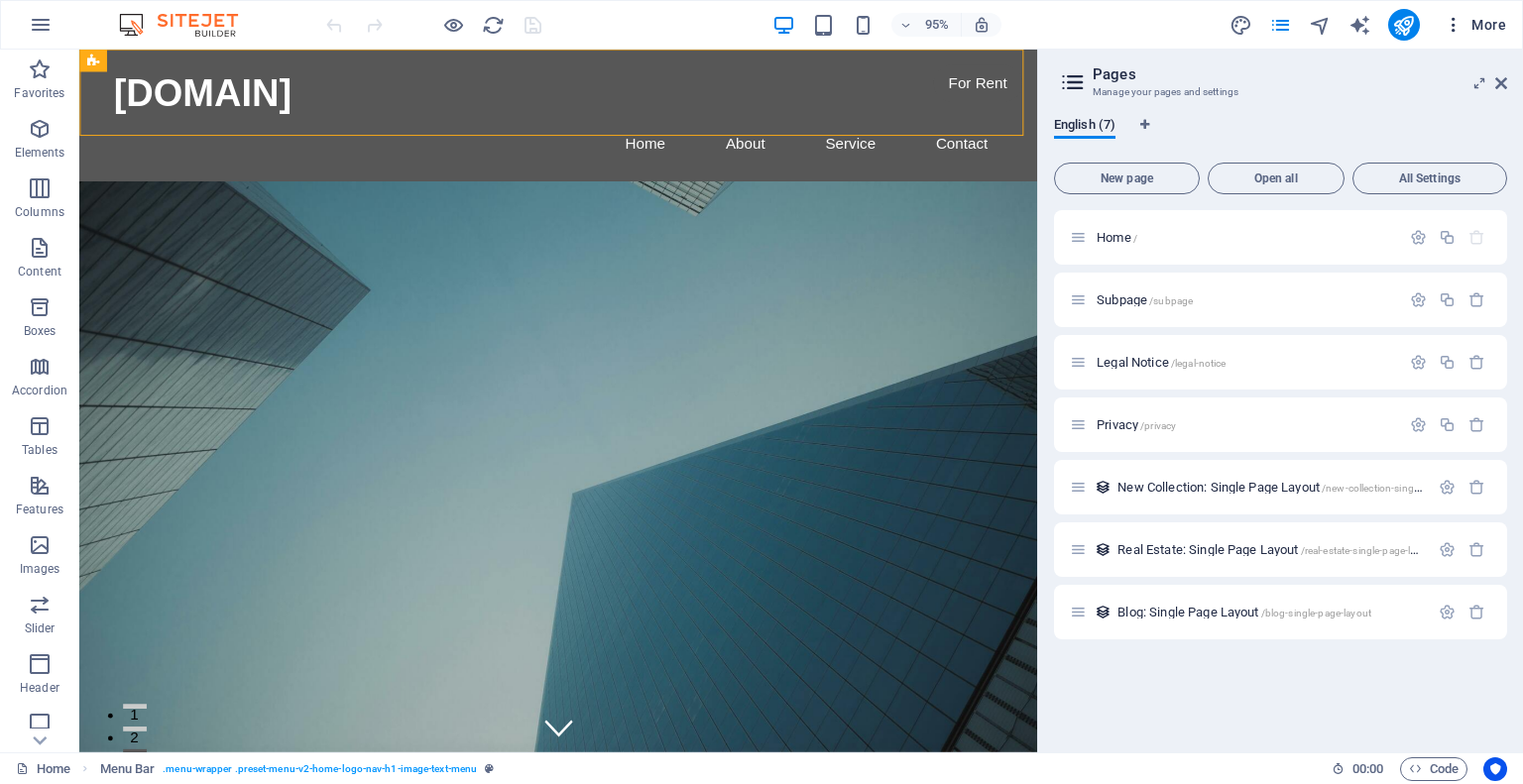 click at bounding box center (1454, 25) 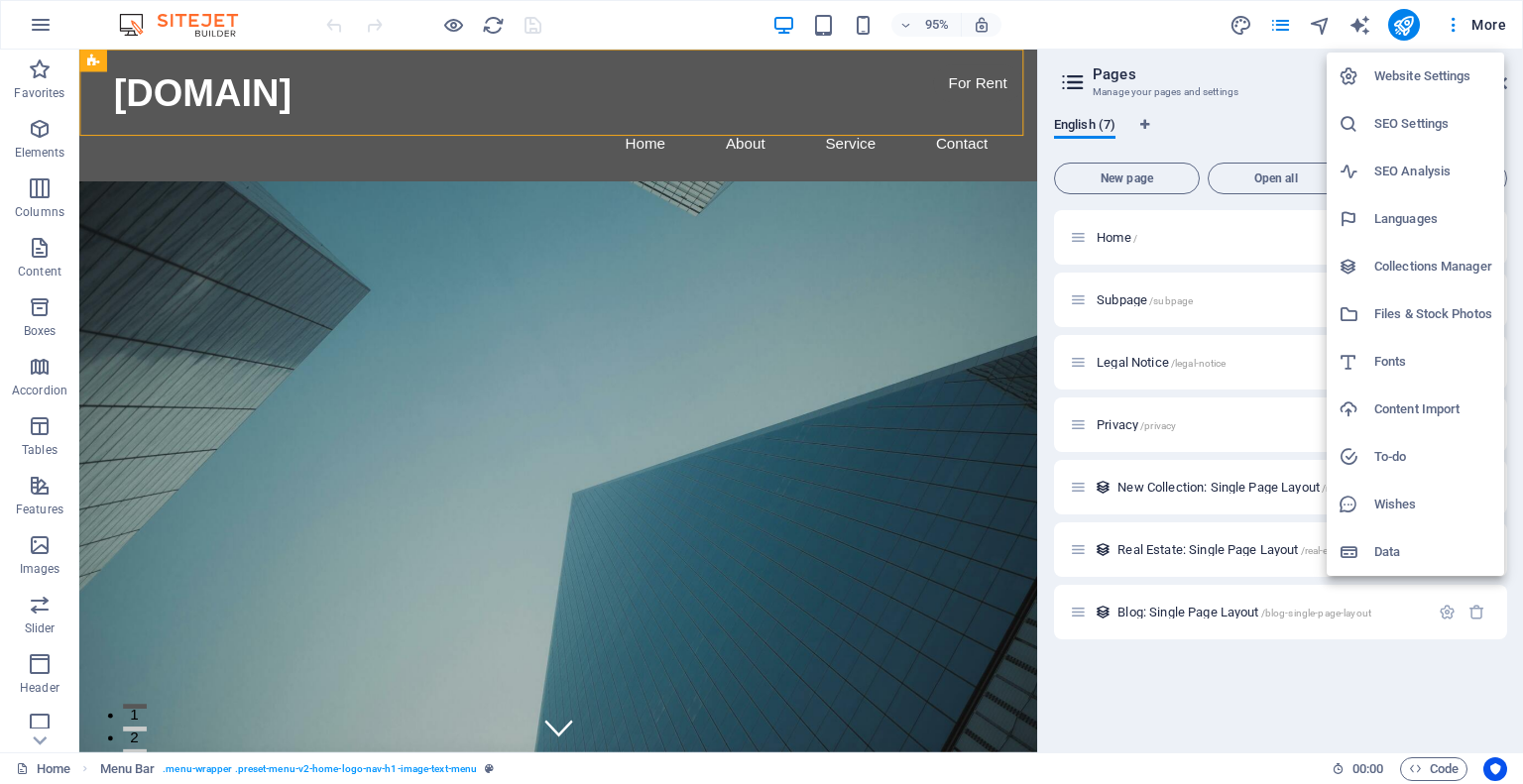 click on "Languages" at bounding box center [1433, 219] 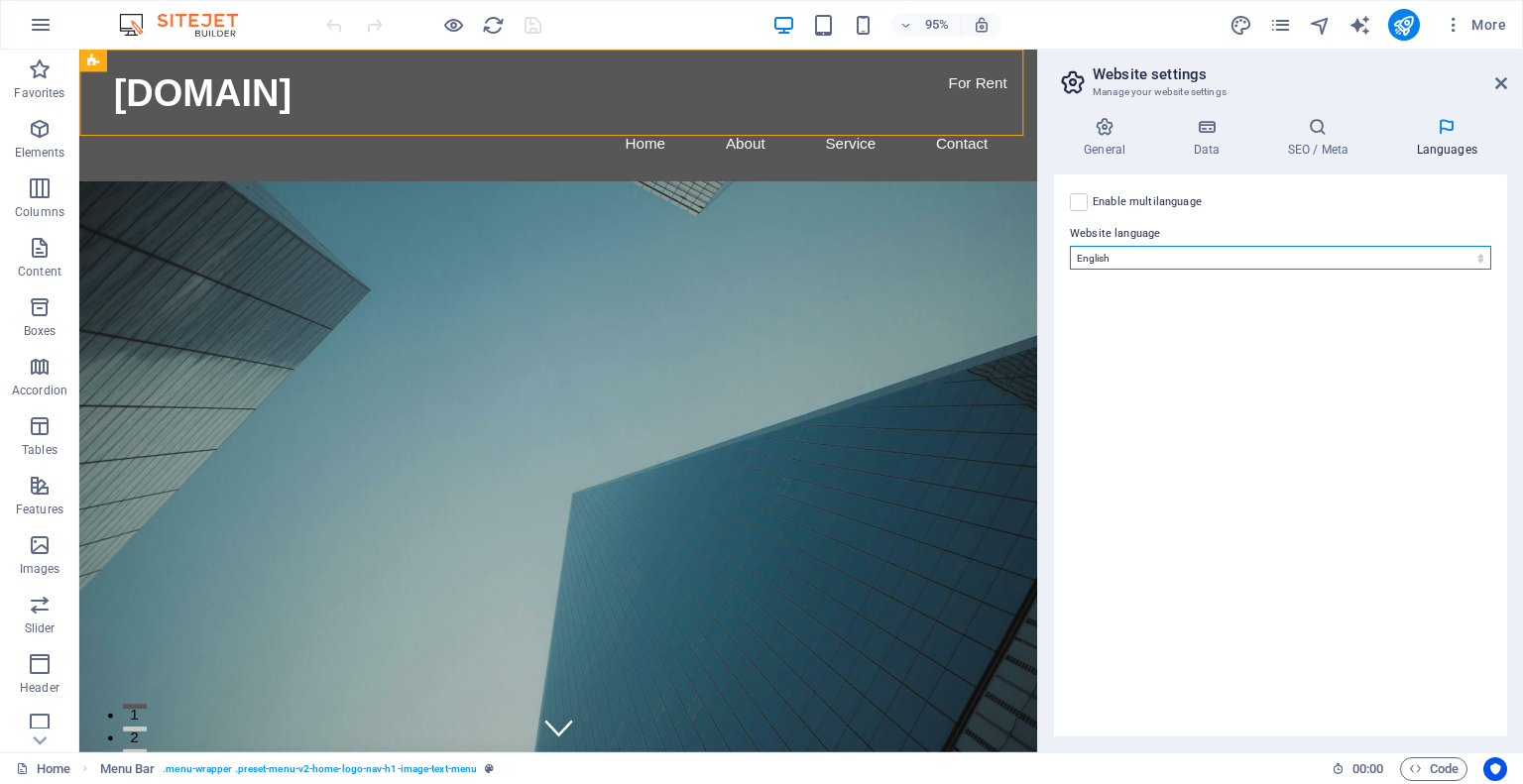 click on "Abkhazian Afar Afrikaans Akan Albanian Amharic Arabic Aragonese Armenian Assamese Avaric Avestan Aymara Azerbaijani Bambara Bashkir Basque Belarusian Bengali Bihari languages Bislama Bokmål Bosnian Breton Bulgarian Burmese Catalan Central Khmer Chamorro Chechen Chinese Church Slavic Chuvash Cornish Corsican Cree Croatian Czech Danish Dutch Dzongkha English Esperanto Estonian Ewe Faroese Farsi (Persian) Fijian Finnish French Fulah Gaelic Galician Ganda Georgian German Greek Greenlandic Guaraní Gujarati Haitian Creole Hausa Hebrew Herero Hindi Hiri Motu Hungarian Icelandic Ido Igbo Indonesian Interlingua Interlingue Inuktitut Inupiaq Irish Italian Japanese Javanese Kannada Kanuri Kashmiri Kazakh Kikuyu Kinyarwanda Komi Kongo Korean Kurdish Kwanyama Kyrgyz Lao Latin Latvian Limburgish Lingala Lithuanian Luba-Katanga Luxembourgish Macedonian Malagasy Malay Malayalam Maldivian Maltese Manx Maori Marathi Marshallese Mongolian Nauru Navajo Ndonga Nepali North Ndebele Northern Sami Norwegian Norwegian Nynorsk Nuosu" at bounding box center (1280, 258) 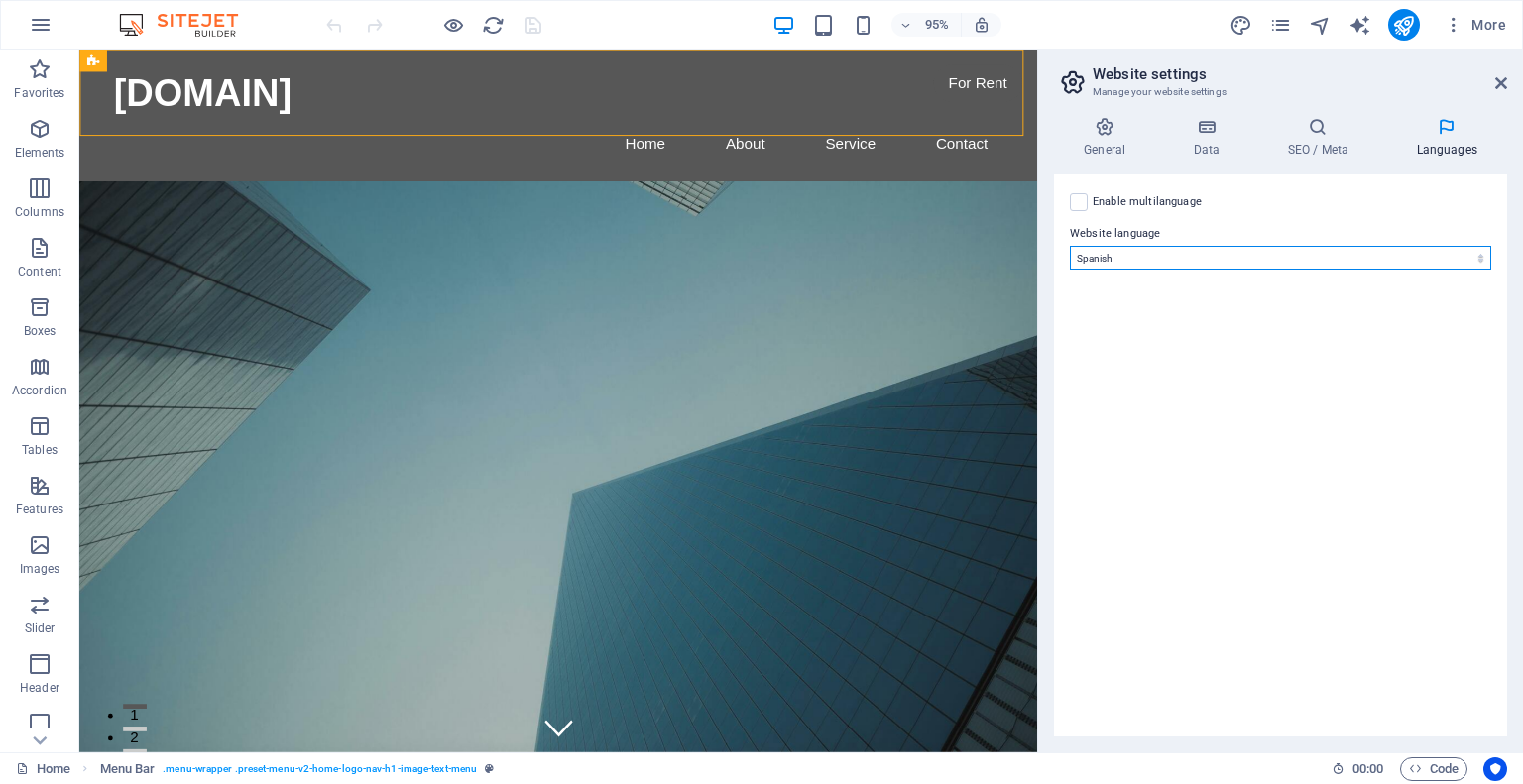 click on "Abkhazian Afar Afrikaans Akan Albanian Amharic Arabic Aragonese Armenian Assamese Avaric Avestan Aymara Azerbaijani Bambara Bashkir Basque Belarusian Bengali Bihari languages Bislama Bokmål Bosnian Breton Bulgarian Burmese Catalan Central Khmer Chamorro Chechen Chinese Church Slavic Chuvash Cornish Corsican Cree Croatian Czech Danish Dutch Dzongkha English Esperanto Estonian Ewe Faroese Farsi (Persian) Fijian Finnish French Fulah Gaelic Galician Ganda Georgian German Greek Greenlandic Guaraní Gujarati Haitian Creole Hausa Hebrew Herero Hindi Hiri Motu Hungarian Icelandic Ido Igbo Indonesian Interlingua Interlingue Inuktitut Inupiaq Irish Italian Japanese Javanese Kannada Kanuri Kashmiri Kazakh Kikuyu Kinyarwanda Komi Kongo Korean Kurdish Kwanyama Kyrgyz Lao Latin Latvian Limburgish Lingala Lithuanian Luba-Katanga Luxembourgish Macedonian Malagasy Malay Malayalam Maldivian Maltese Manx Maori Marathi Marshallese Mongolian Nauru Navajo Ndonga Nepali North Ndebele Northern Sami Norwegian Norwegian Nynorsk Nuosu" at bounding box center (1280, 258) 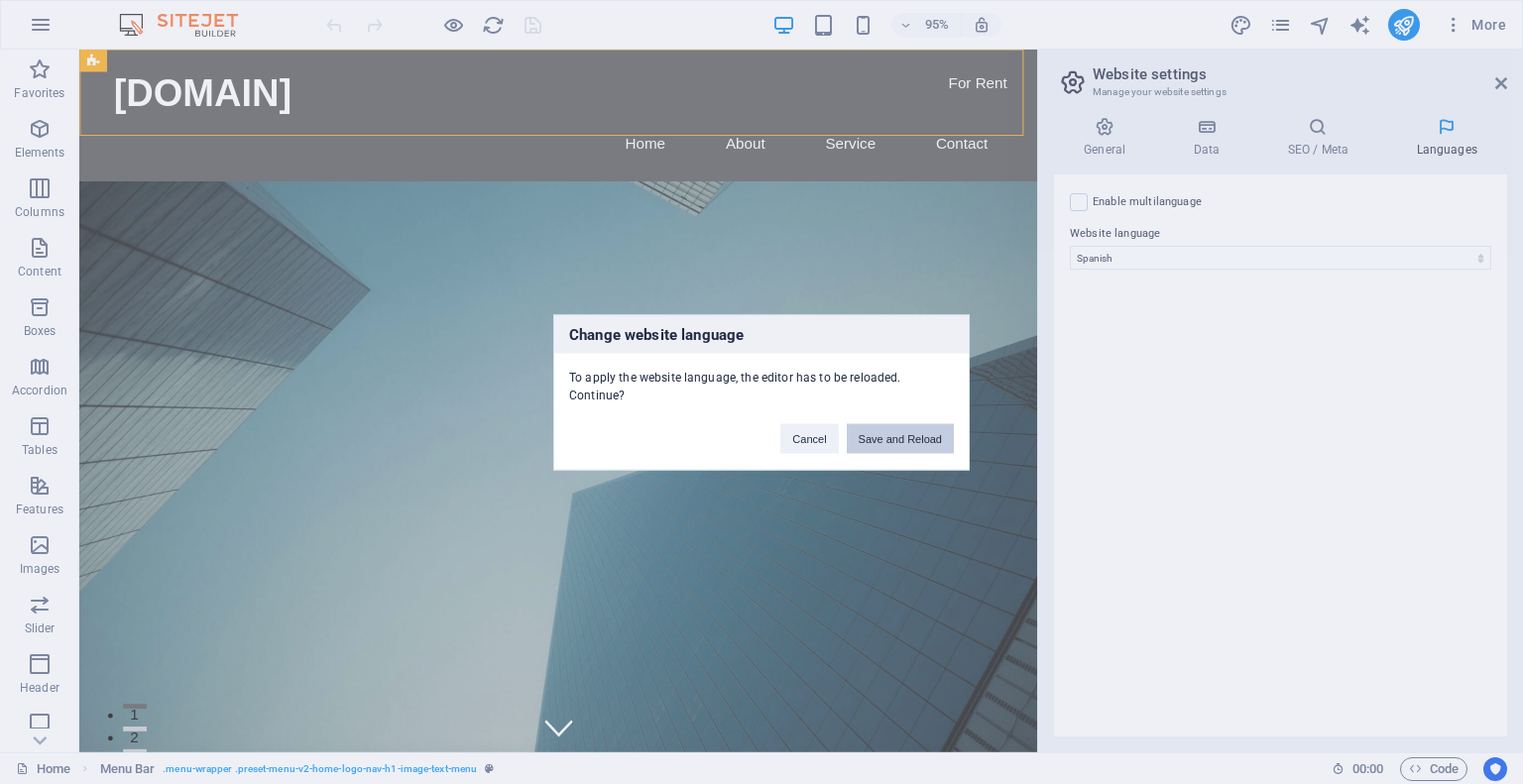 click on "Save and Reload" at bounding box center [900, 438] 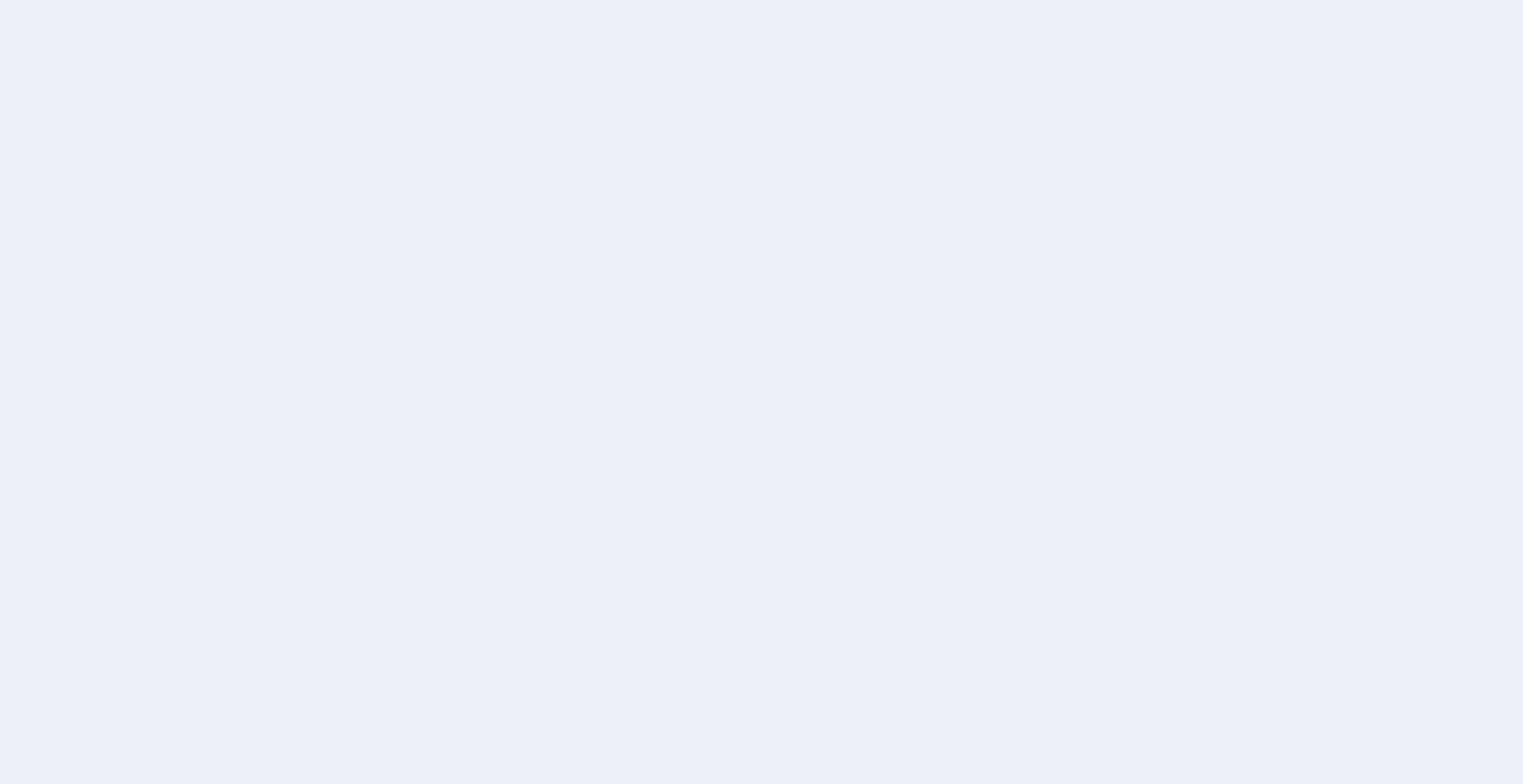 scroll, scrollTop: 0, scrollLeft: 0, axis: both 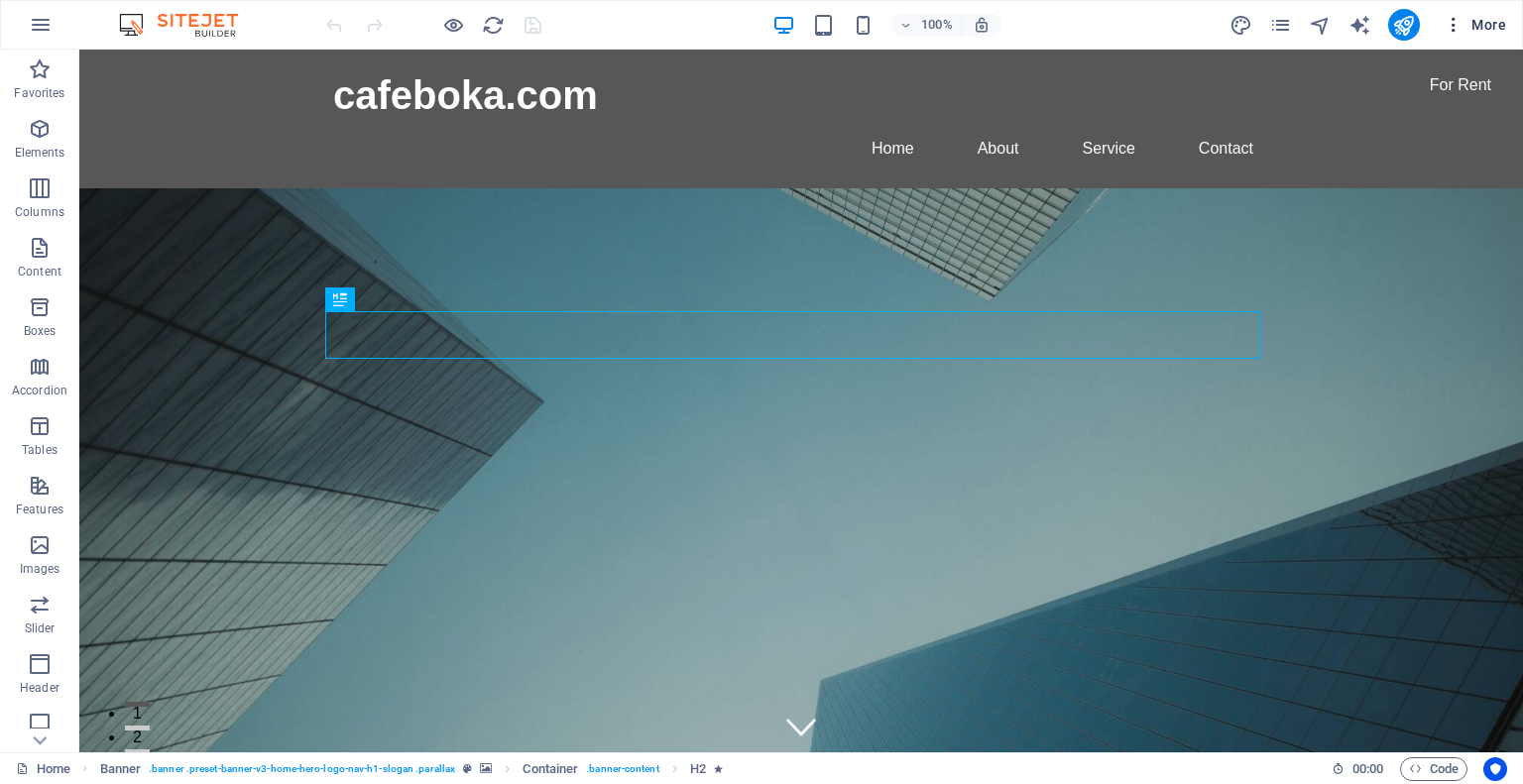 click at bounding box center (1454, 25) 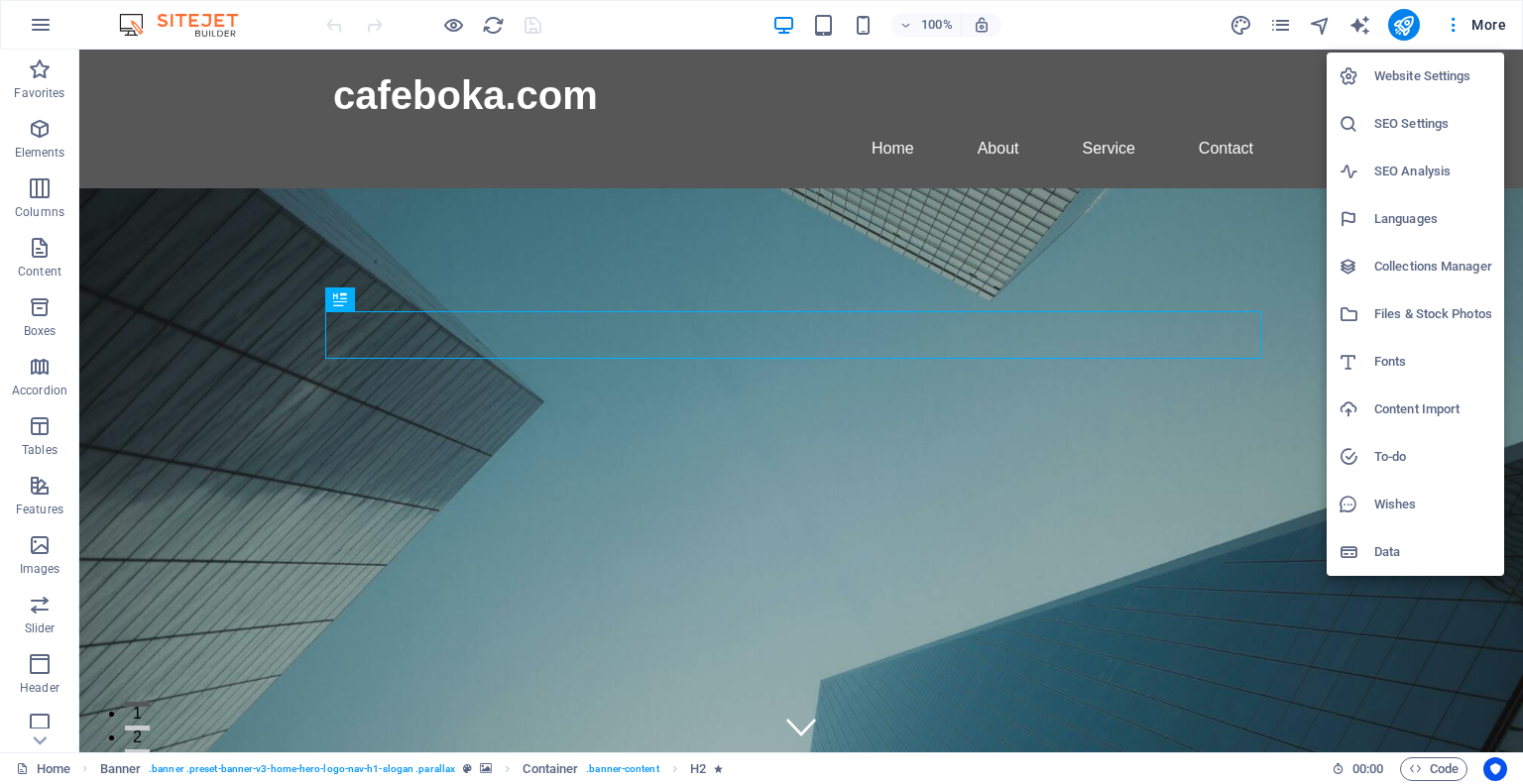 click on "Languages" at bounding box center (1433, 219) 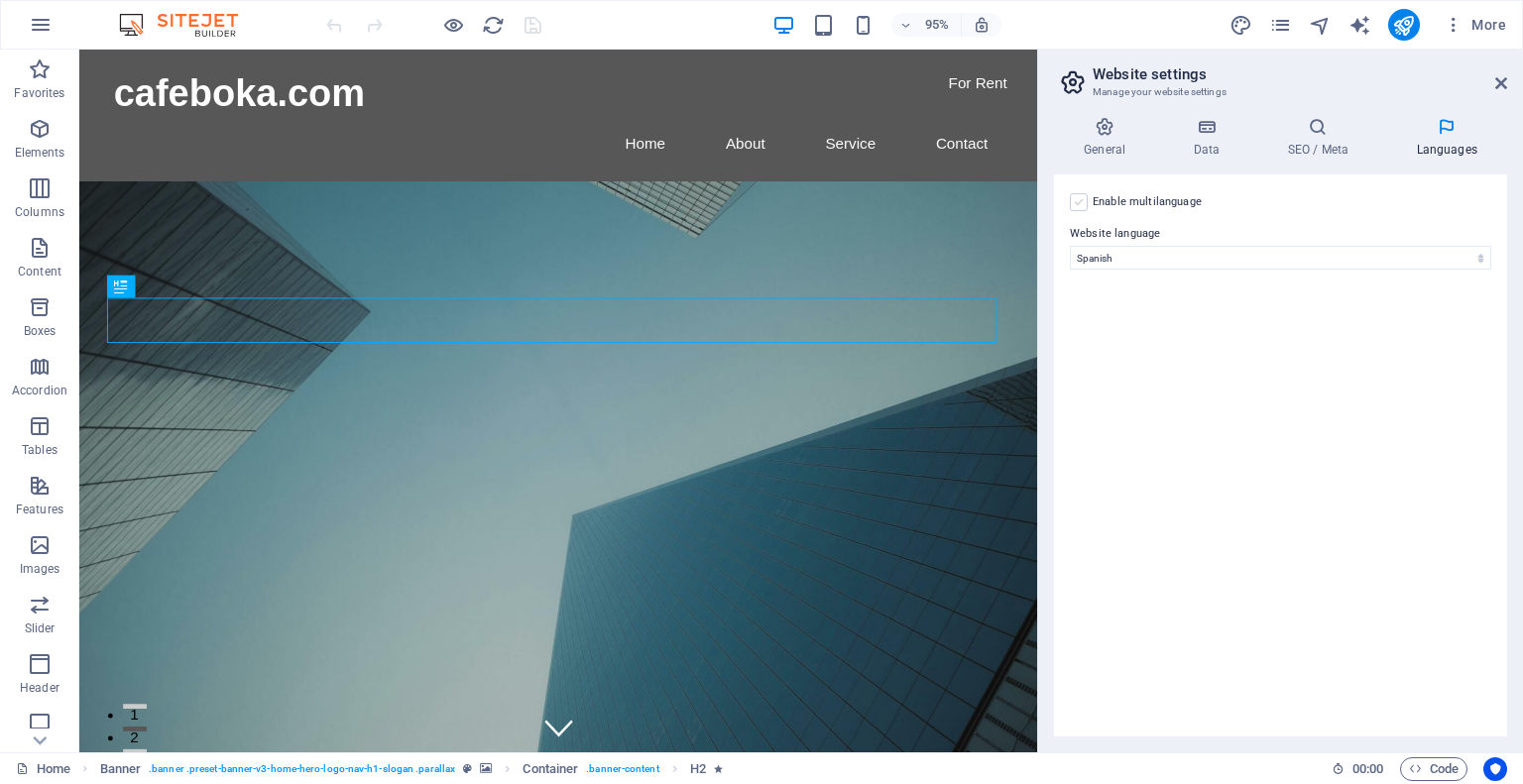 click at bounding box center (1079, 202) 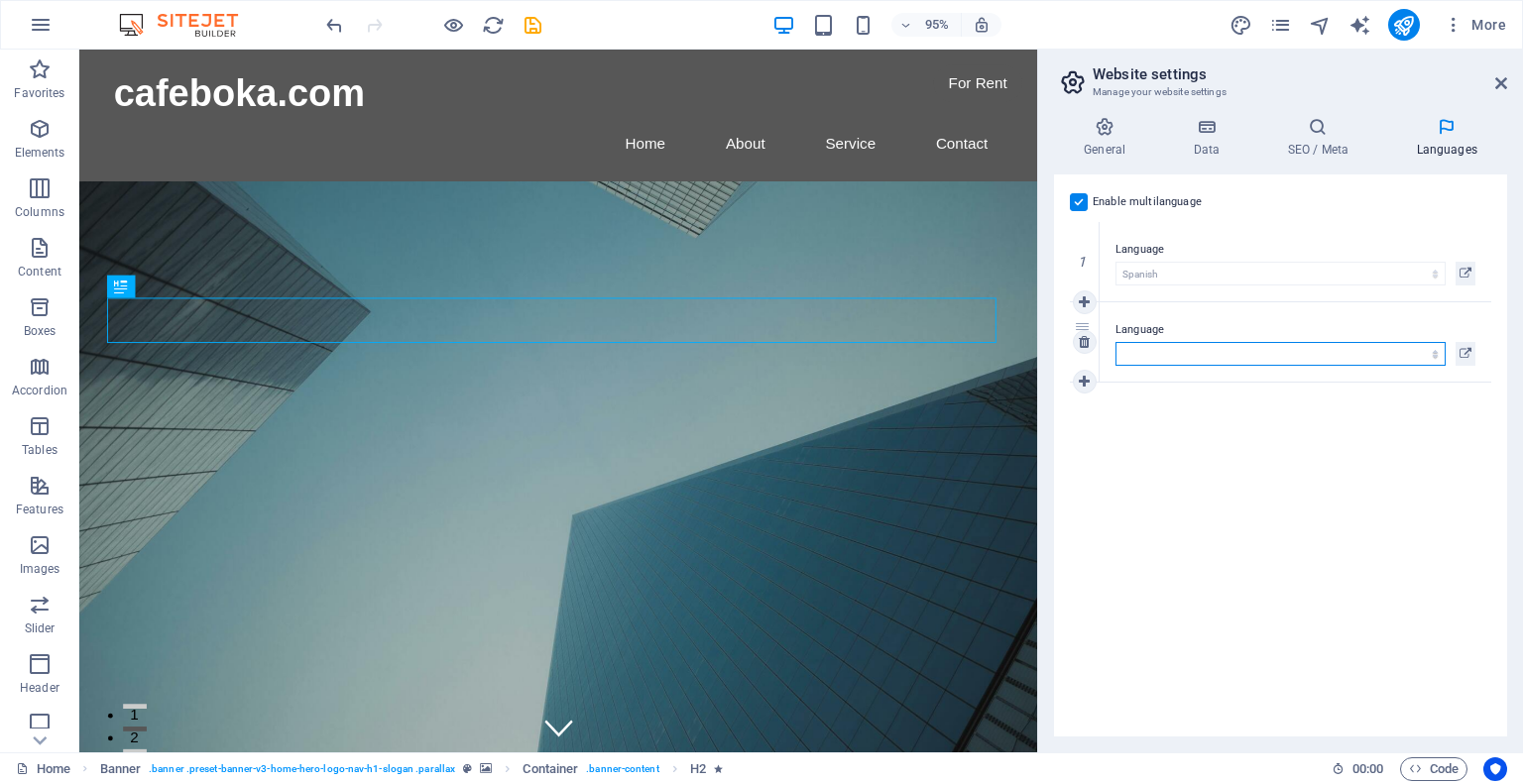 click on "Abkhazian Afar Afrikaans Akan Albanian Amharic Arabic Aragonese Armenian Assamese Avaric Avestan Aymara Azerbaijani Bambara Bashkir Basque Belarusian Bengali Bihari languages Bislama Bokmål Bosnian Breton Bulgarian Burmese Catalan Central Khmer Chamorro Chechen Chinese Church Slavic Chuvash Cornish Corsican Cree Croatian Czech Danish Dutch Dzongkha English Esperanto Estonian Ewe Faroese Farsi (Persian) Fijian Finnish French Fulah Gaelic Galician Ganda Georgian German Greek Greenlandic Guaraní Gujarati Haitian Creole Hausa Hebrew Herero Hindi Hiri Motu Hungarian Icelandic Ido Igbo Indonesian Interlingua Interlingue Inuktitut Inupiaq Irish Italian Japanese Javanese Kannada Kanuri Kashmiri Kazakh Kikuyu Kinyarwanda Komi Kongo Korean Kurdish Kwanyama Kyrgyz Lao Latin Latvian Limburgish Lingala Lithuanian Luba-Katanga Luxembourgish Macedonian Malagasy Malay Malayalam Maldivian Maltese Manx Maori Marathi Marshallese Mongolian Nauru Navajo Ndonga Nepali North Ndebele Northern Sami Norwegian Norwegian Nynorsk Nuosu" at bounding box center (1280, 354) 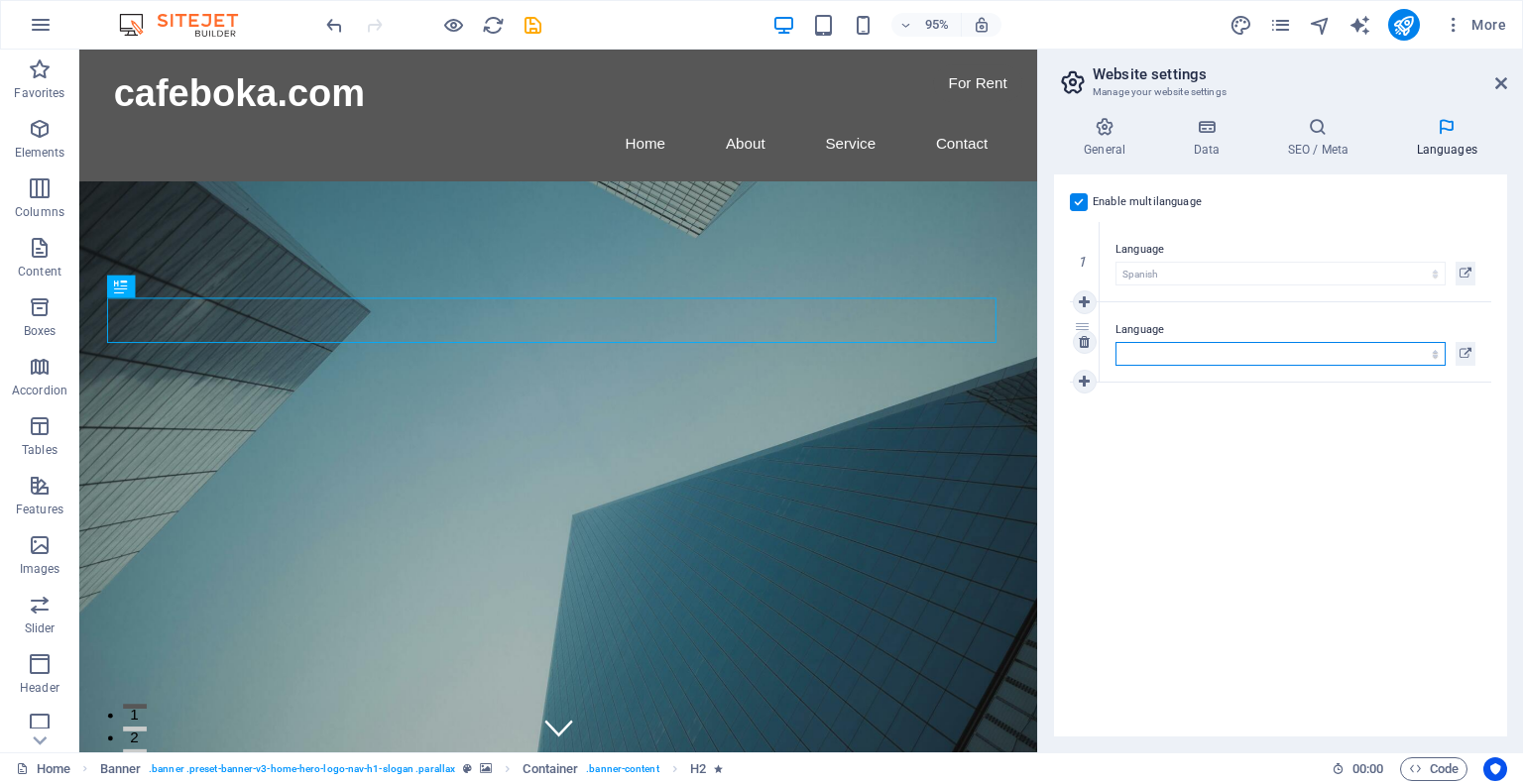 select on "146" 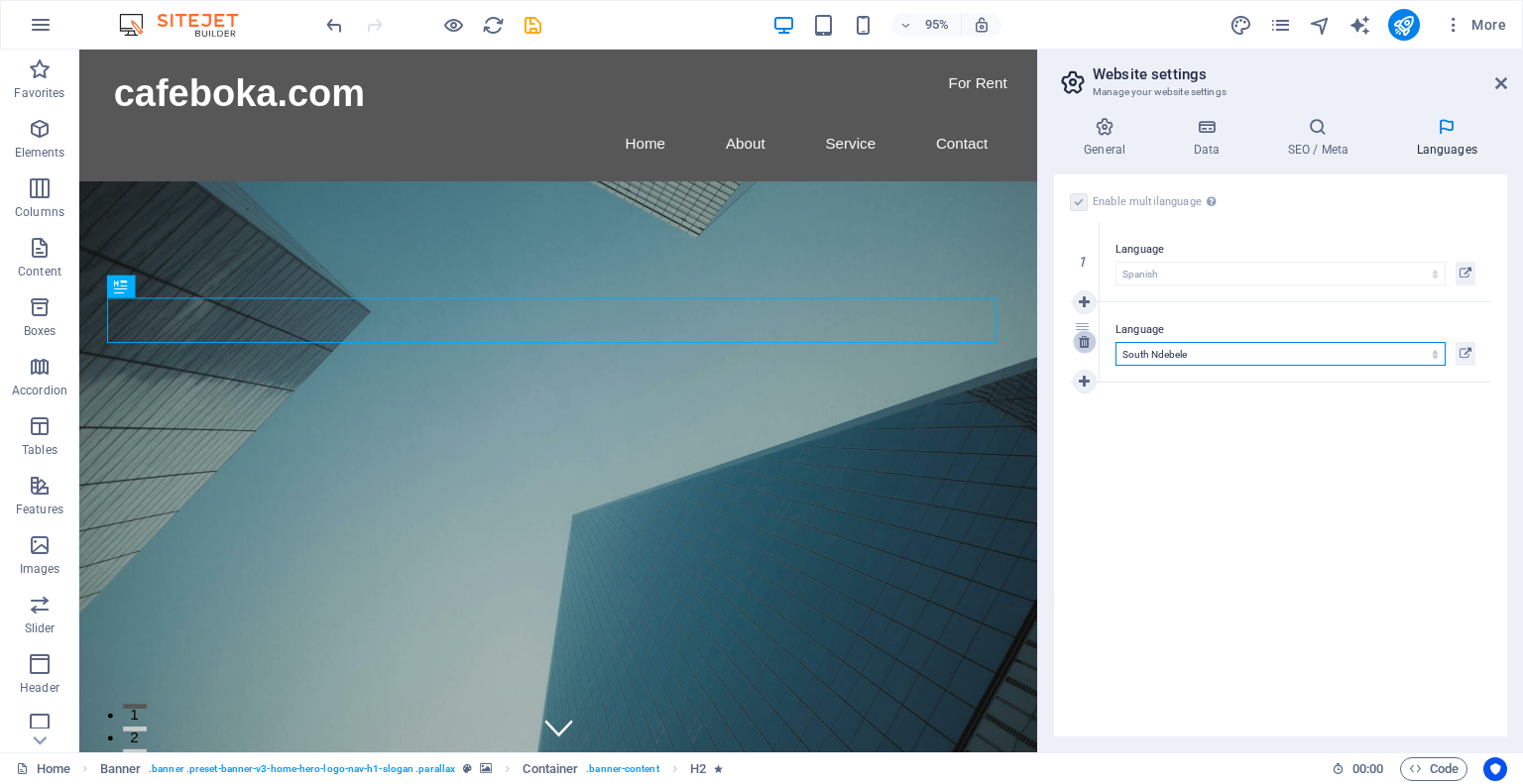 click at bounding box center [1084, 342] 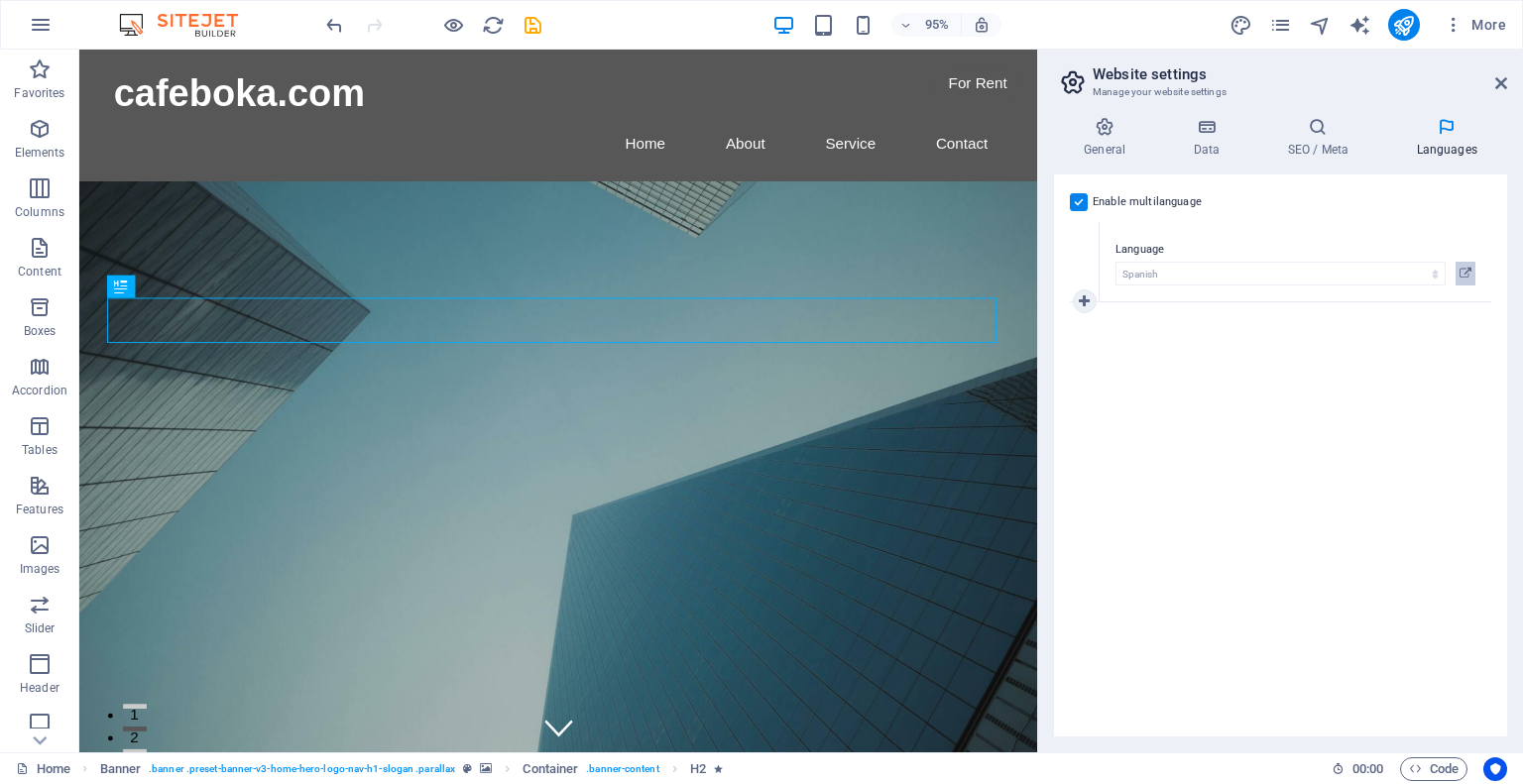 click at bounding box center [1465, 274] 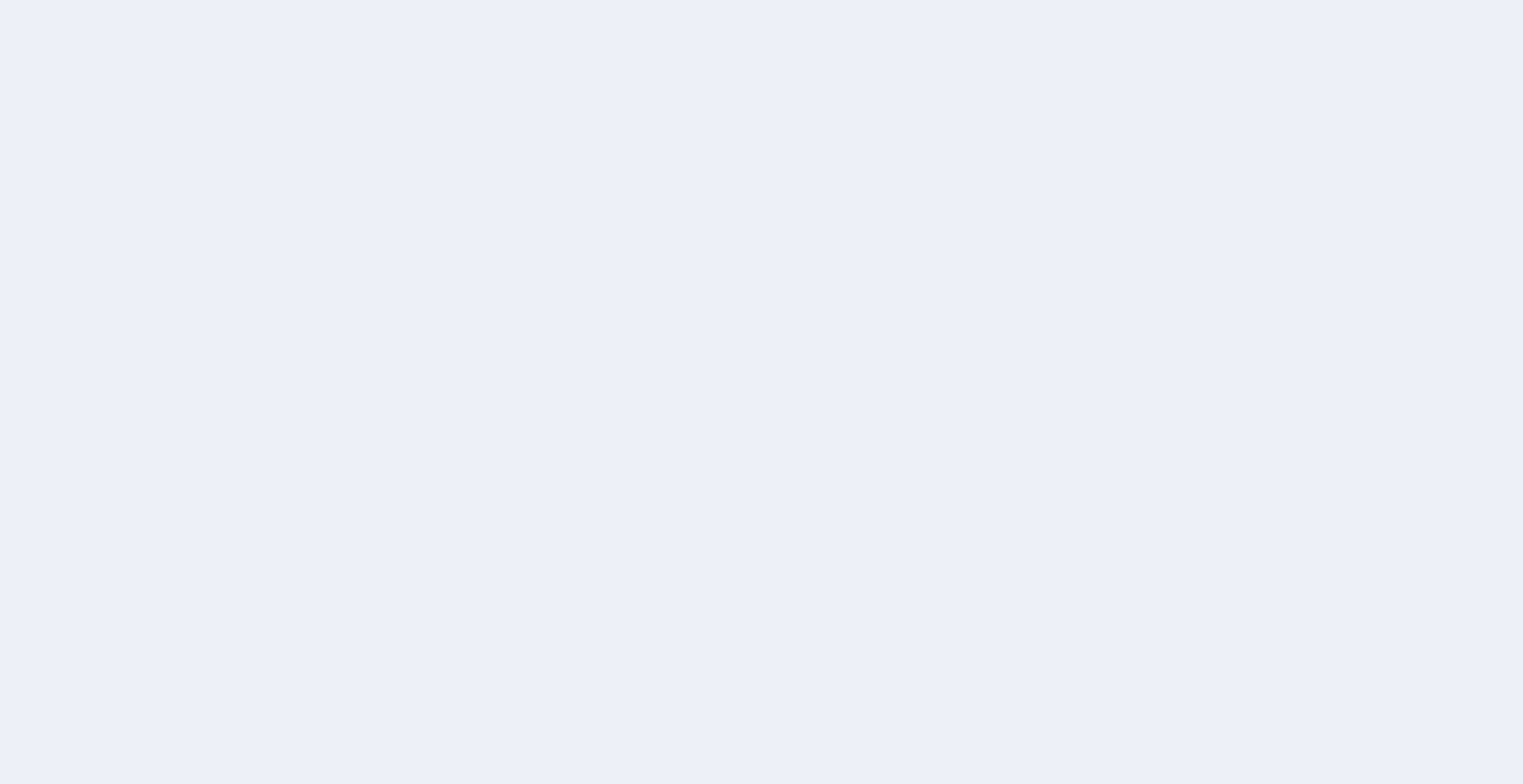scroll, scrollTop: 0, scrollLeft: 0, axis: both 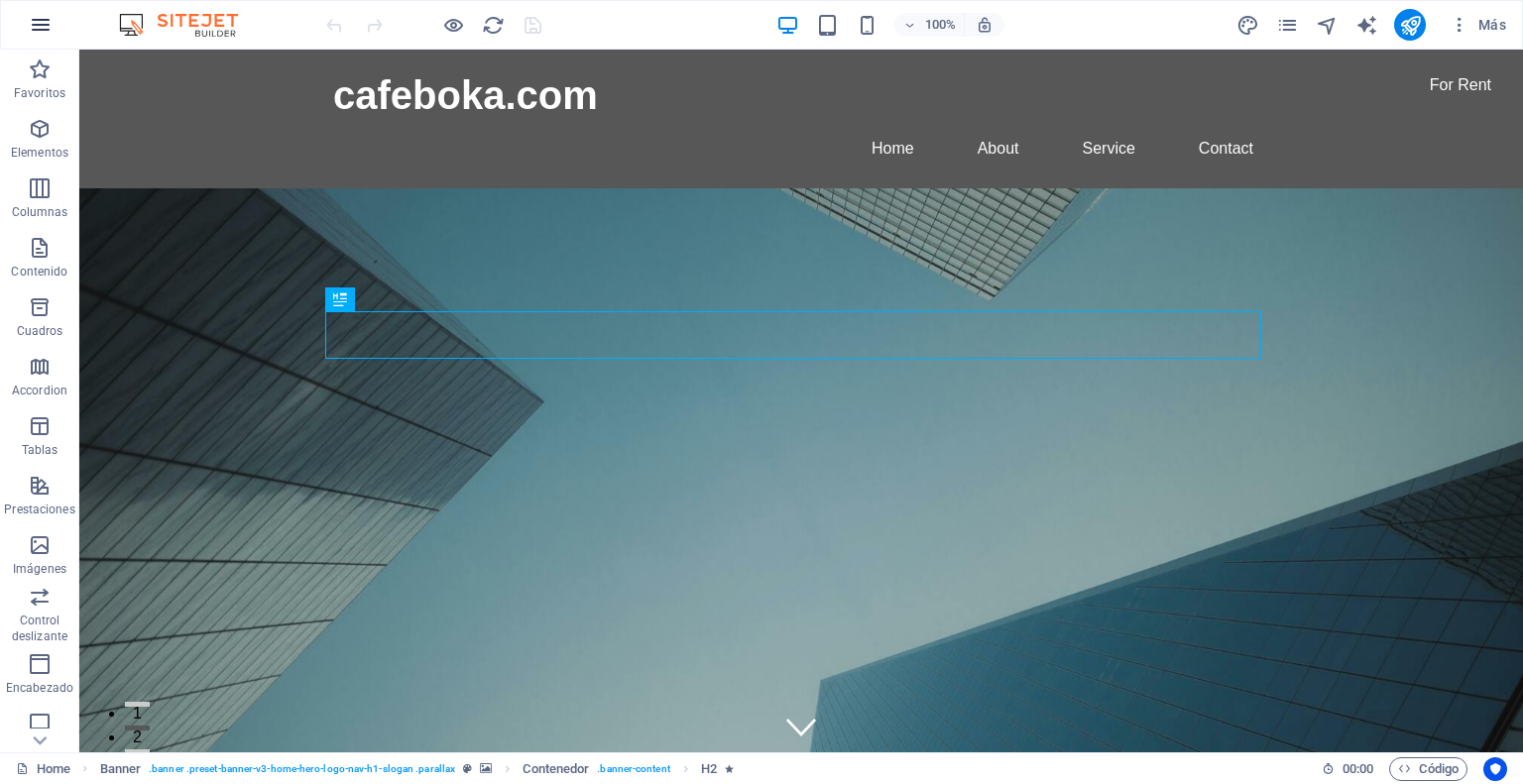 click at bounding box center (41, 25) 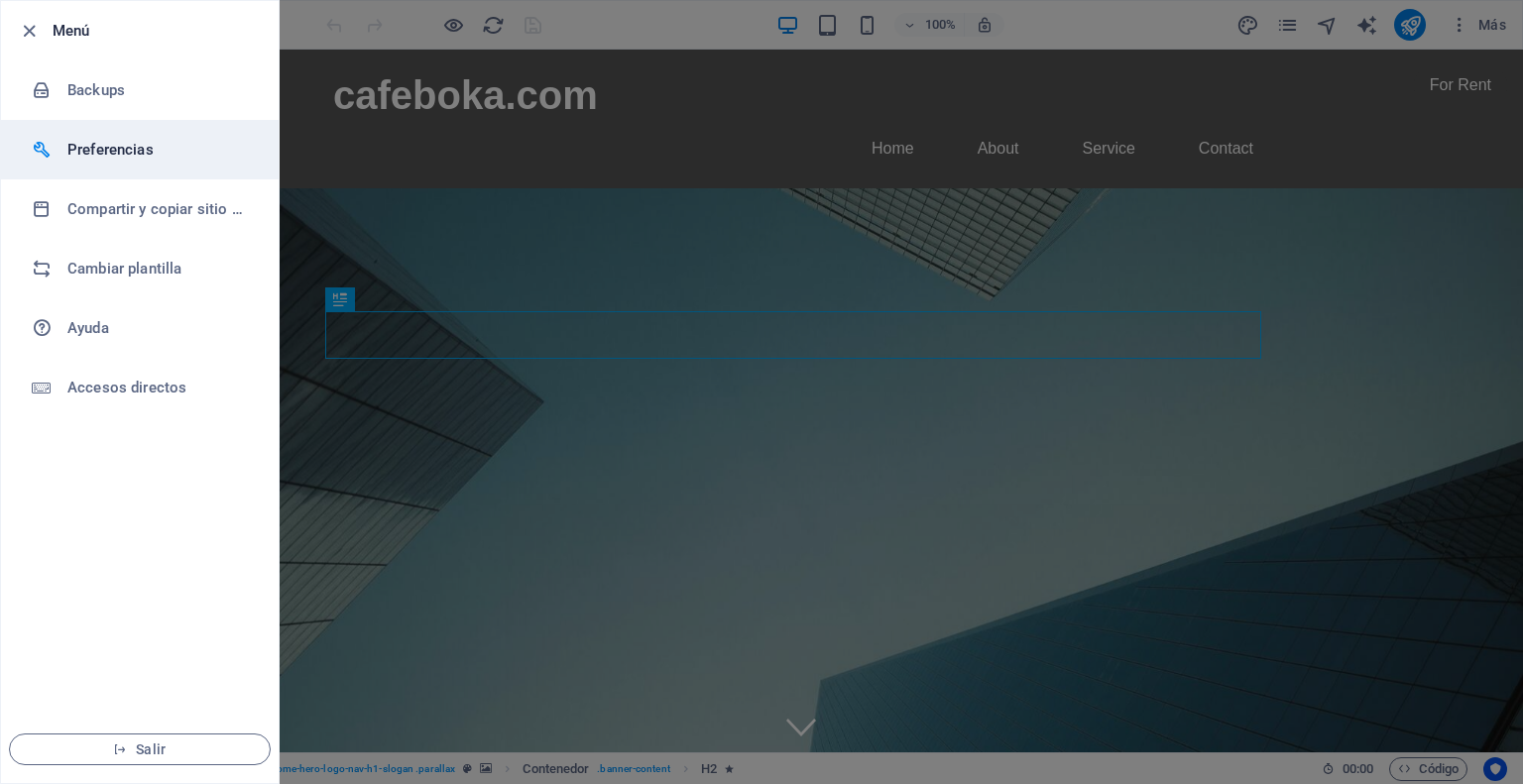 click on "Preferencias" at bounding box center (159, 150) 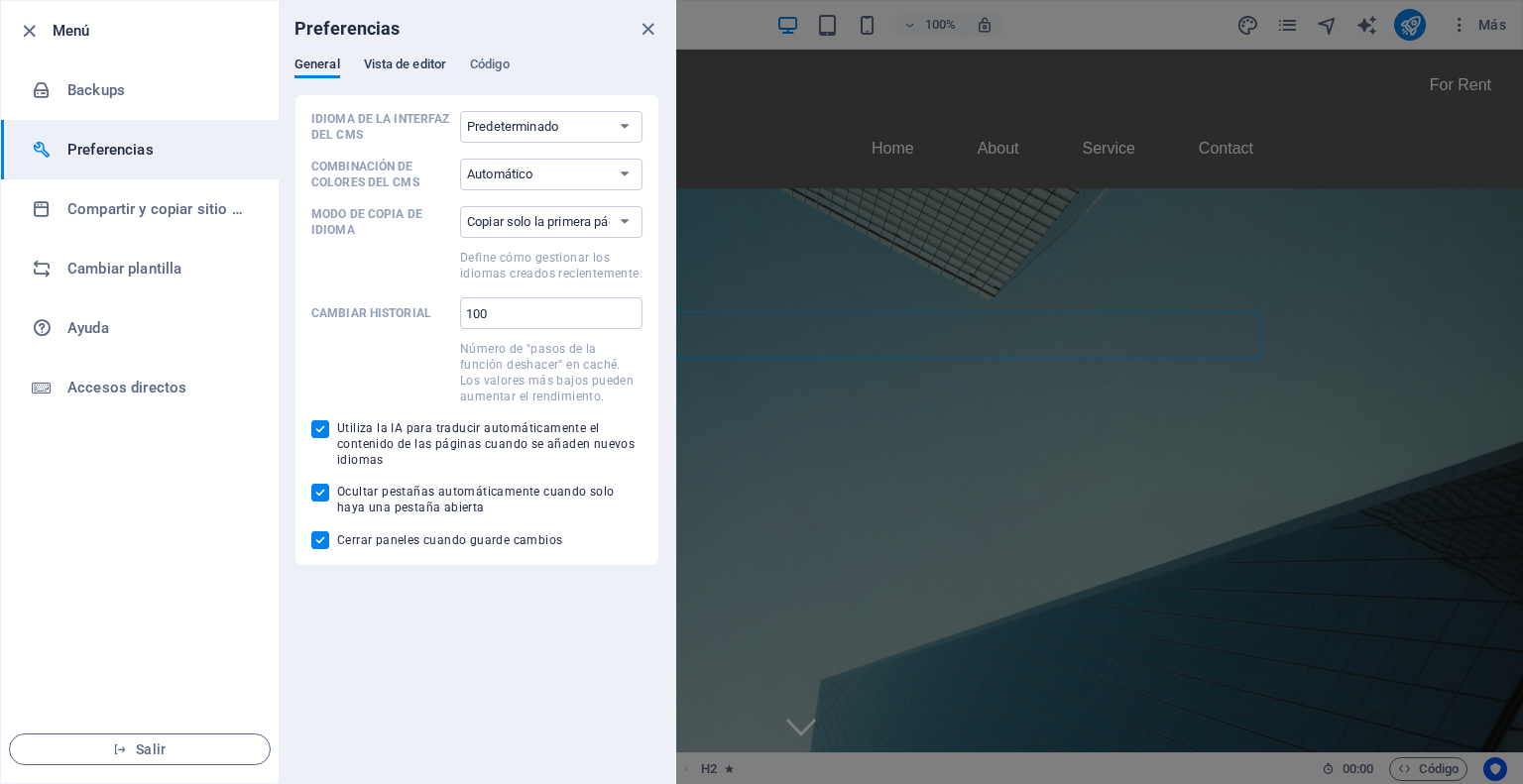 click on "Vista de editor" at bounding box center [405, 66] 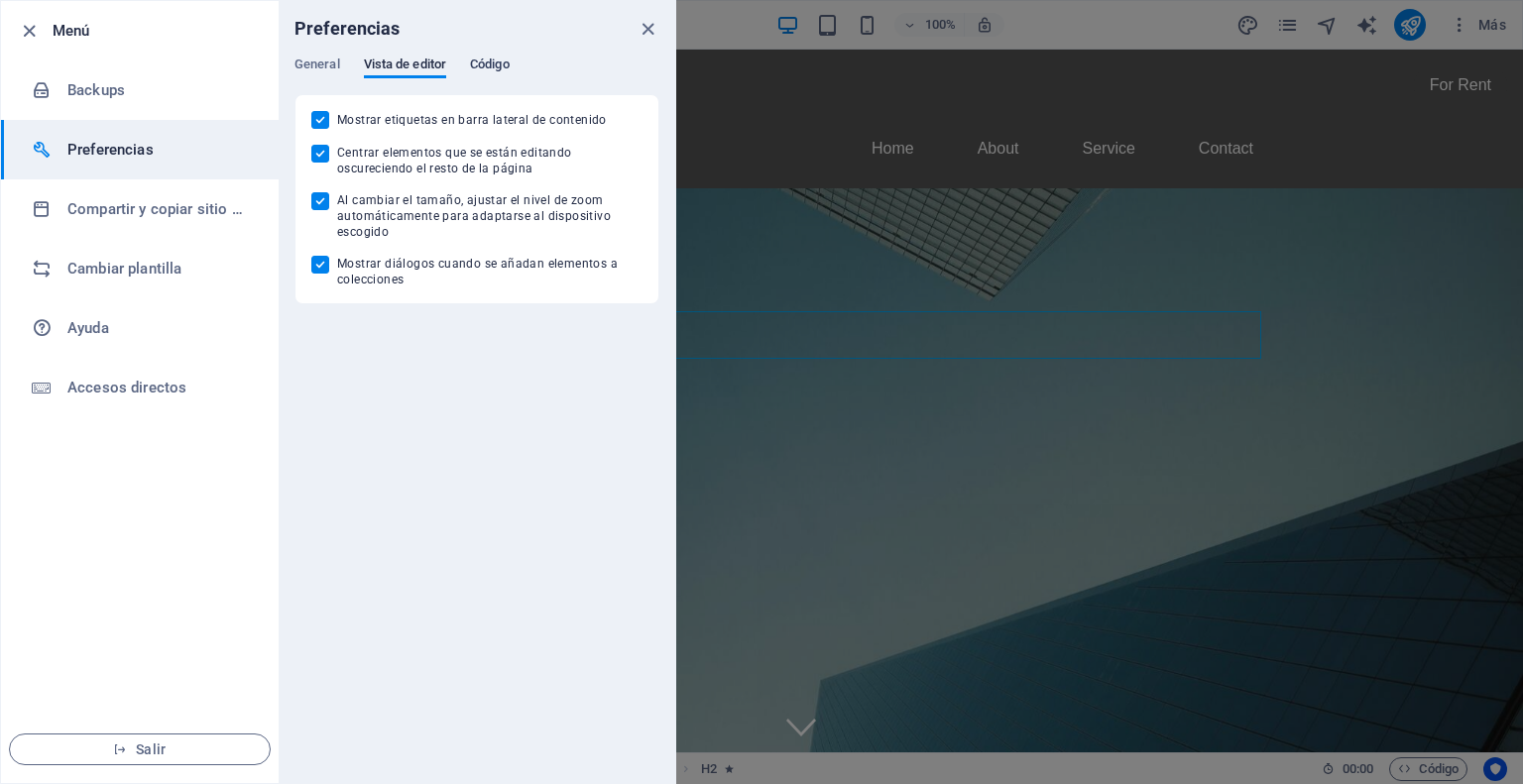 click on "Código" at bounding box center [490, 66] 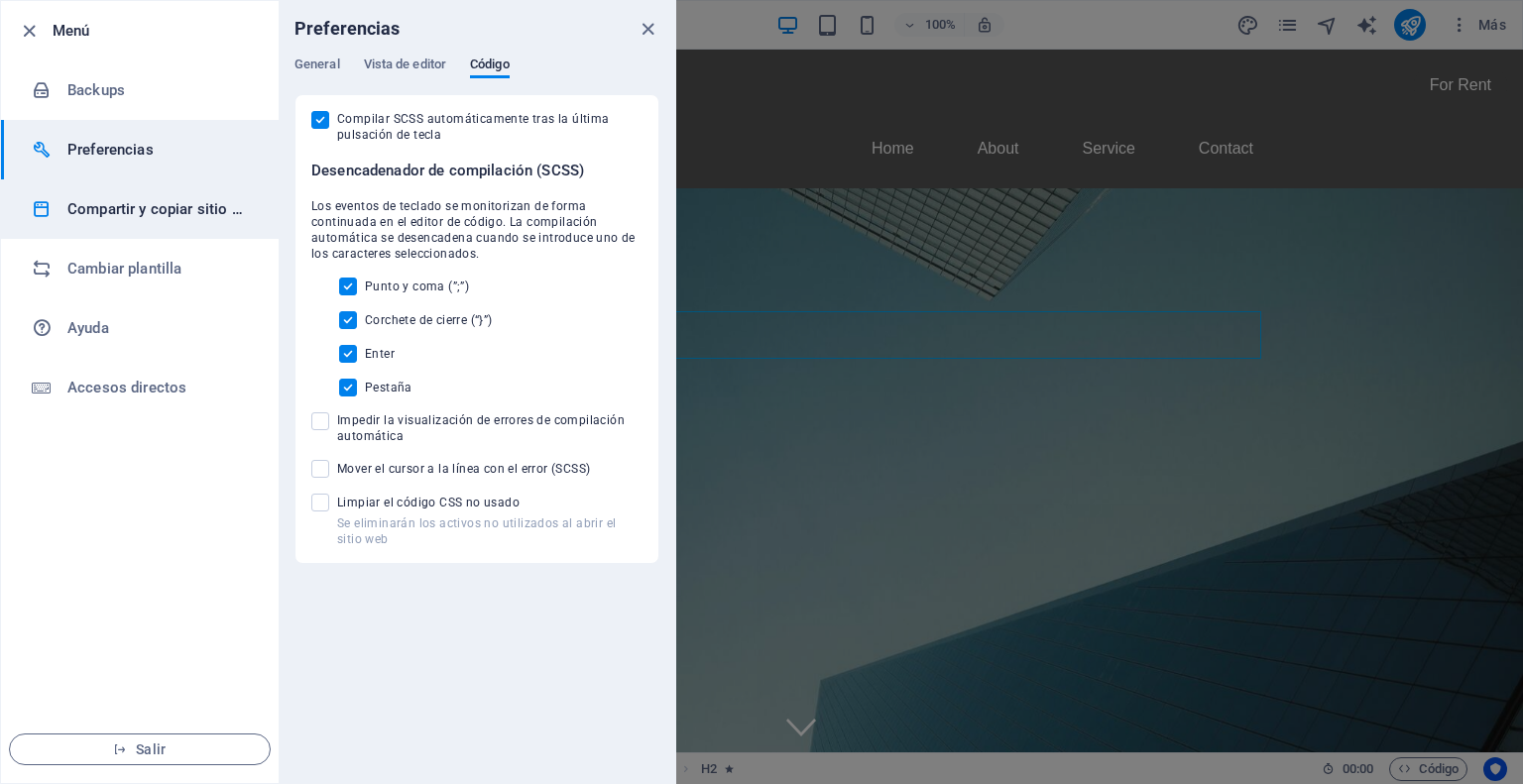 click on "Compartir y copiar sitio web" at bounding box center (159, 209) 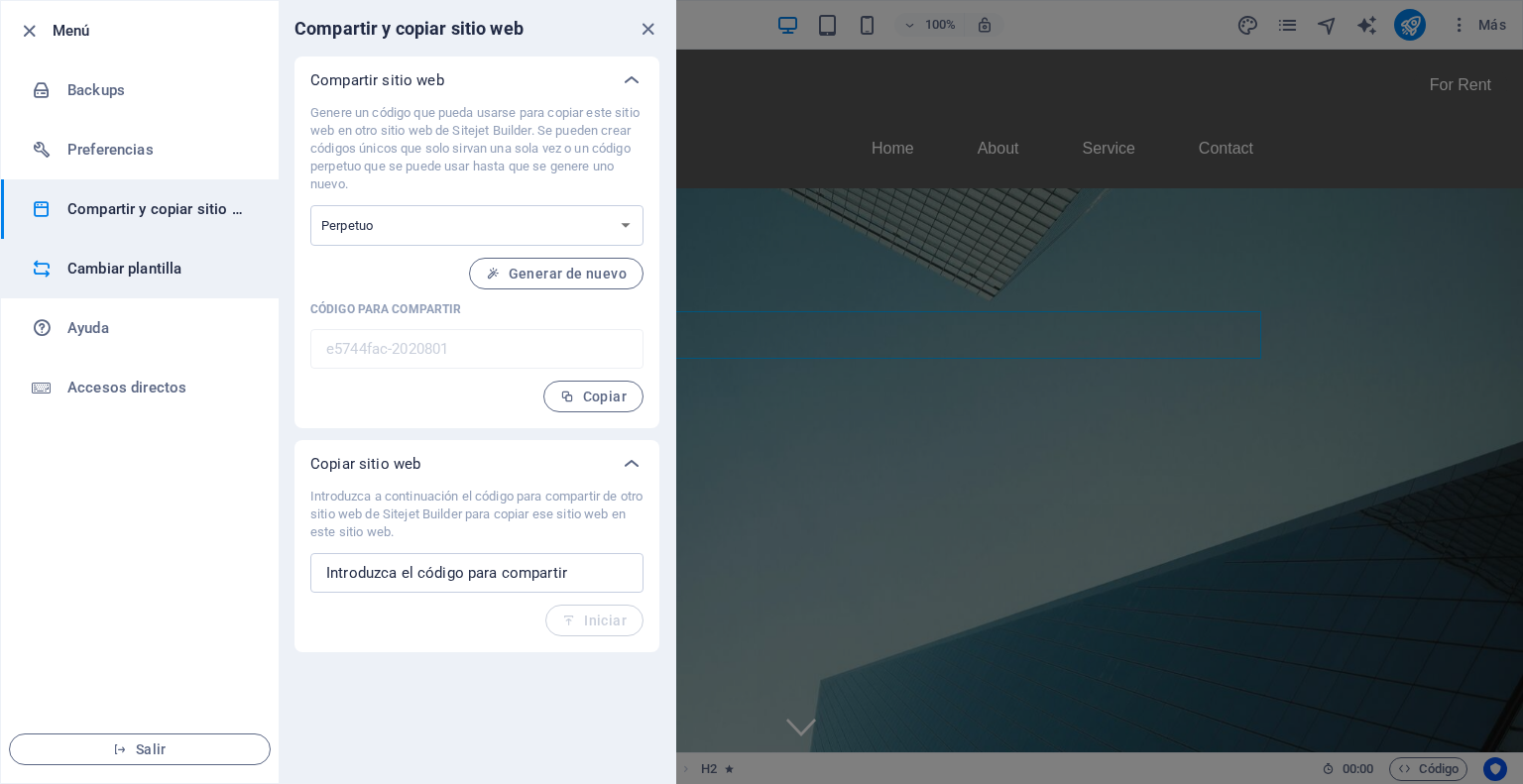 click on "Cambiar plantilla" at bounding box center (159, 269) 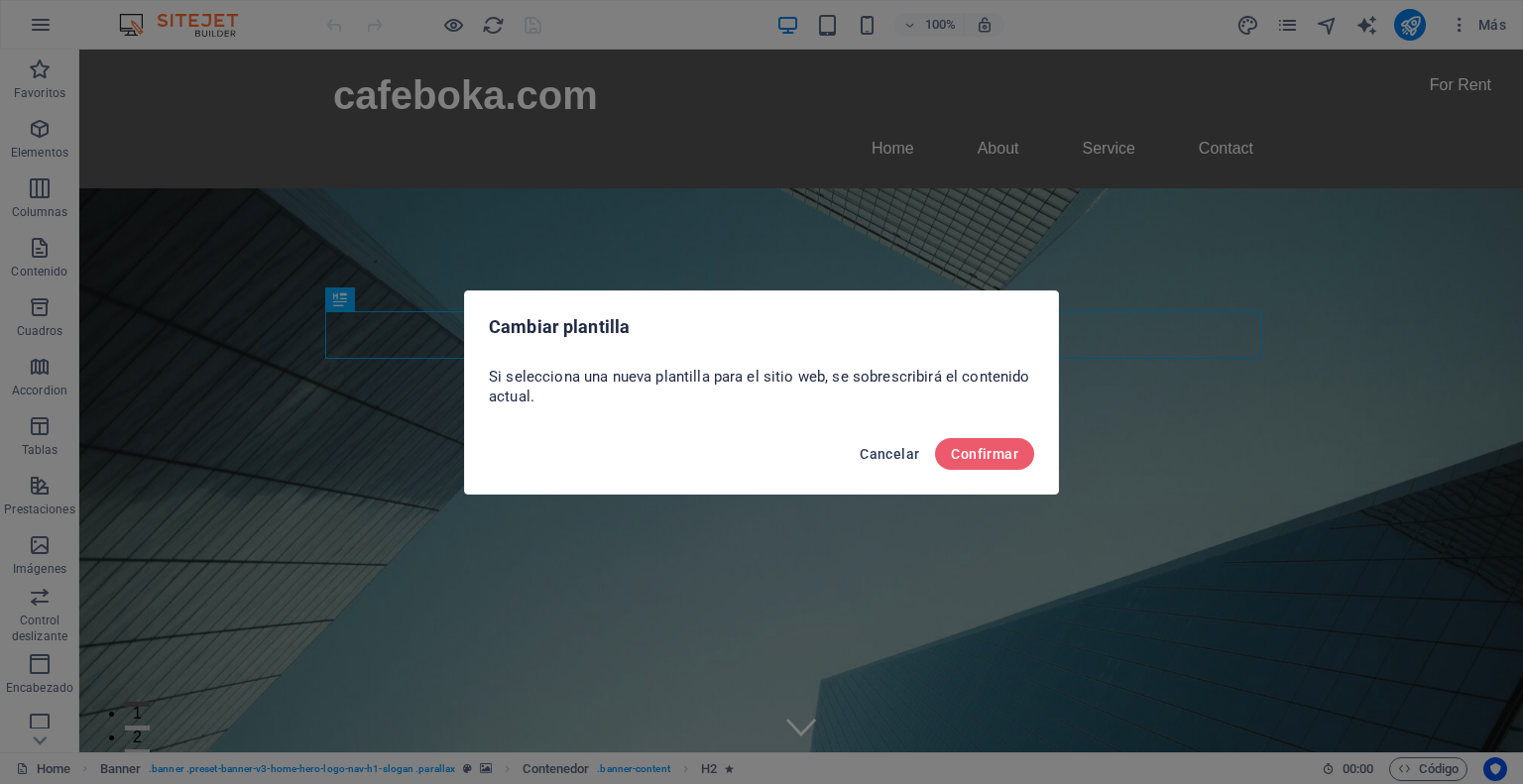 click on "Cancelar" at bounding box center [889, 454] 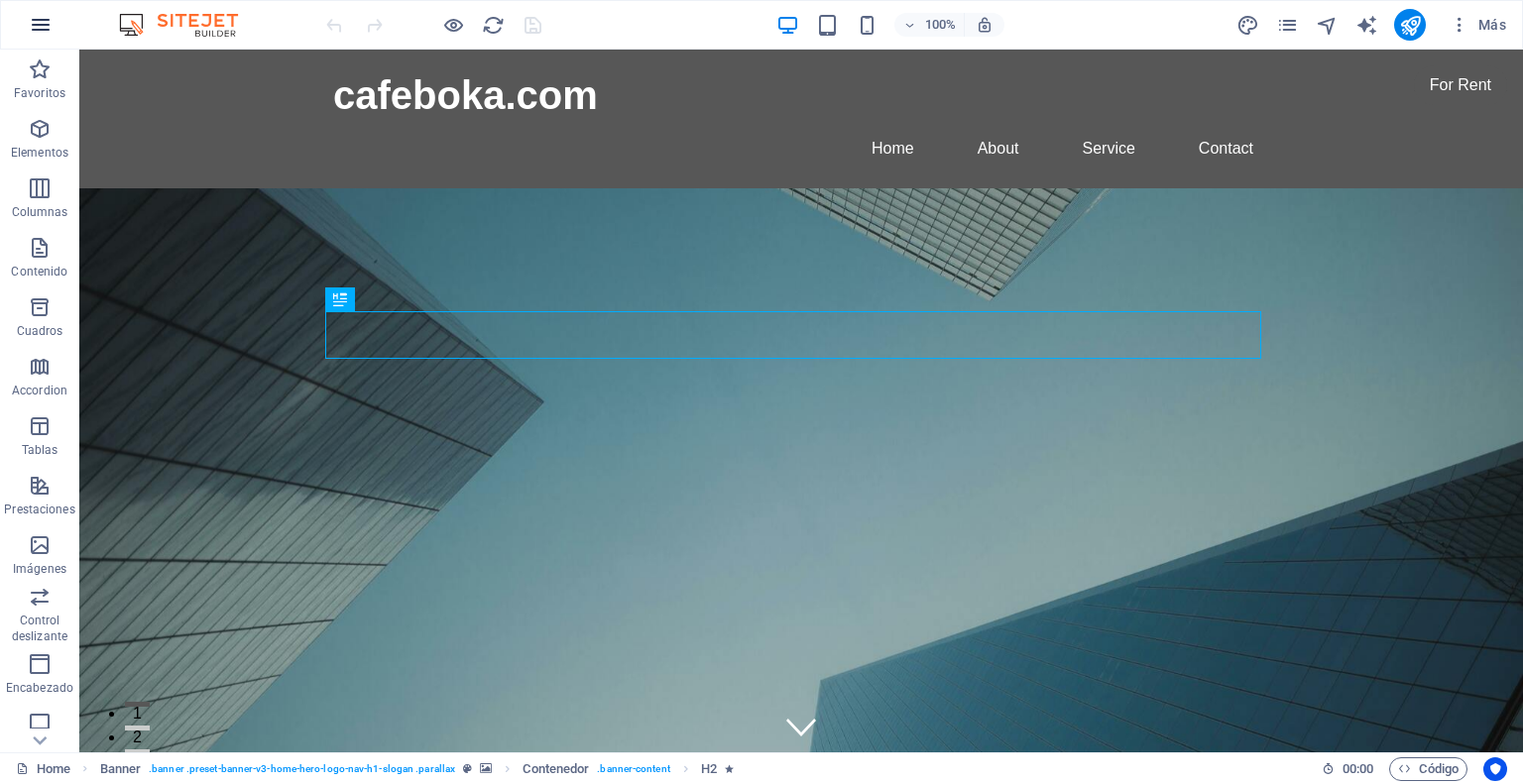 click at bounding box center (41, 25) 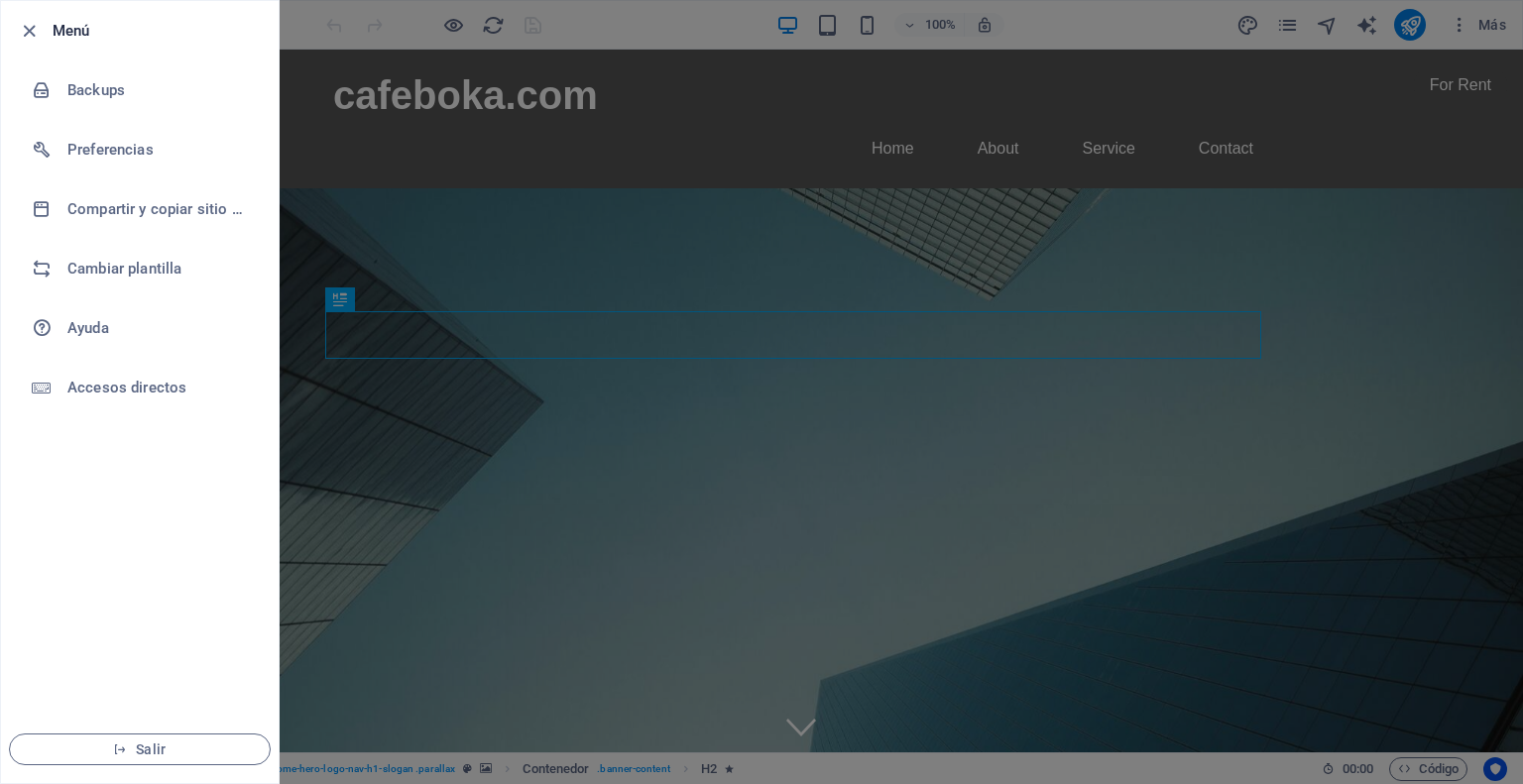 click at bounding box center (762, 392) 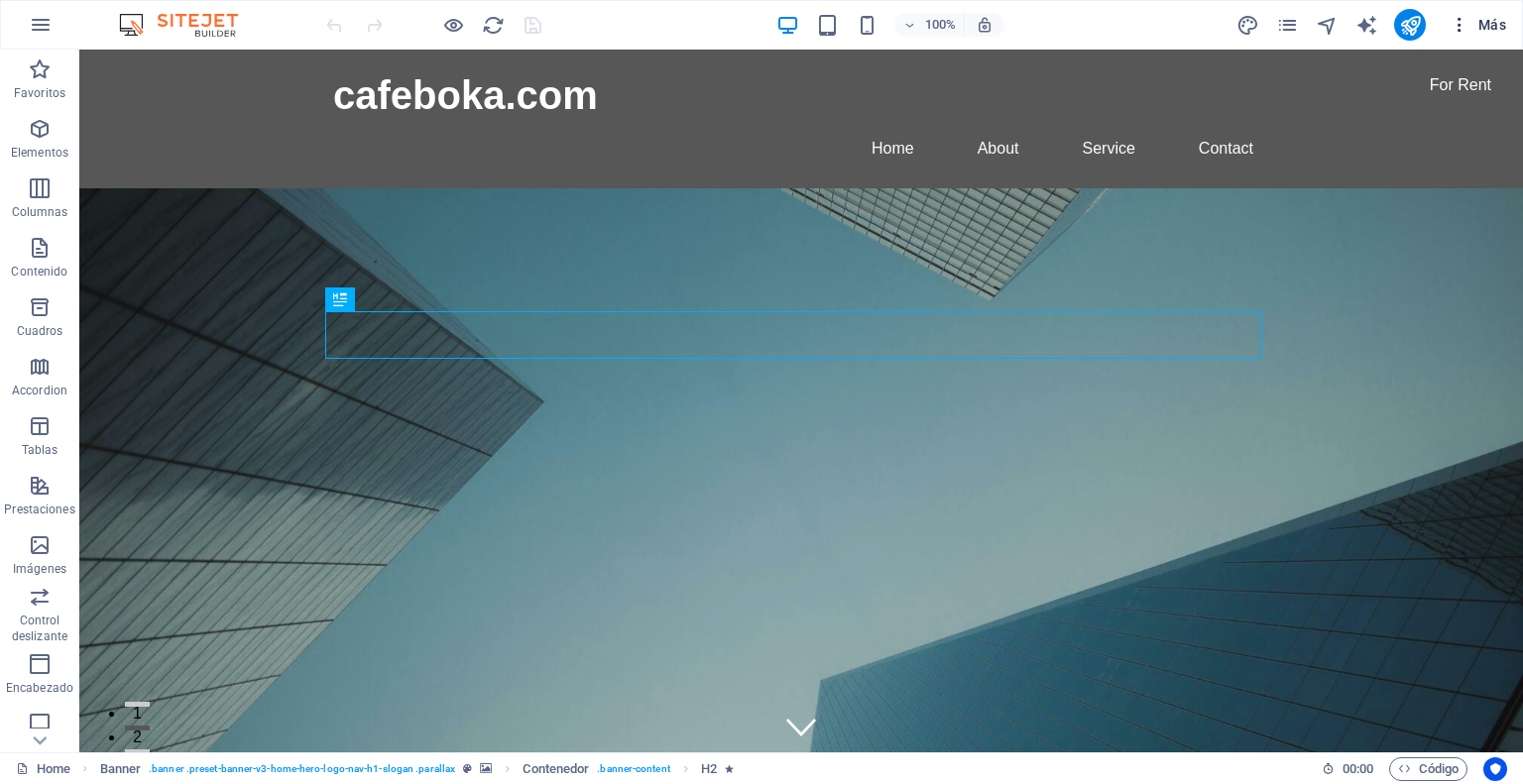 click at bounding box center [1460, 25] 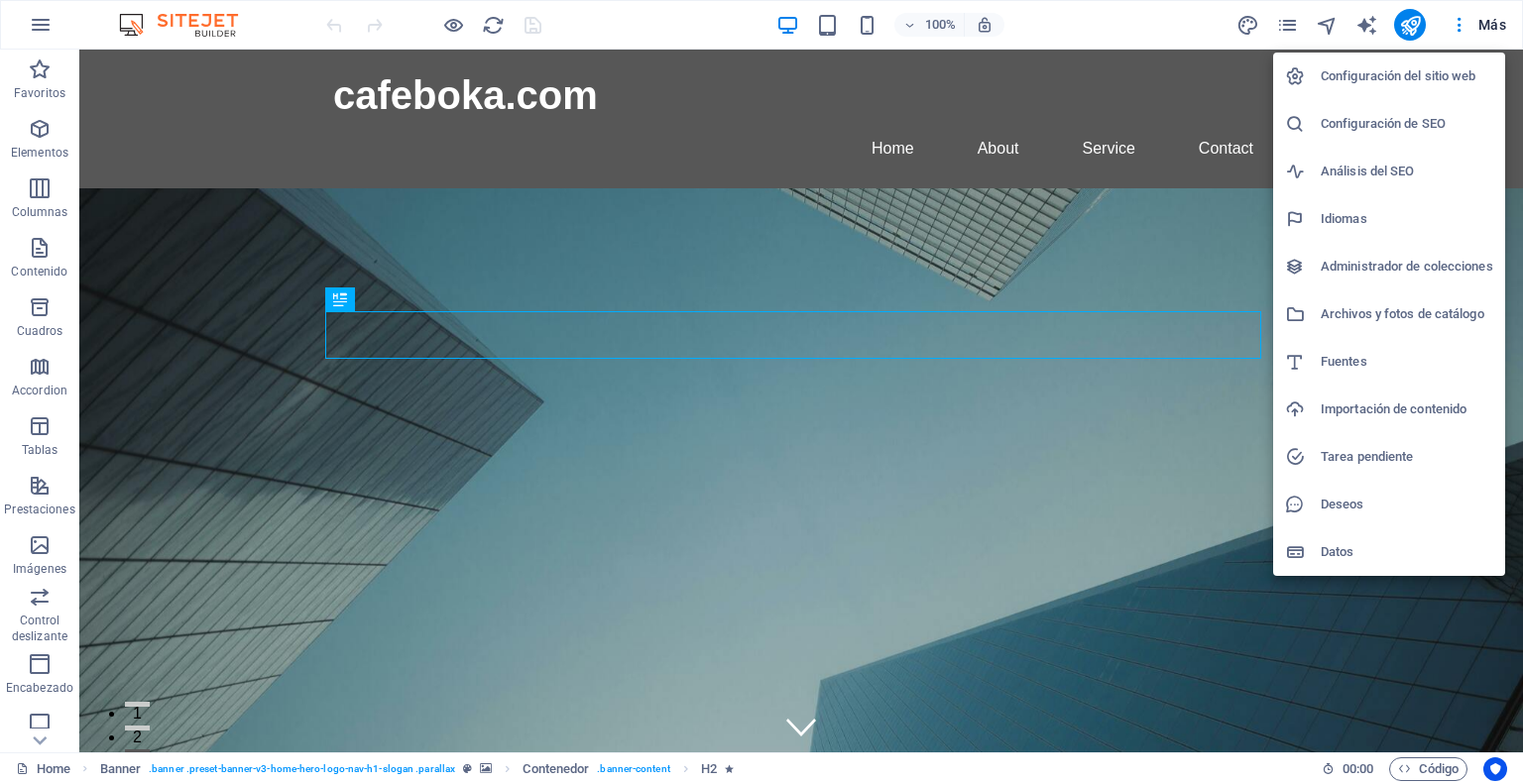 click on "Configuración del sitio web" at bounding box center [1407, 76] 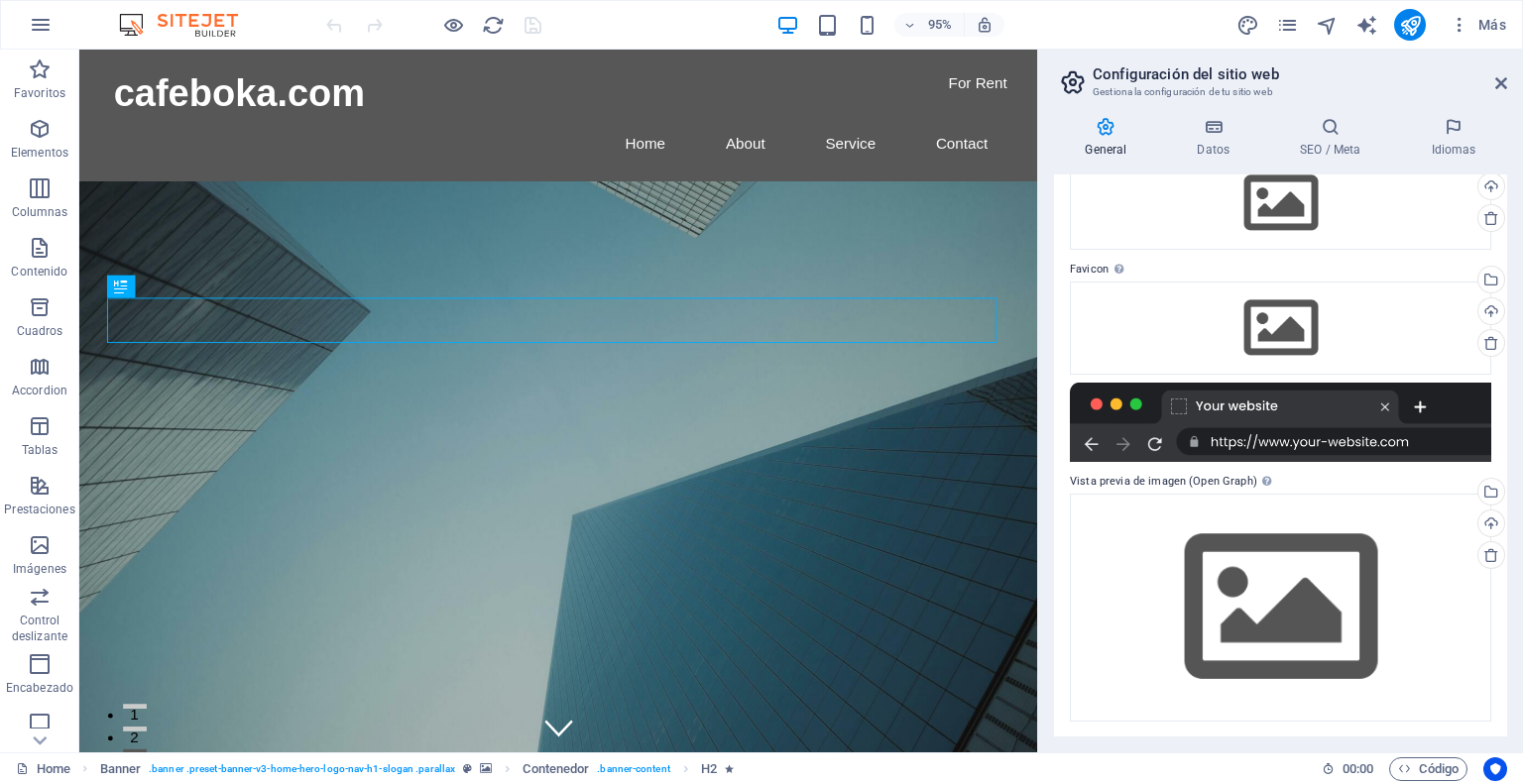scroll, scrollTop: 0, scrollLeft: 0, axis: both 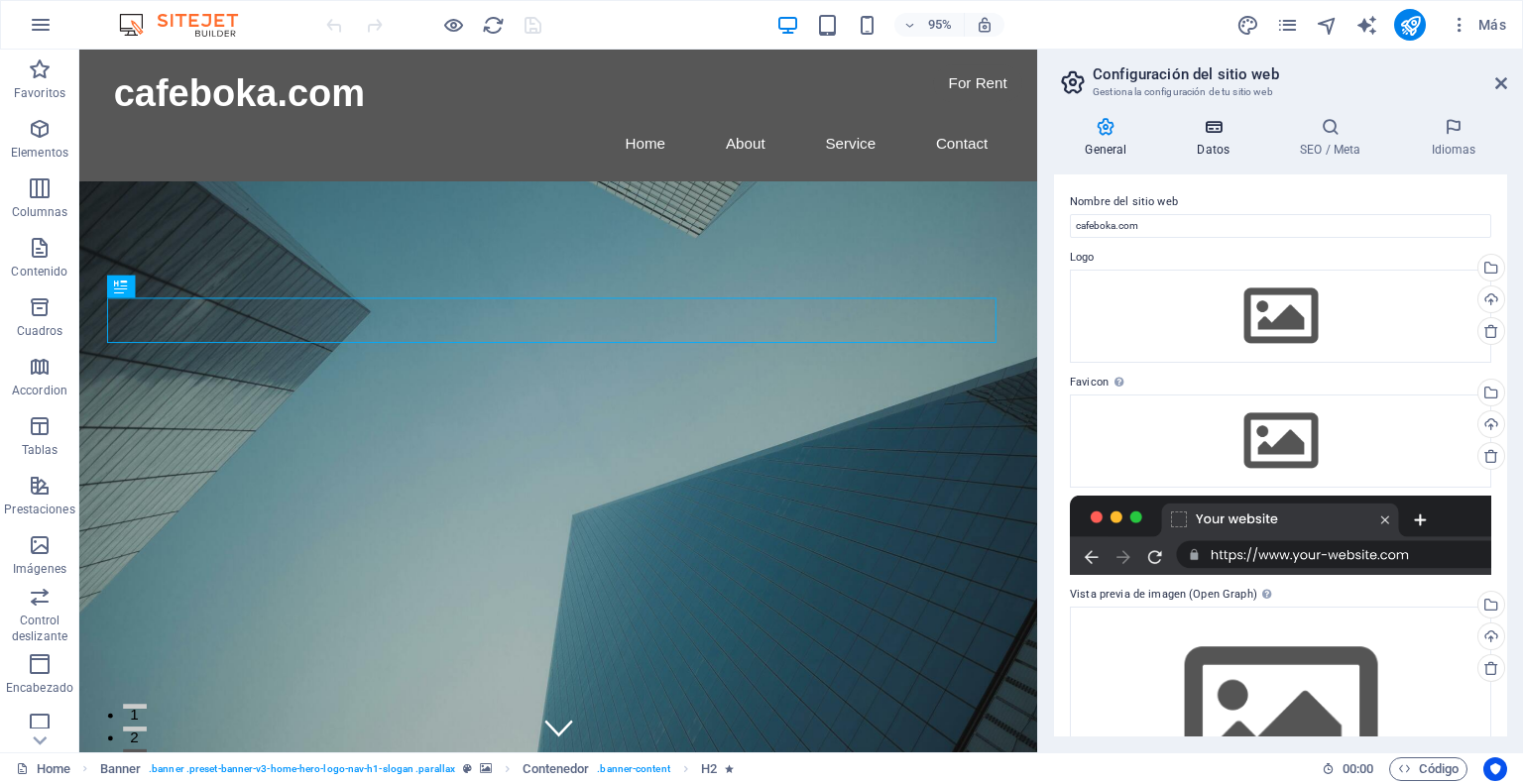click at bounding box center [1214, 127] 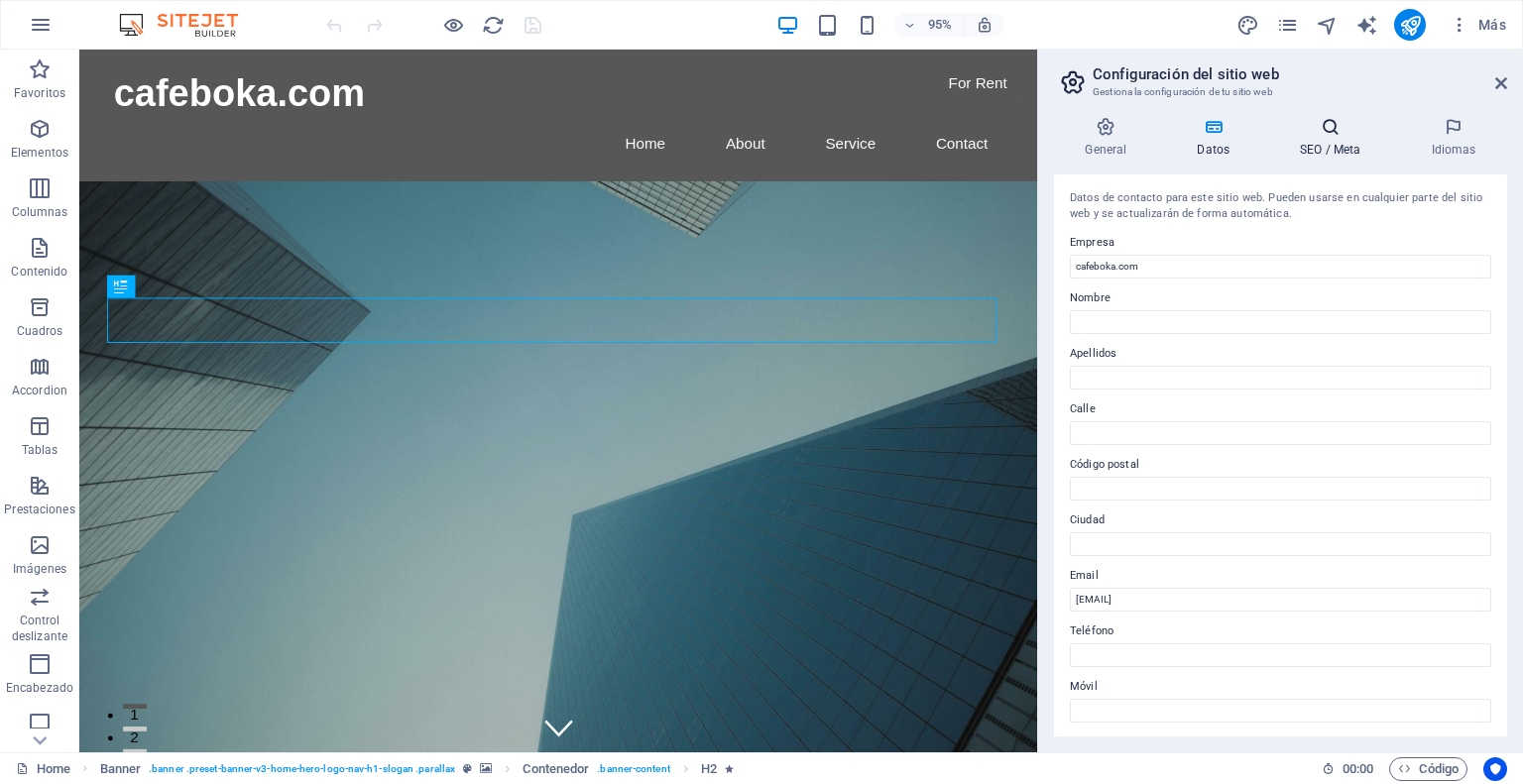 click on "SEO / Meta" at bounding box center [1335, 138] 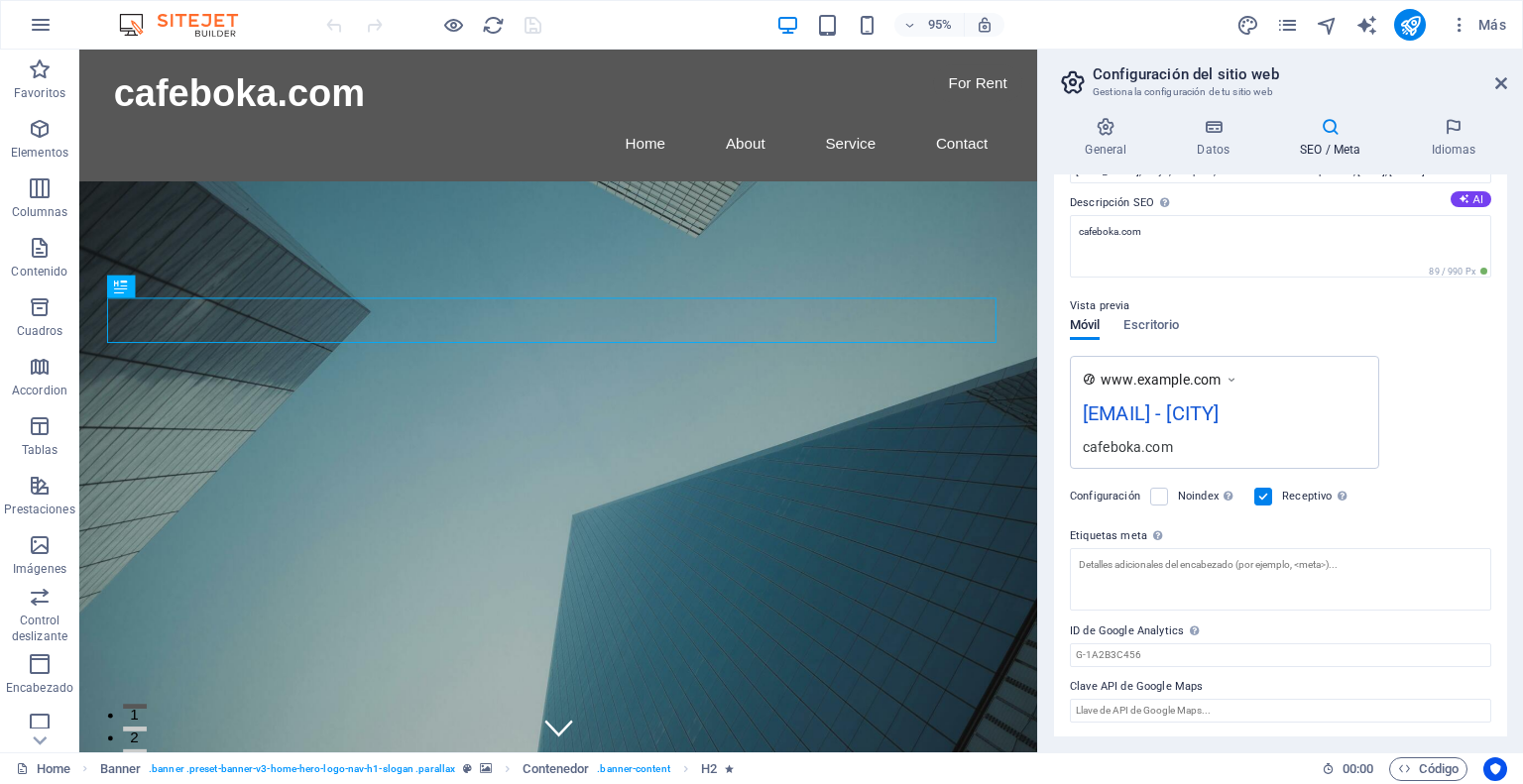 scroll, scrollTop: 0, scrollLeft: 0, axis: both 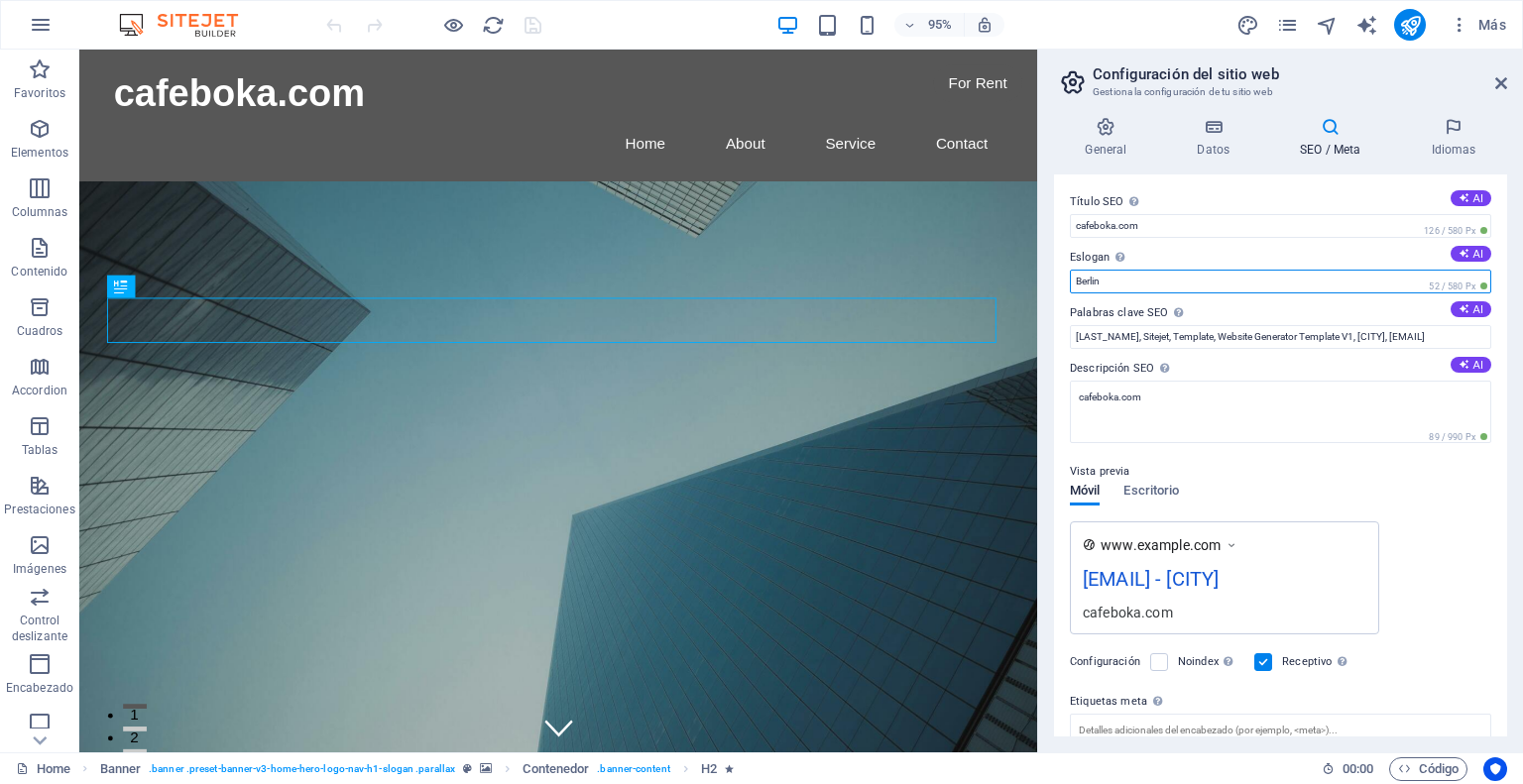 click on "Berlin" at bounding box center [1280, 281] 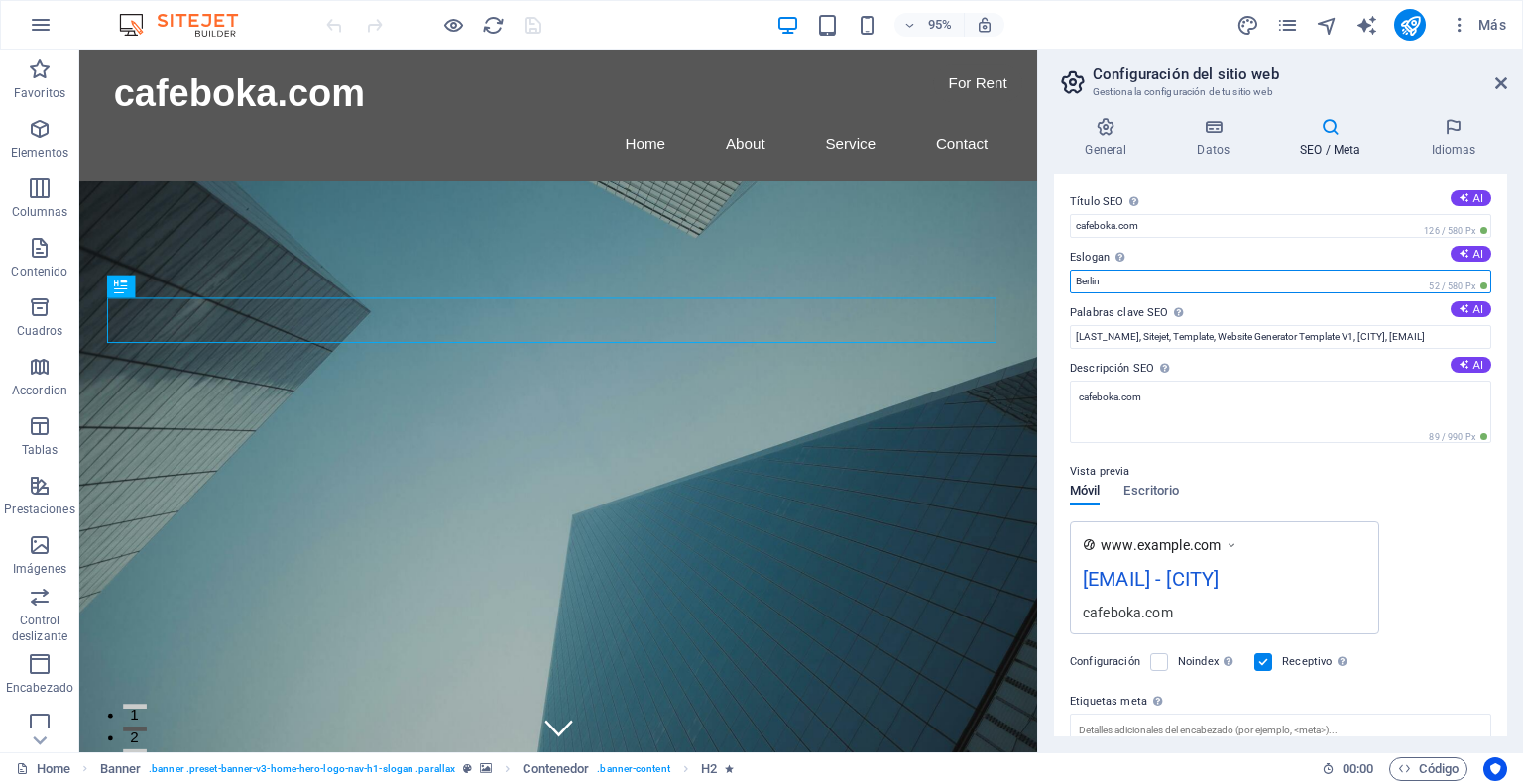 click on "Berlin" at bounding box center [1280, 281] 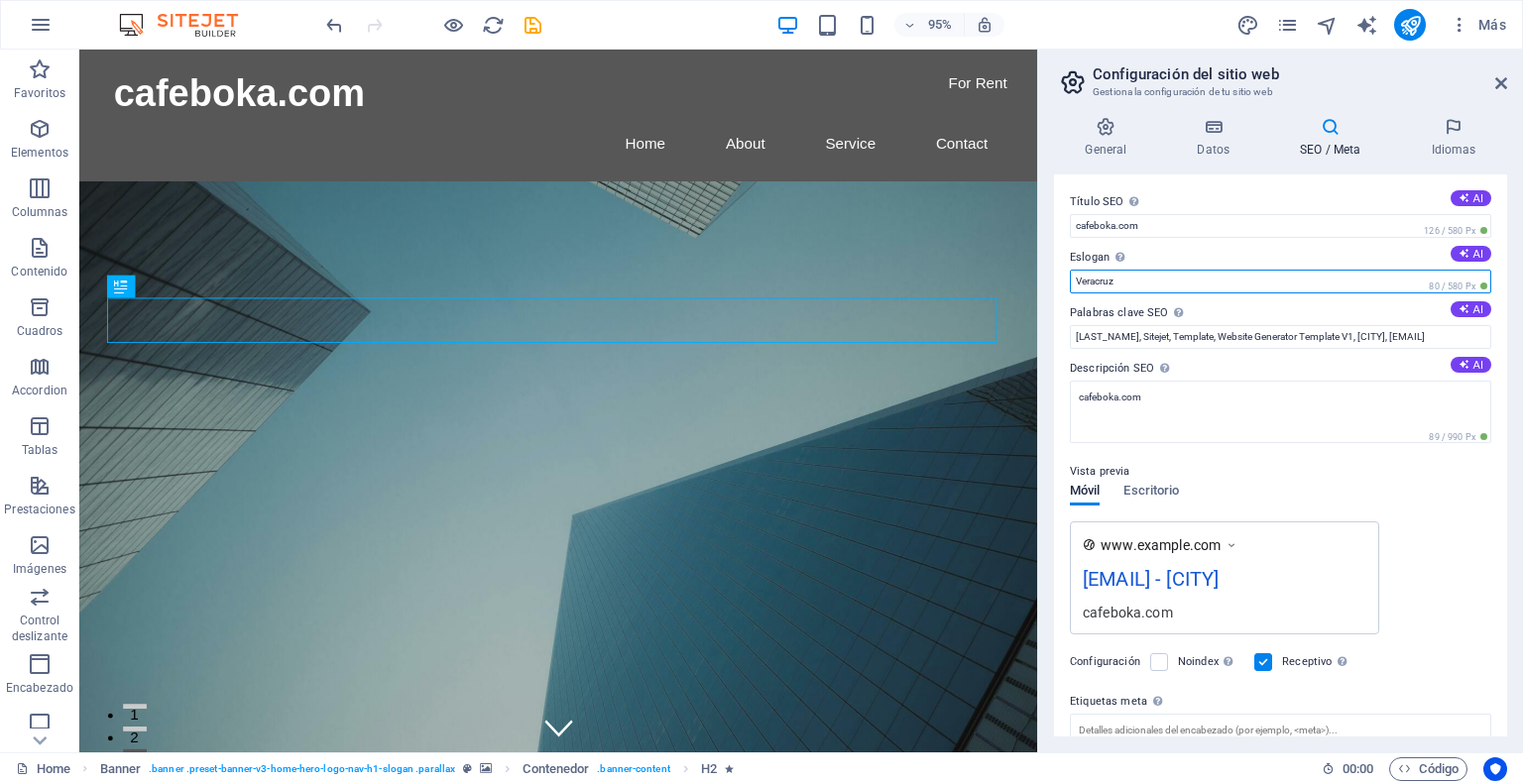 type on "Veracruz" 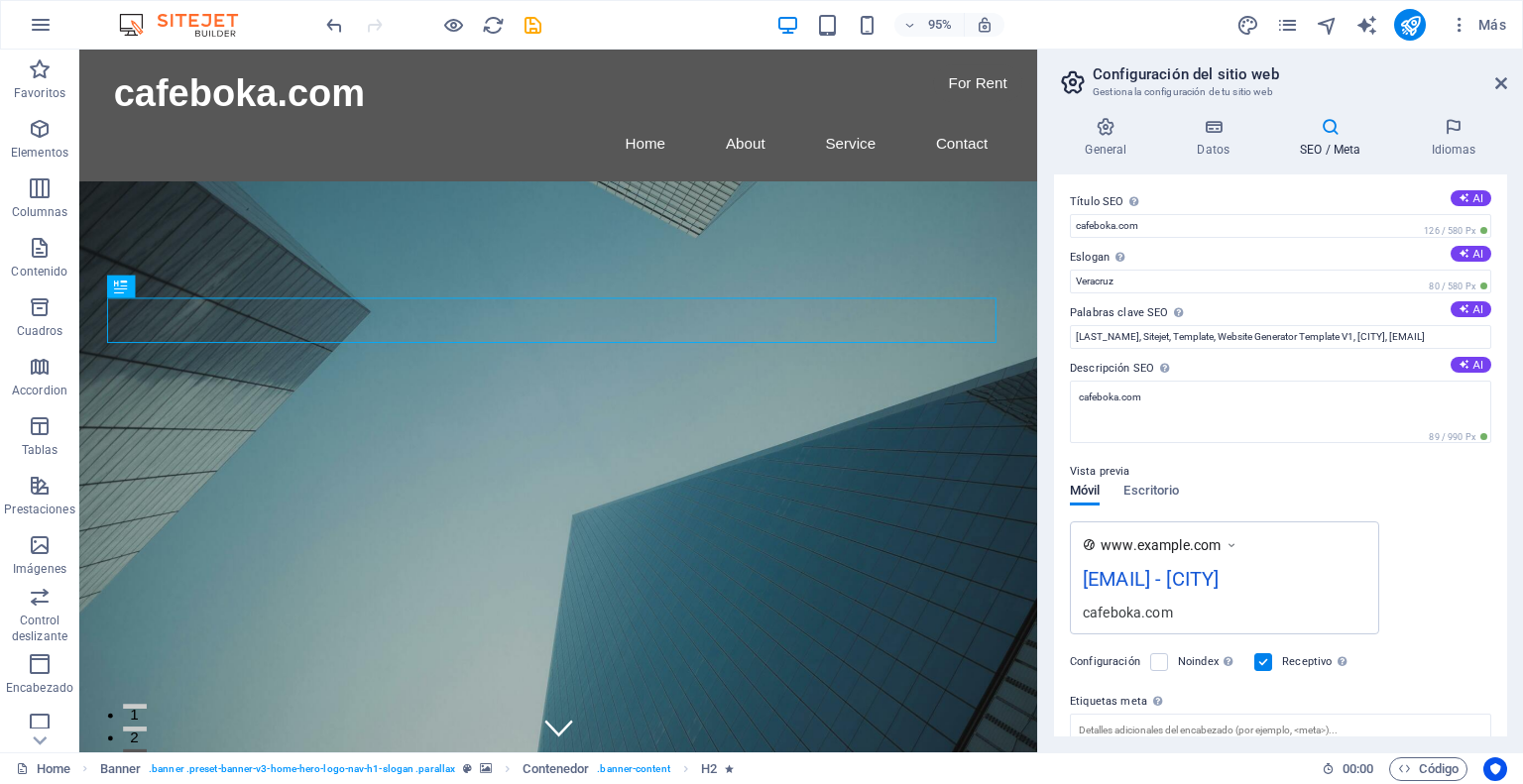 click on "Título SEO El título de tu sitio web. Elige algo que destaque en los resultados de los buscadores. AI cafeboka.com 126 / 580 Px Eslogan El eslogan de tu sitio web. AI Veracruz 80 / 580 Px Palabras clave SEO Lista de palabras clave separadas por comas que describen tu sitio web. AI Williams, Sitejet, Template, Website Generator Template V1, Berlin, cafeboka.com Descripción SEO Describe el contenido de tu sitio web - ¡crucial para los buscadores y SEO! AI cafeboka.com 89 / 990 Px Vista previa Móvil Escritorio www.example.com cafeboka.com - Veracruz cafeboka.com Configuración Noindex Indica a los buscadores que no incluyan este sitio web en los resultados de búsqueda. Receptivo Determina si el sitio web debería responder en función de la resolución de pantalla. Etiquetas meta Introduce aquí el código HTML que se incluirá en las etiquetas  de tu sitio web. Ten en cuenta que es posible que tu sitio web no funcione si incluye un código con errores. ID de Google Analytics Clave API de Google Maps" at bounding box center (1280, 455) 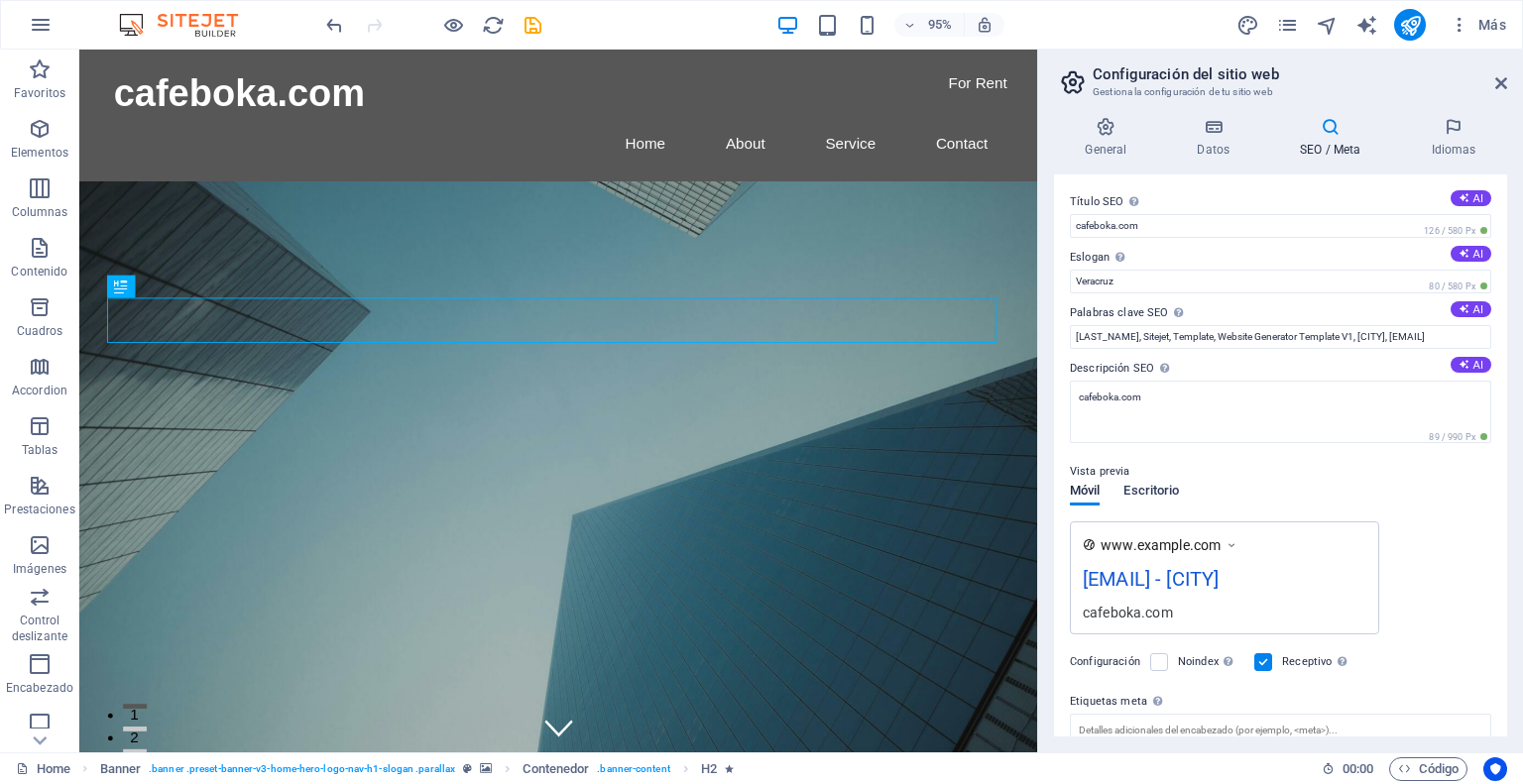 click on "Escritorio" at bounding box center (1151, 493) 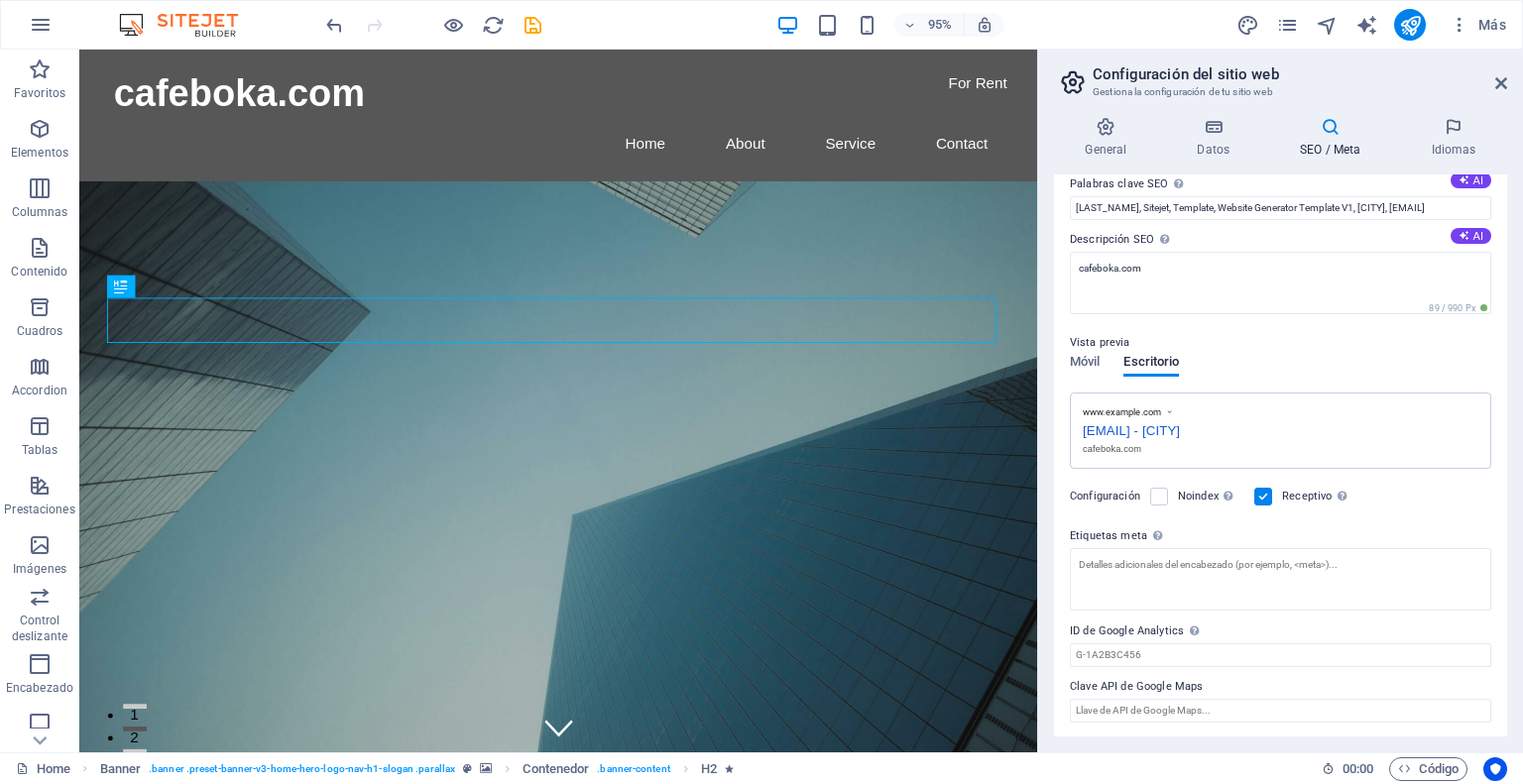 scroll, scrollTop: 0, scrollLeft: 0, axis: both 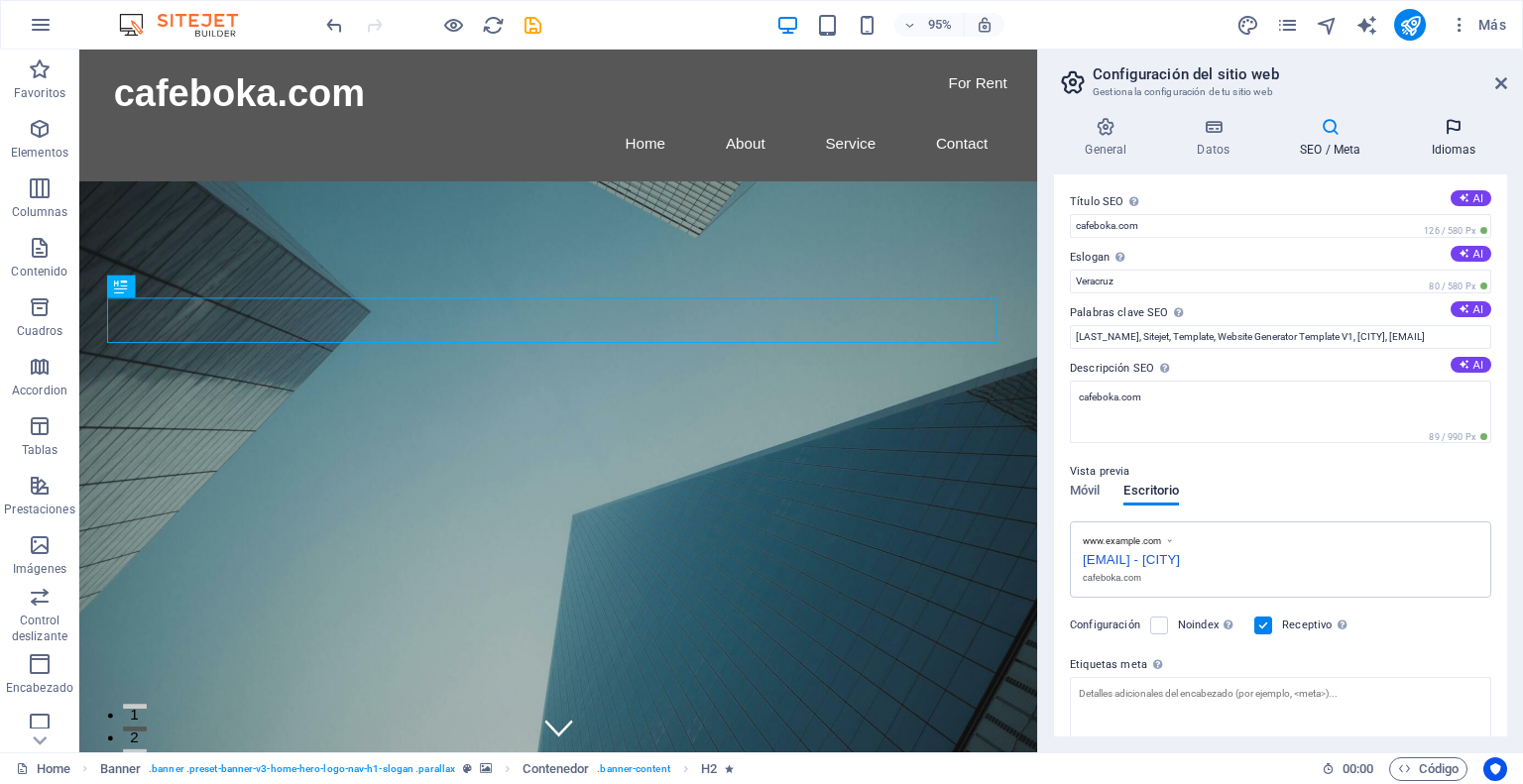 click at bounding box center [1454, 127] 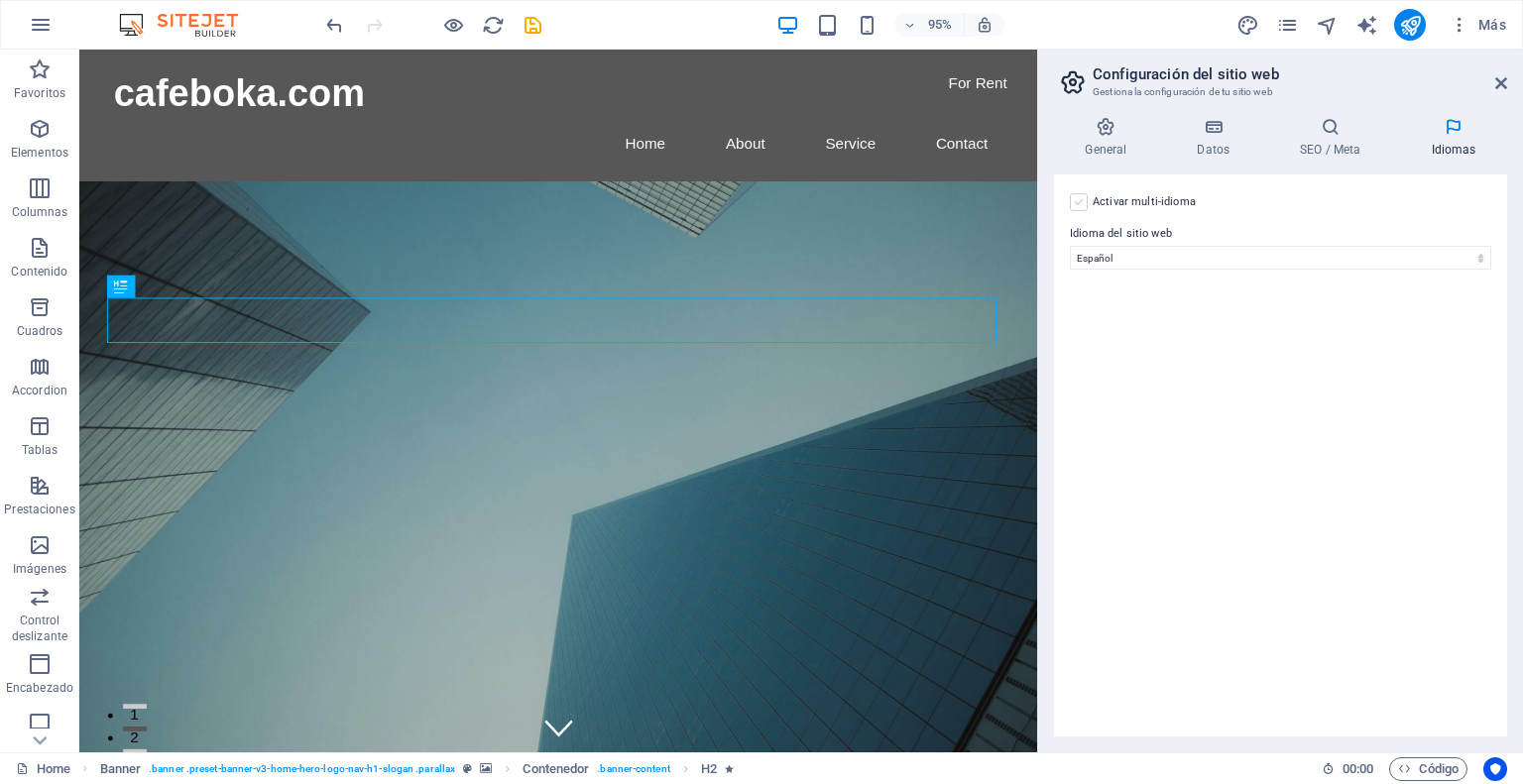 click at bounding box center (1079, 202) 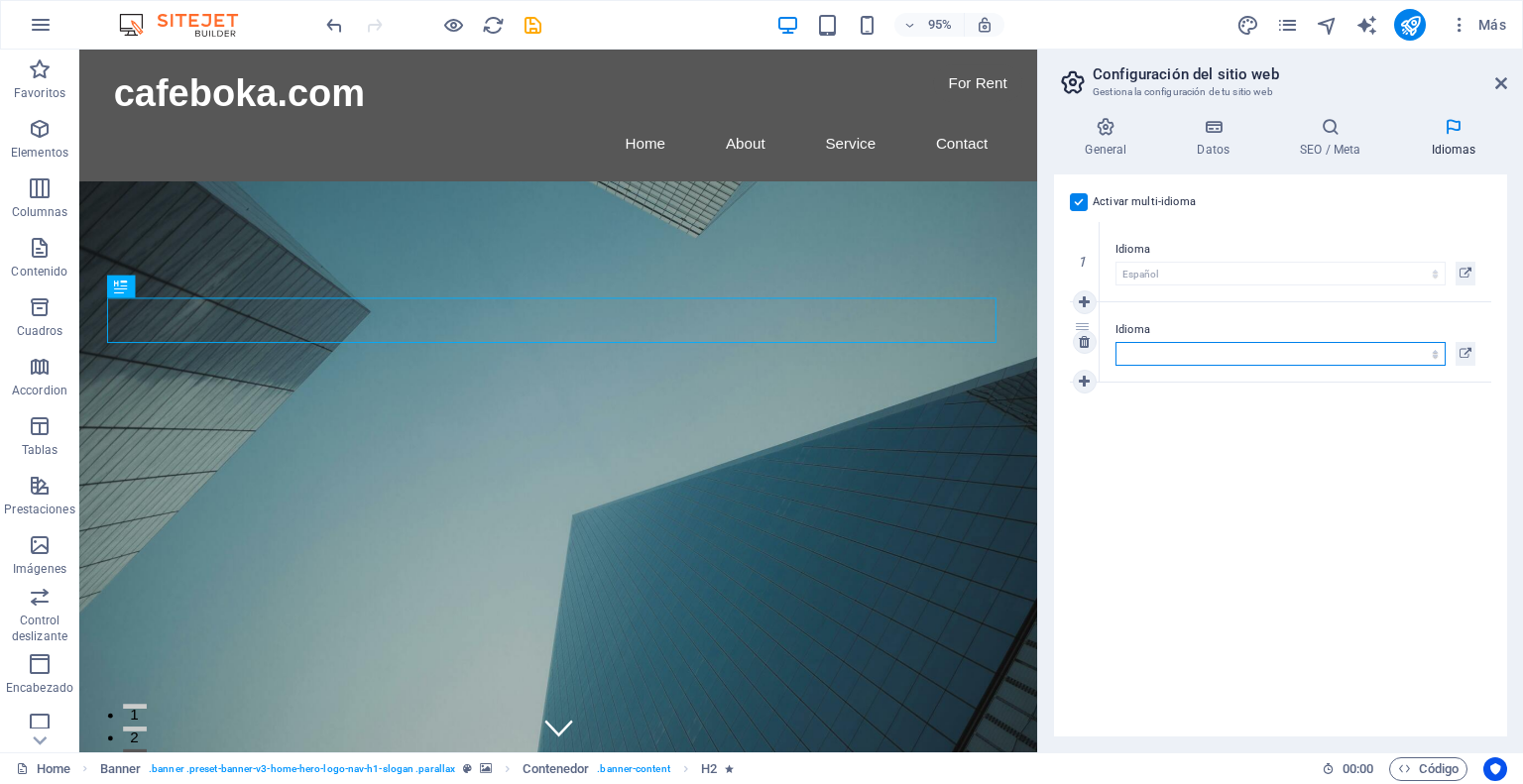 click on "Abkhazian Afar Afrikaans Akan Albanés Alemán Amharic Árabe Aragonese Armenian Assamese Avaric Avestan Aymara Azerbaijani Bambara Bashkir Basque Belarusian Bengalí Bihari languages Bislama Bokmål Bosnian Breton Búlgaro Burmese Catalán Central Khmer Chamorro Chechen Checo Chino Church Slavic Chuvash Coreano Cornish Corsican Cree Croata Danés Dzongkha Eslovaco Esloveno Español Esperanto Estonian Ewe Faroese Farsi (Persa) Fijian Finlandés Francés Fulah Gaelic Galician Ganda Georgian Greenlandic Griego Guaraní Gujarati Haitian Creole Hausa Hebreo Herero Hindi Hiri Motu Holandés Húngaro Ido Igbo Indonesio Inglés Interlingua Interlingue Inuktitut Inupiaq Irish Islandés Italiano Japonés Javanese Kannada Kanuri Kashmiri Kazakh Kikuyu Kinyarwanda Komi Kongo Kurdish Kwanyama Kyrgyz Lao Latín Letón Limburgish Lingala Lituano Luba-Katanga Luxembourgish Macedonio Malagasy Malay Malayalam Maldivian Maltés Manx Maori Marathi Marshallese Mongolian Nauru Navajo Ndonga Nepali North Ndebele Northern Sami Pali" at bounding box center (1280, 354) 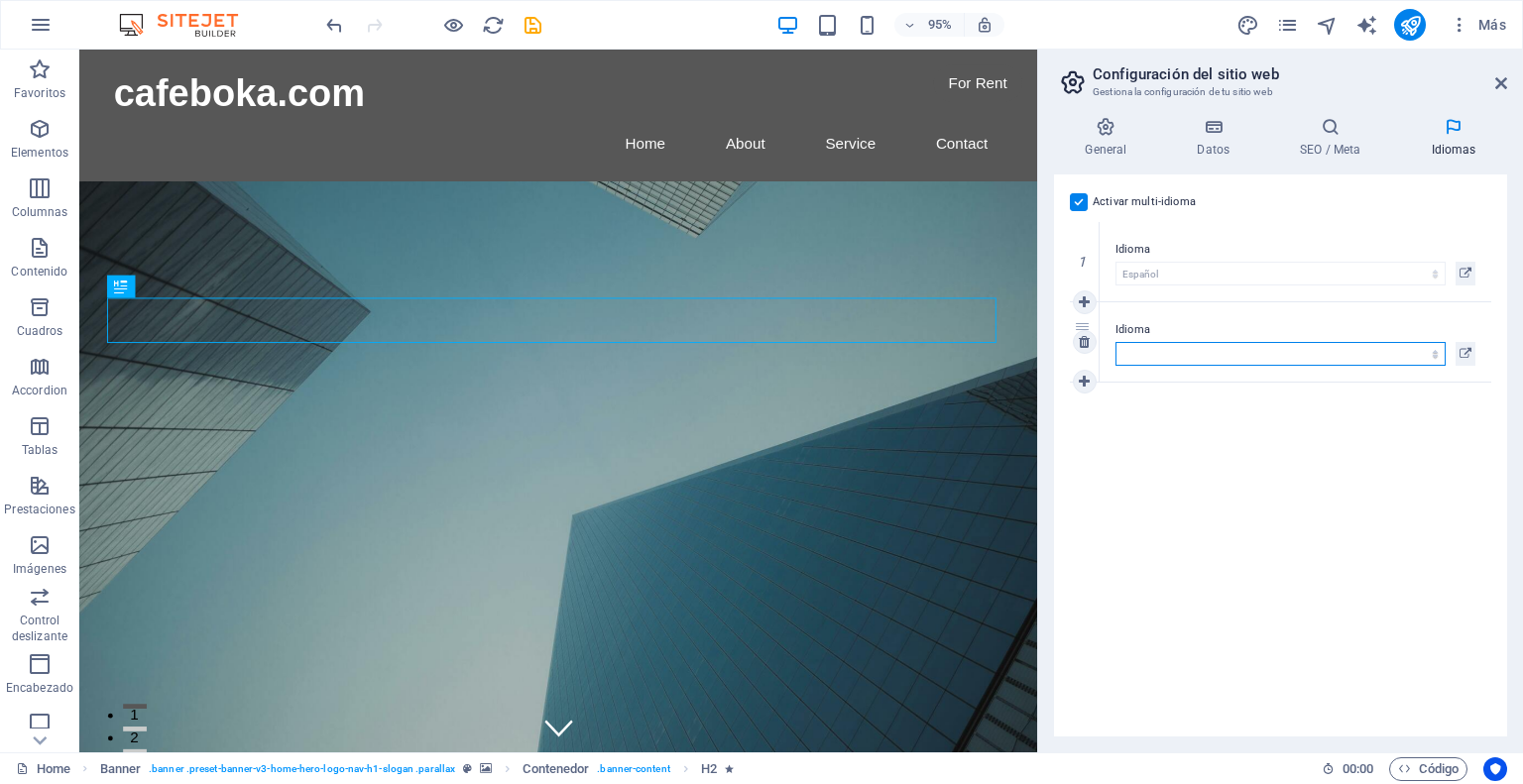 select on "73" 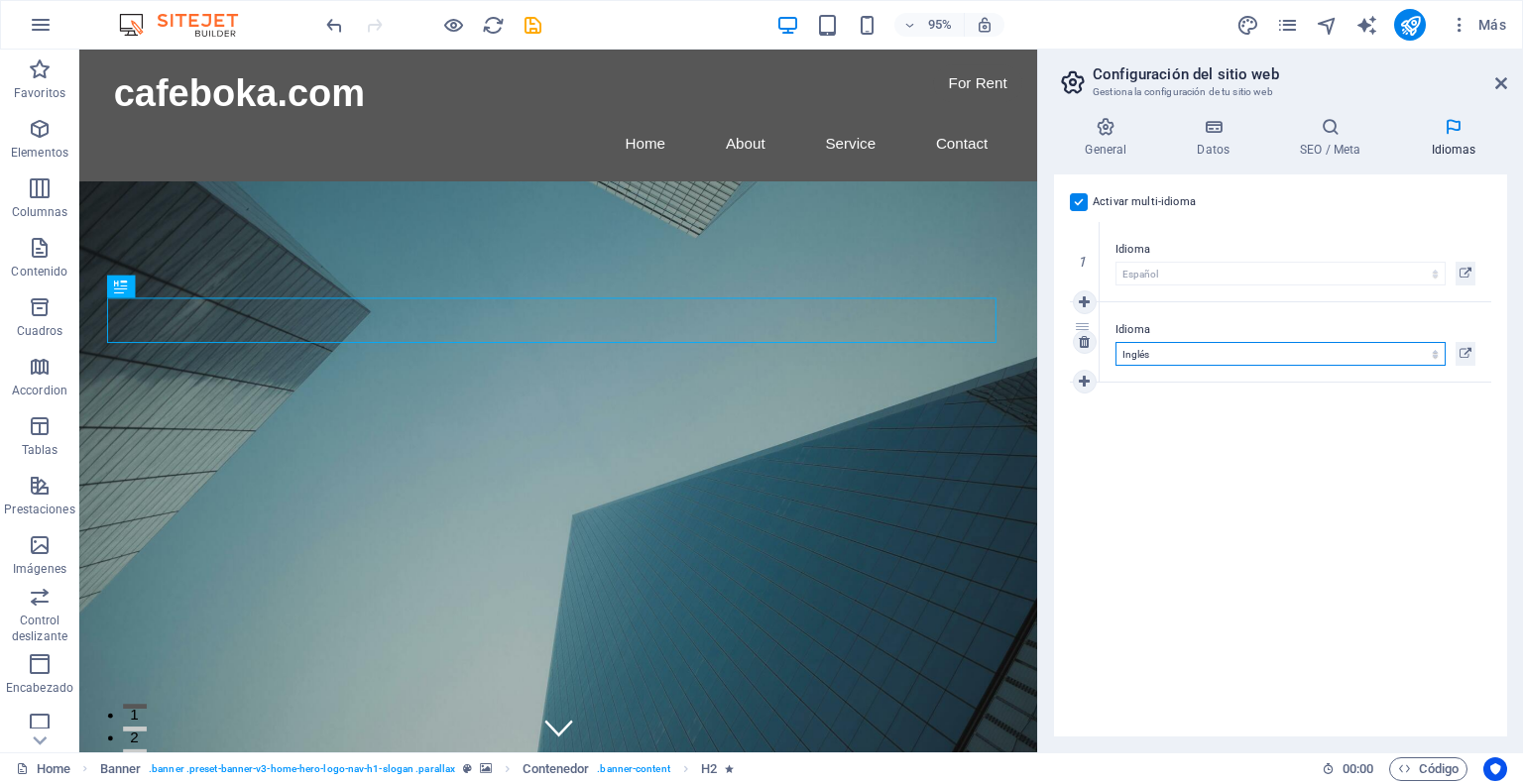 click on "Abkhazian Afar Afrikaans Akan Albanés Alemán Amharic Árabe Aragonese Armenian Assamese Avaric Avestan Aymara Azerbaijani Bambara Bashkir Basque Belarusian Bengalí Bihari languages Bislama Bokmål Bosnian Breton Búlgaro Burmese Catalán Central Khmer Chamorro Chechen Checo Chino Church Slavic Chuvash Coreano Cornish Corsican Cree Croata Danés Dzongkha Eslovaco Esloveno Español Esperanto Estonian Ewe Faroese Farsi (Persa) Fijian Finlandés Francés Fulah Gaelic Galician Ganda Georgian Greenlandic Griego Guaraní Gujarati Haitian Creole Hausa Hebreo Herero Hindi Hiri Motu Holandés Húngaro Ido Igbo Indonesio Inglés Interlingua Interlingue Inuktitut Inupiaq Irish Islandés Italiano Japonés Javanese Kannada Kanuri Kashmiri Kazakh Kikuyu Kinyarwanda Komi Kongo Kurdish Kwanyama Kyrgyz Lao Latín Letón Limburgish Lingala Lituano Luba-Katanga Luxembourgish Macedonio Malagasy Malay Malayalam Maldivian Maltés Manx Maori Marathi Marshallese Mongolian Nauru Navajo Ndonga Nepali North Ndebele Northern Sami Pali" at bounding box center [1280, 354] 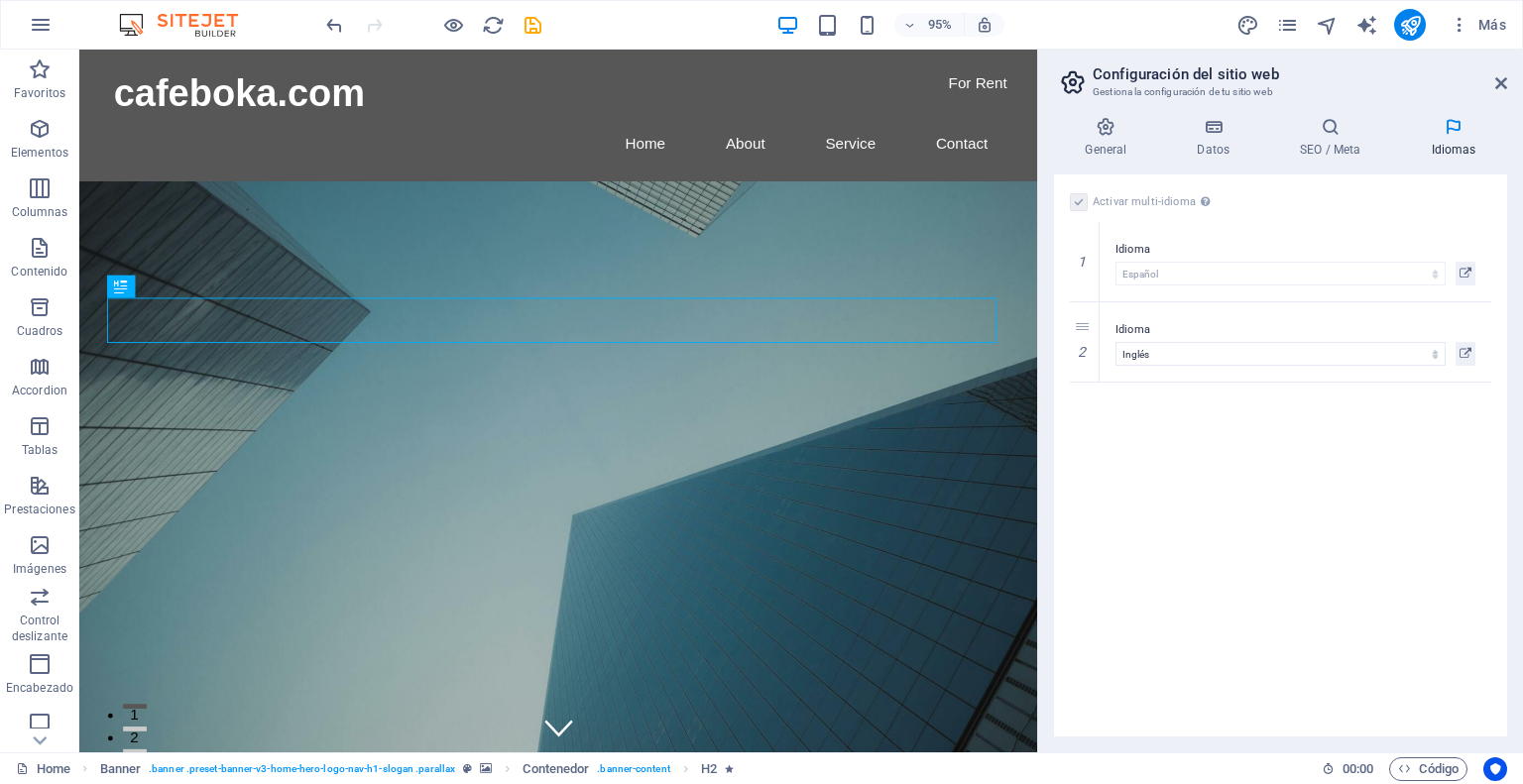 click on "Activar multi-idioma Para desactivar la opción multi-idioma, elimine todos los idiomas hasta que solo tenga un idioma. Idioma del sitio web Abkhazian Afar Afrikaans Akan Albanés Alemán Amharic Árabe Aragonese Armenian Assamese Avaric Avestan Aymara Azerbaijani Bambara Bashkir Basque Belarusian Bengalí Bihari languages Bislama Bokmål Bosnian Breton Búlgaro Burmese Catalán Central Khmer Chamorro Chechen Checo Chino Church Slavic Chuvash Coreano Cornish Corsican Cree Croata Danés Dzongkha Eslovaco Esloveno Español Esperanto Estonian Ewe Faroese Farsi (Persa) Fijian Finlandés Francés Fulah Gaelic Galician Ganda Georgian Greenlandic Griego Guaraní Gujarati Haitian Creole Hausa Hebreo Herero Hindi Hiri Motu Holandés Húngaro Ido Igbo Indonesio Inglés Interlingua Interlingue Inuktitut Inupiaq Irish Islandés Italiano Japonés Javanese Kannada Kanuri Kashmiri Kazakh Kikuyu Kinyarwanda Komi Kongo Kurdish Kwanyama Kyrgyz Lao Latín Letón Limburgish Lingala Lituano Luba-Katanga Luxembourgish Macedonio 1" at bounding box center (1280, 455) 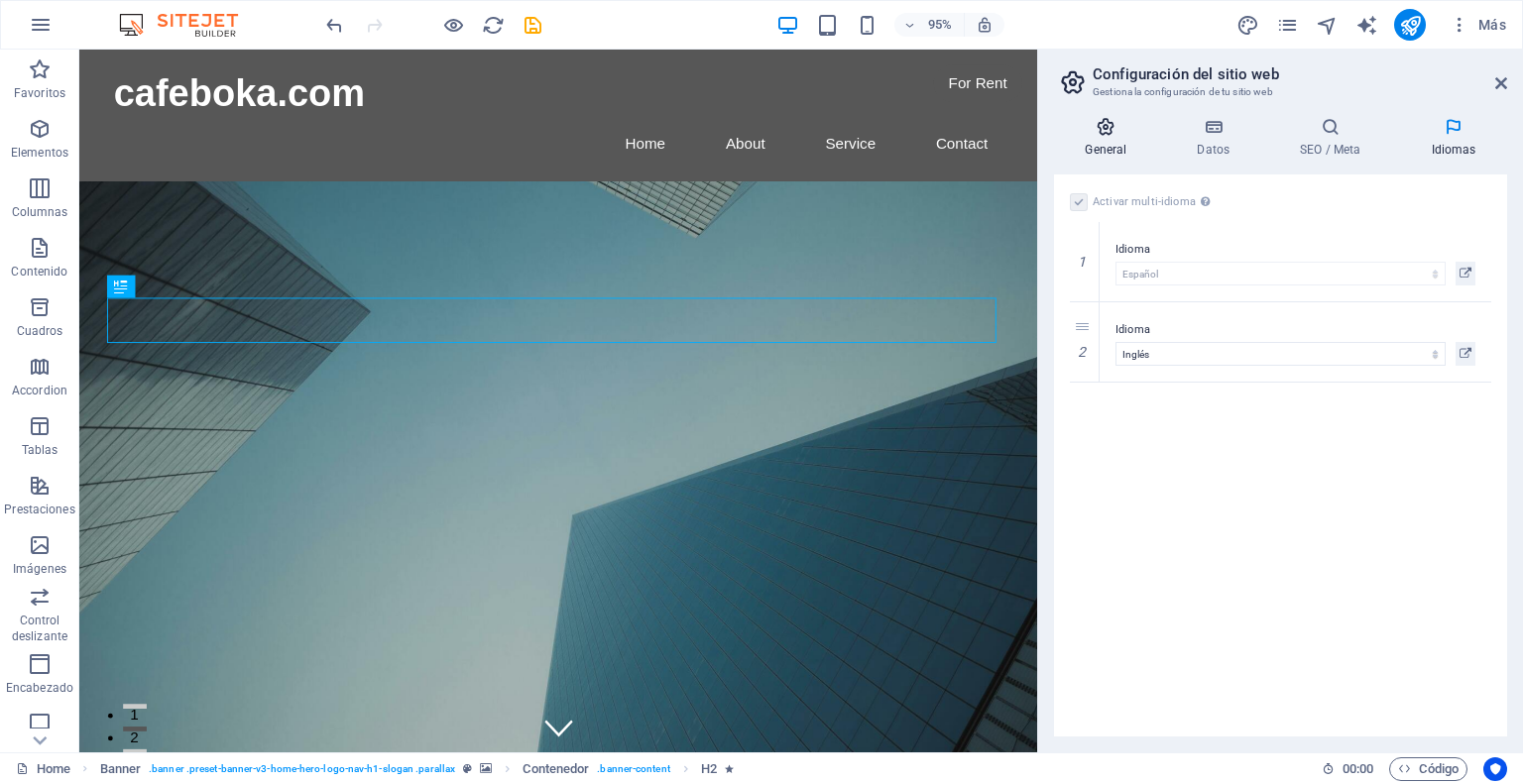click at bounding box center (1106, 127) 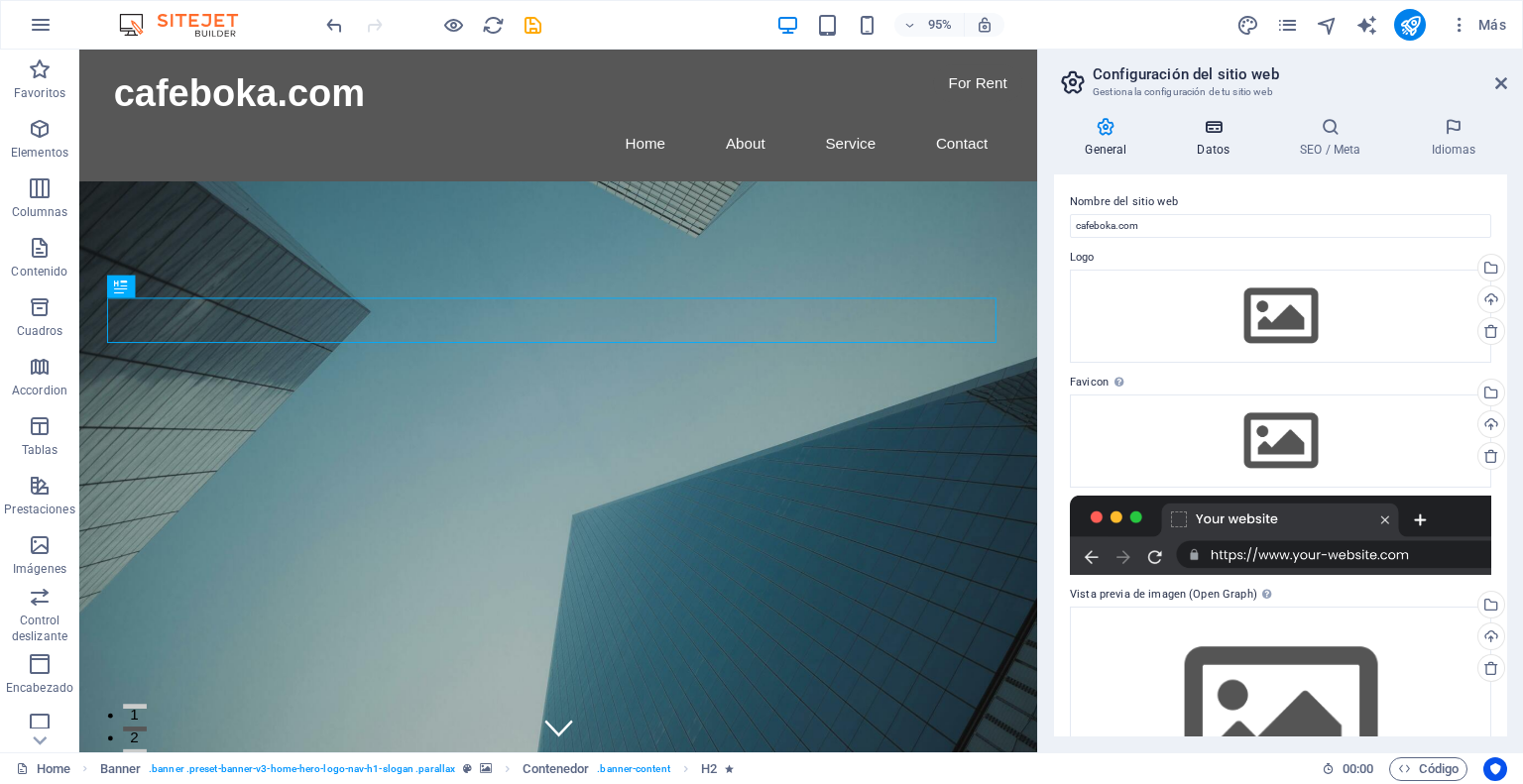 click at bounding box center [1214, 127] 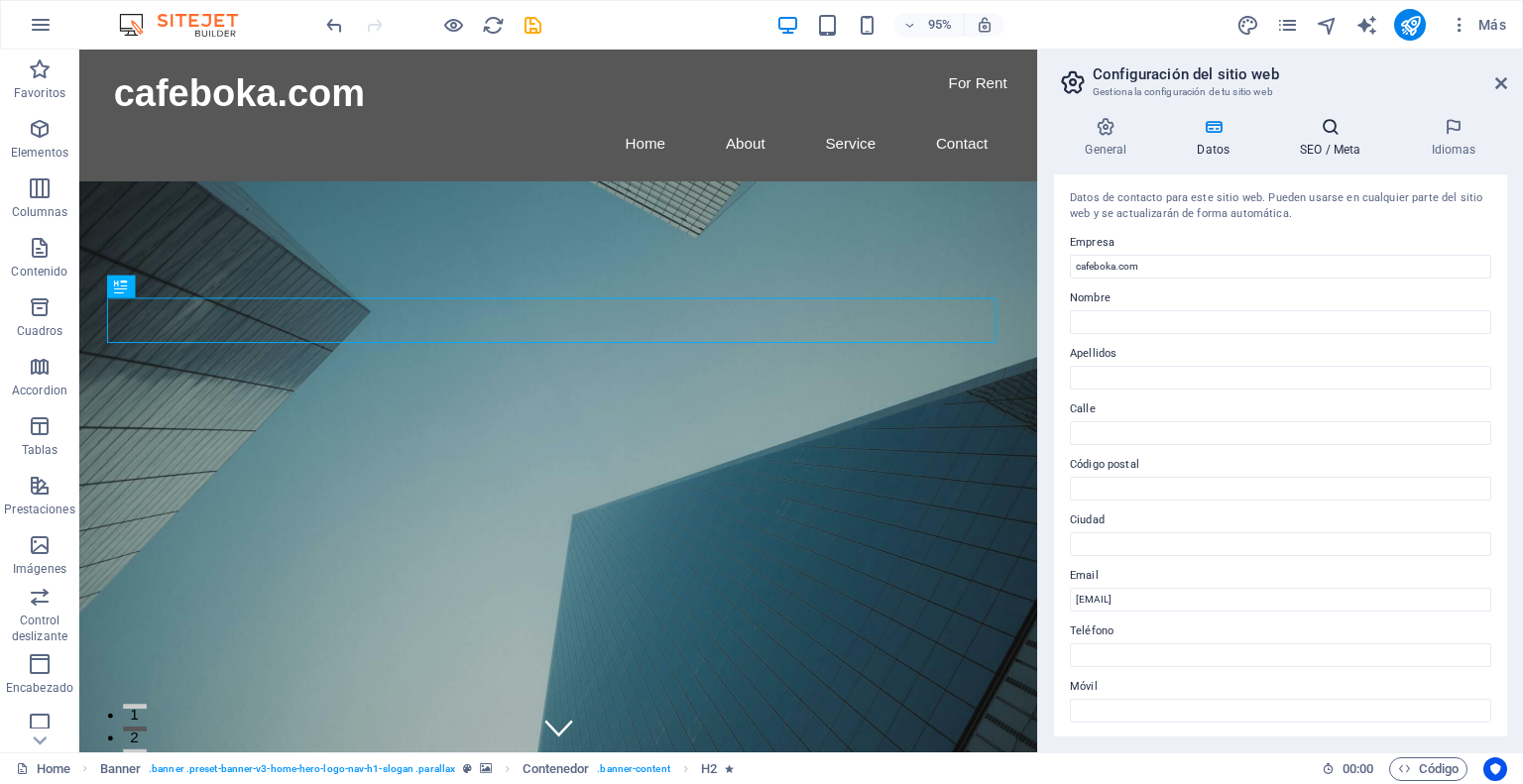 click at bounding box center [1331, 127] 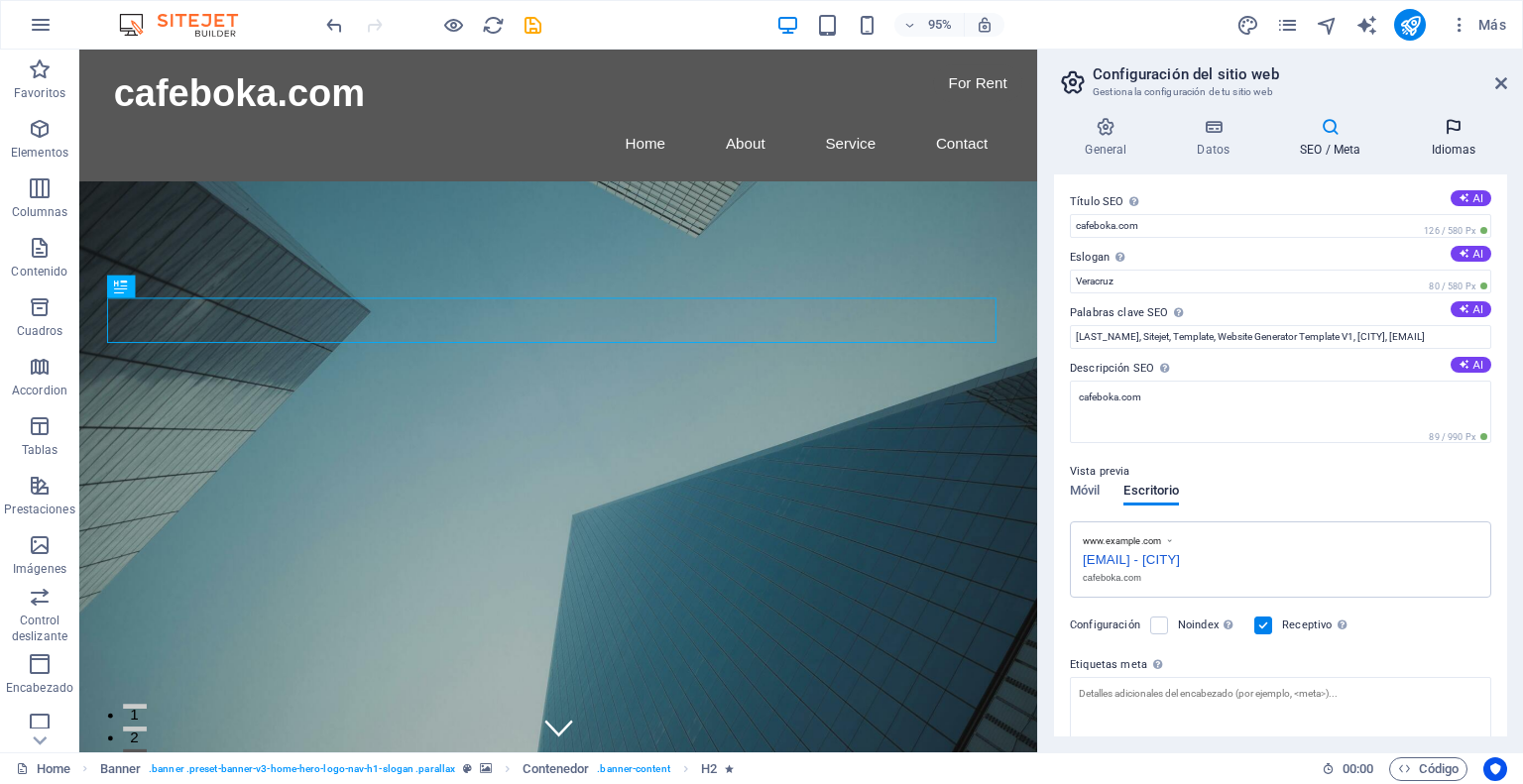 click at bounding box center [1454, 127] 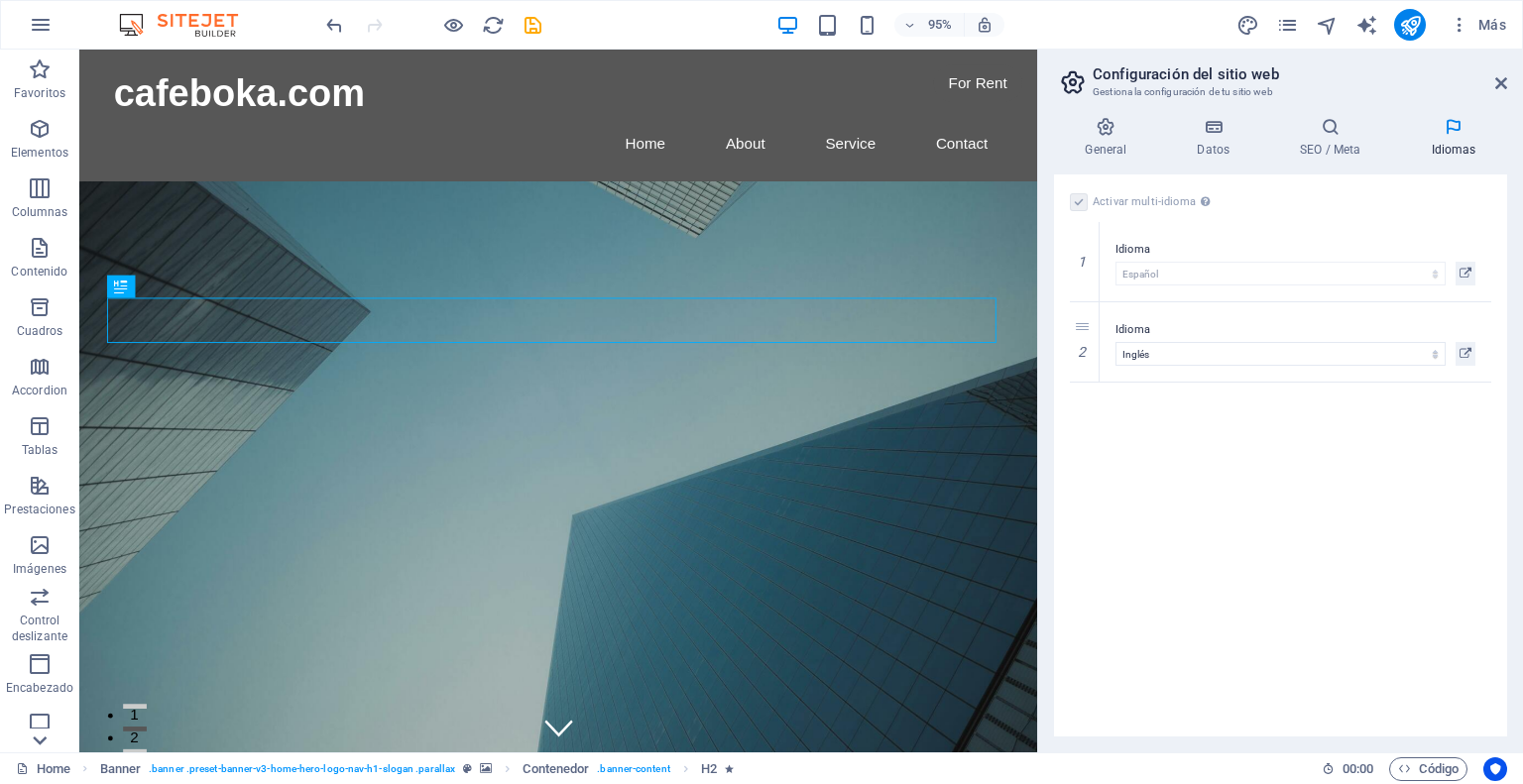 click 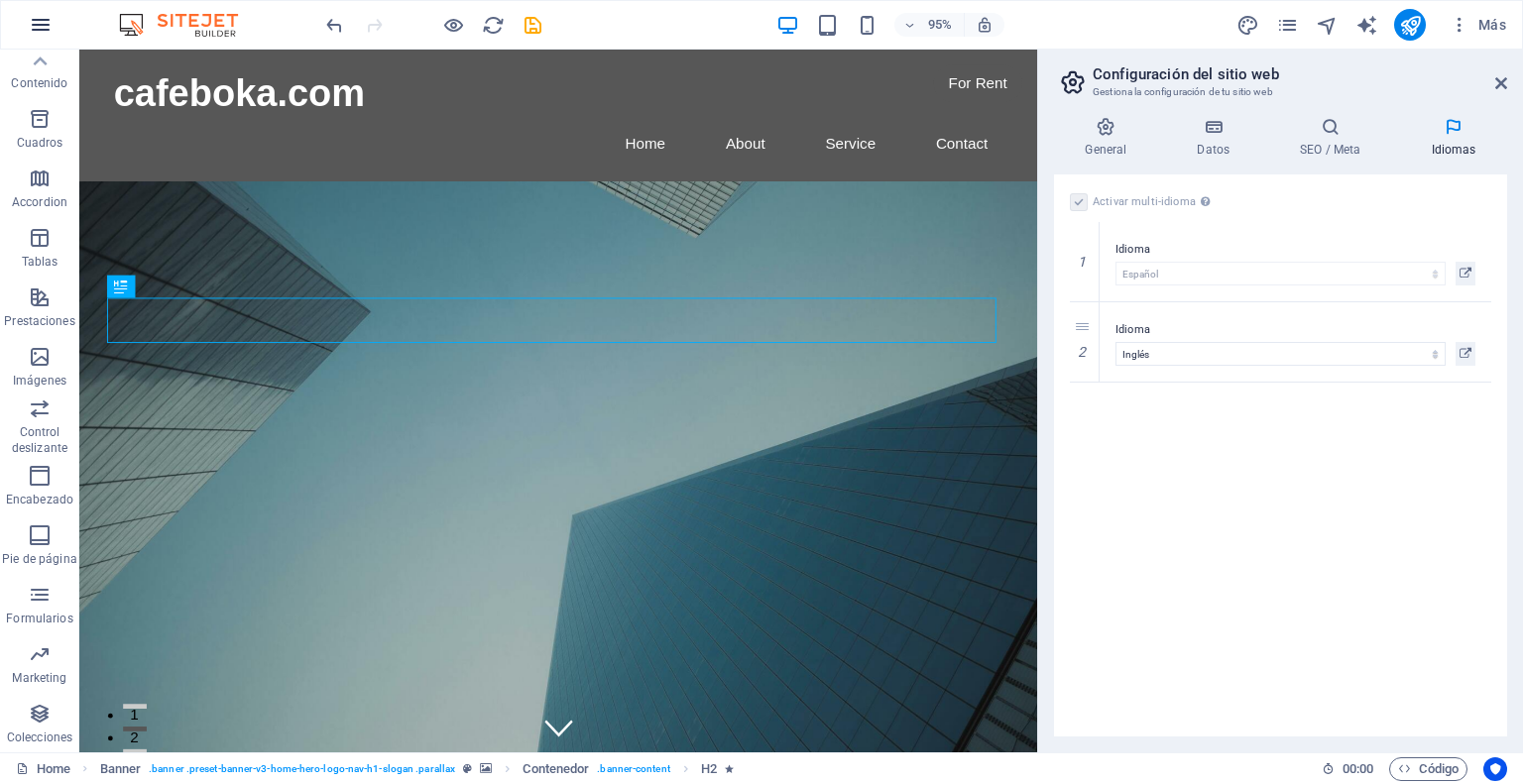 click at bounding box center [41, 25] 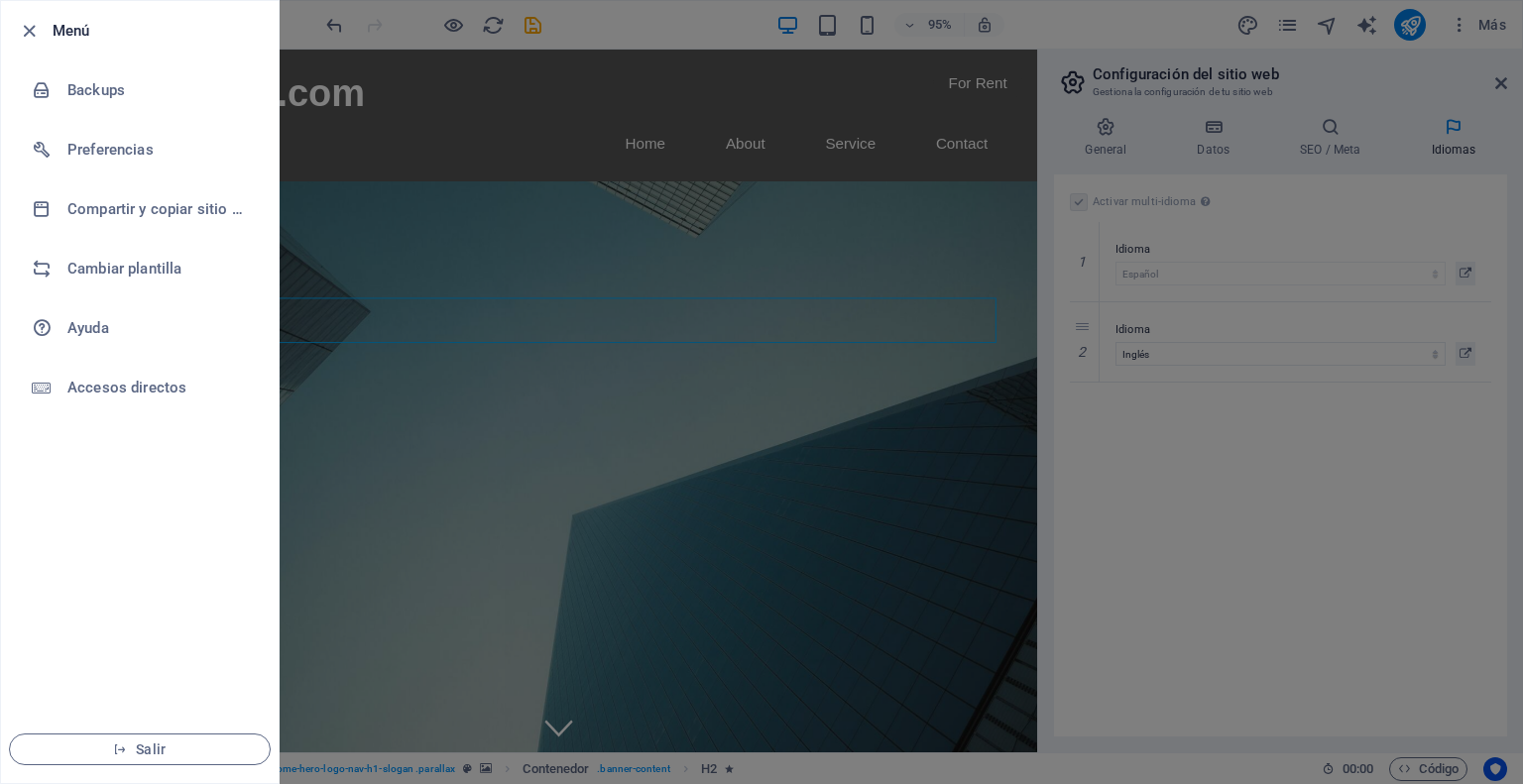 click at bounding box center [762, 392] 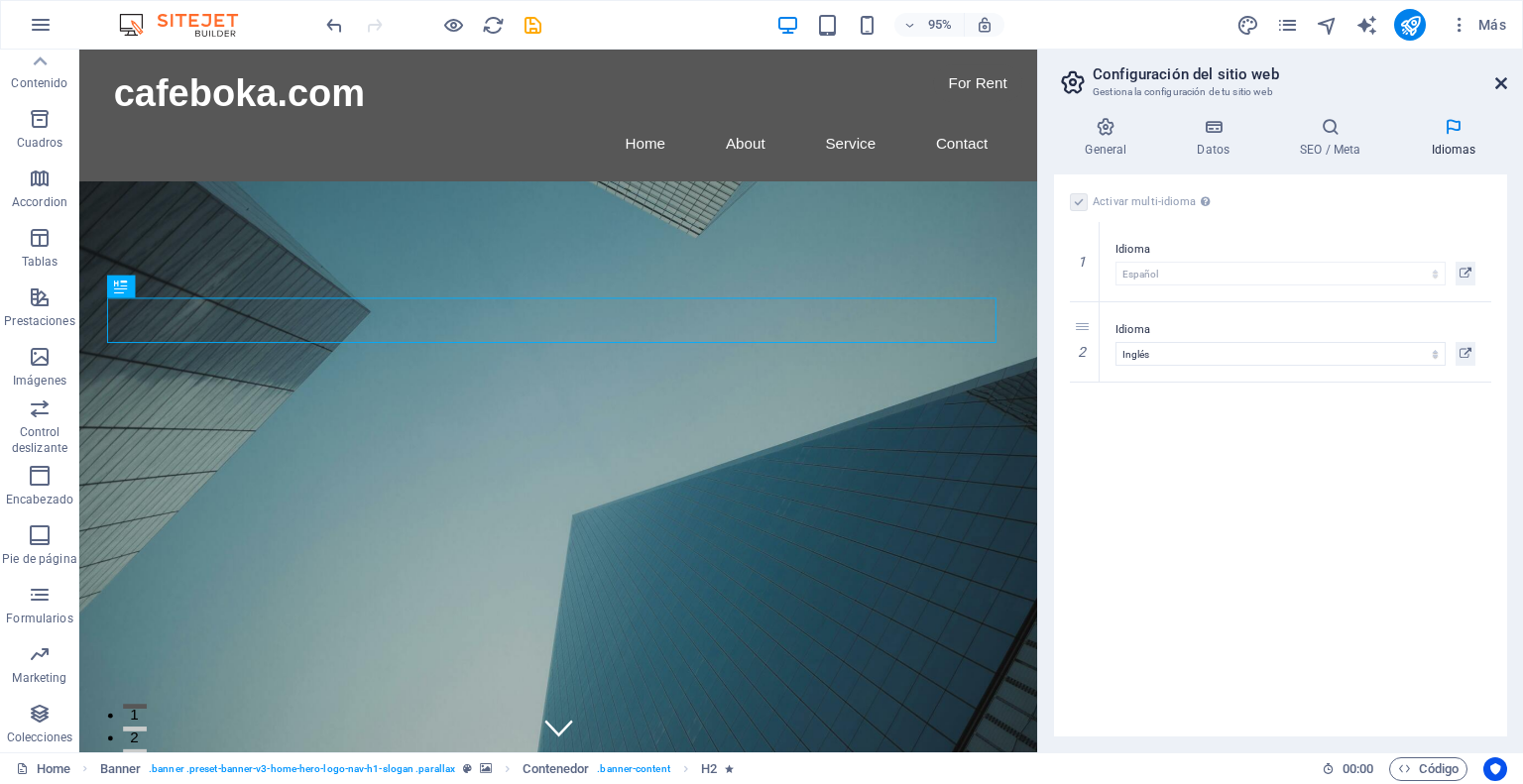 click at bounding box center (1501, 83) 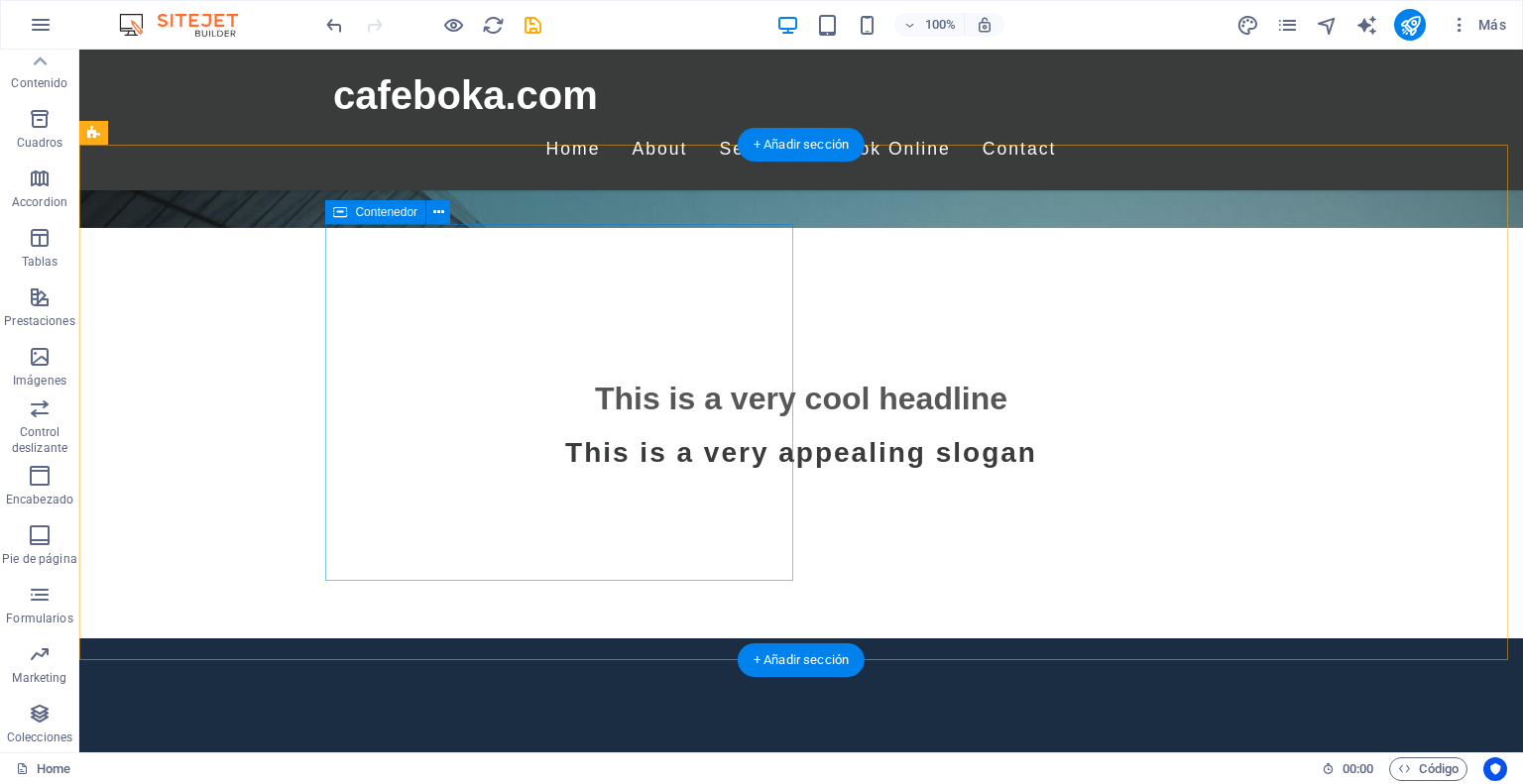 scroll, scrollTop: 0, scrollLeft: 0, axis: both 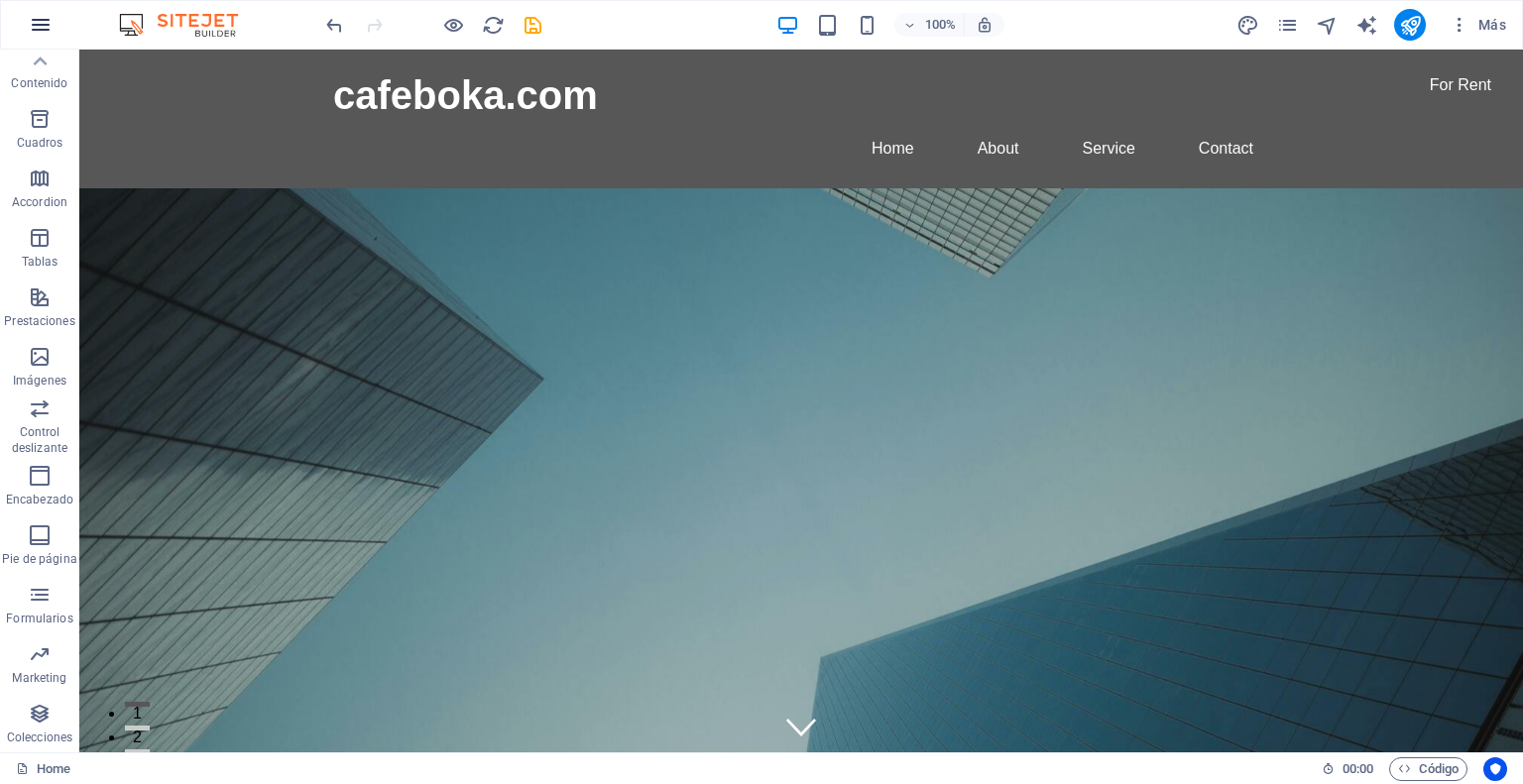 click at bounding box center (41, 25) 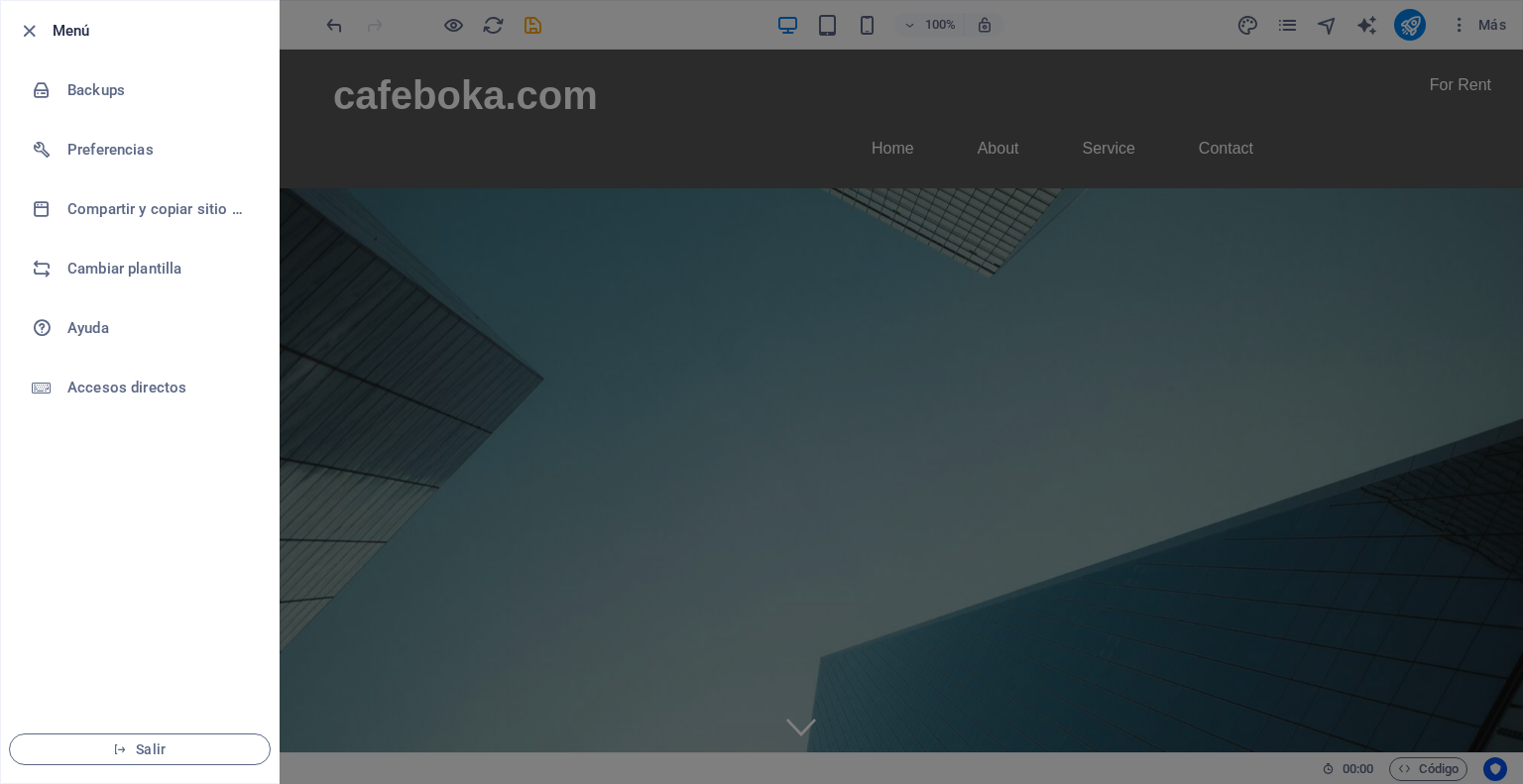 click at bounding box center (29, 31) 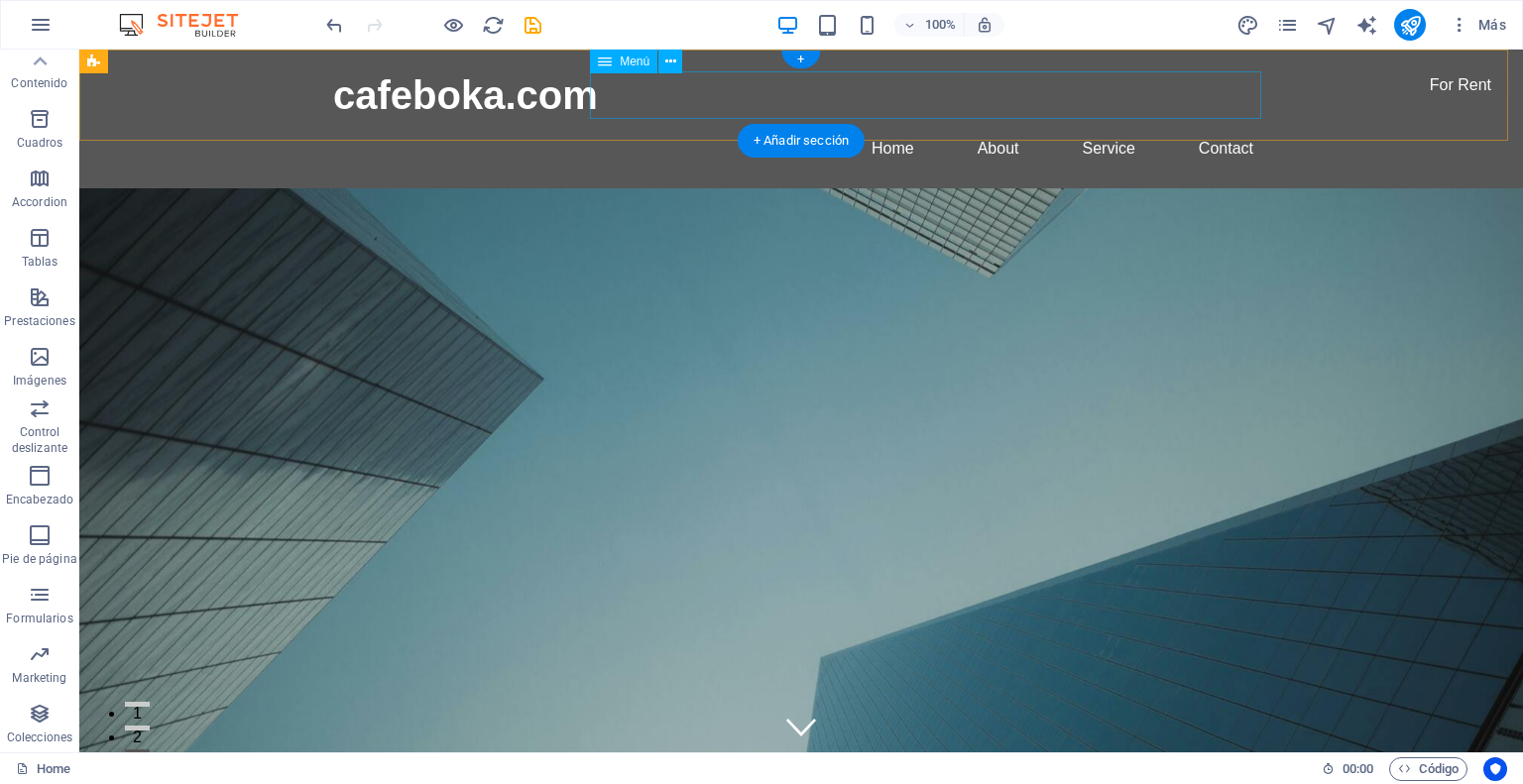 click on "Home About Service Contact" at bounding box center [801, 149] 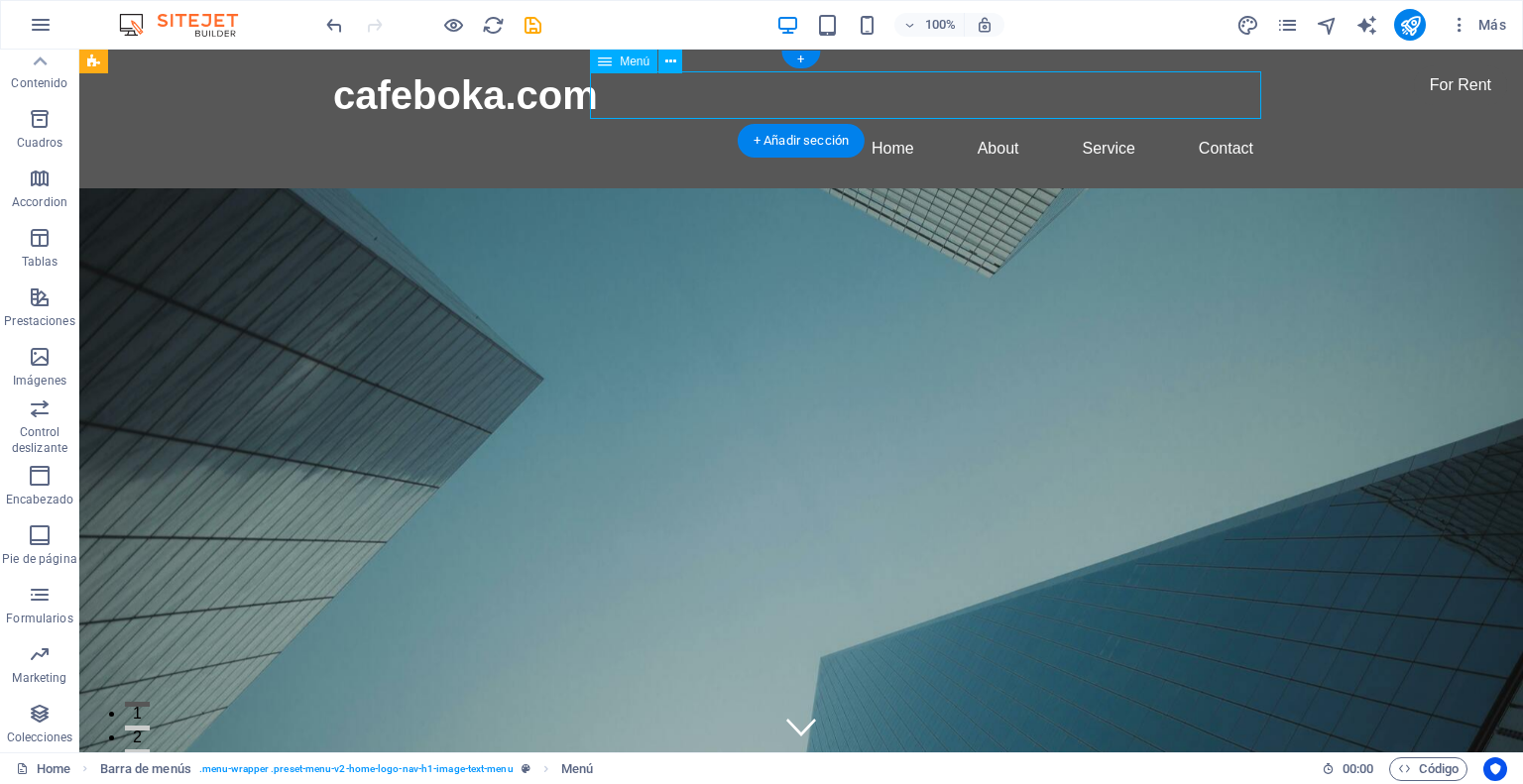 click on "Home About Service Contact" at bounding box center (801, 149) 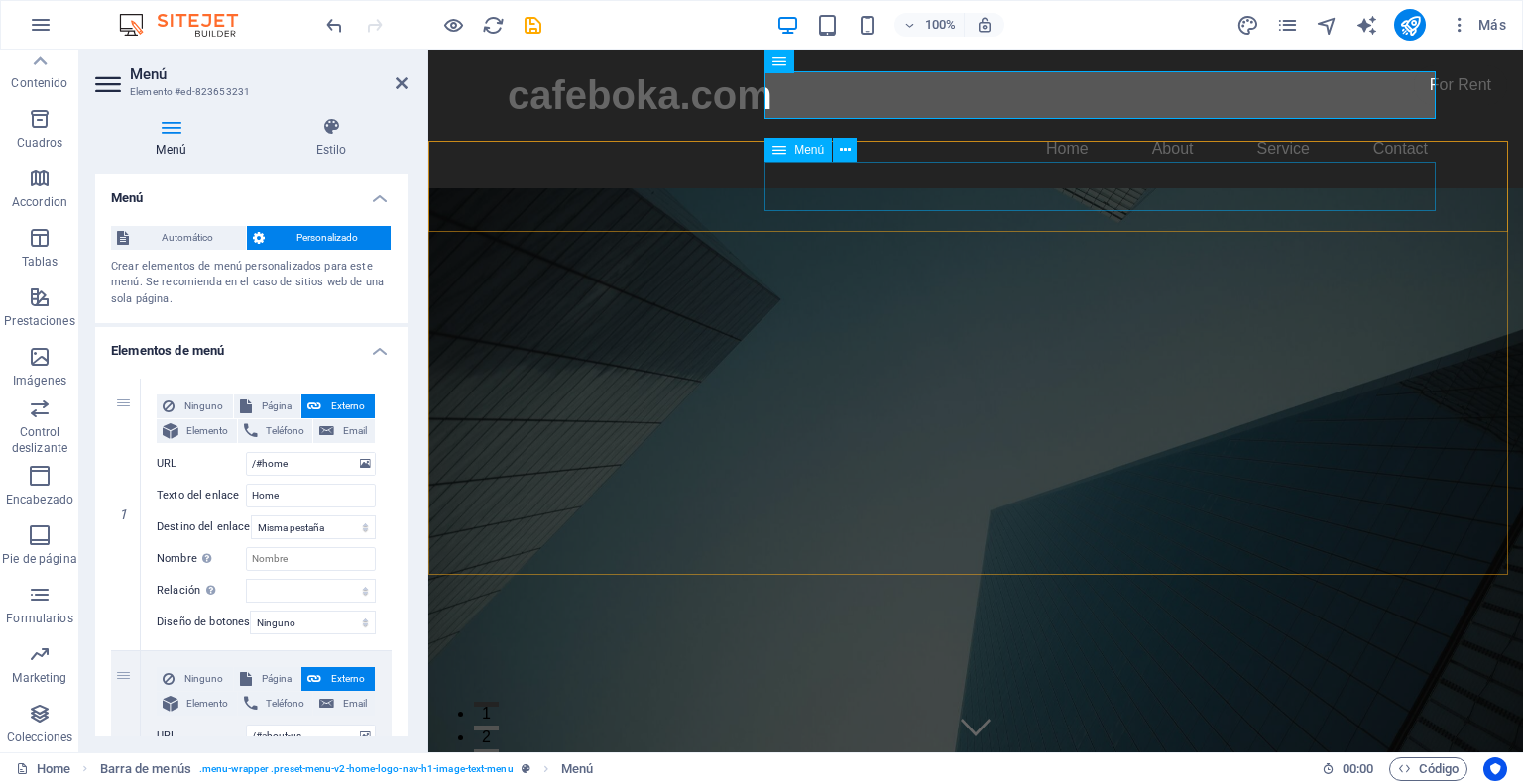click on "Home About Services Book Online Contact" at bounding box center (976, 954) 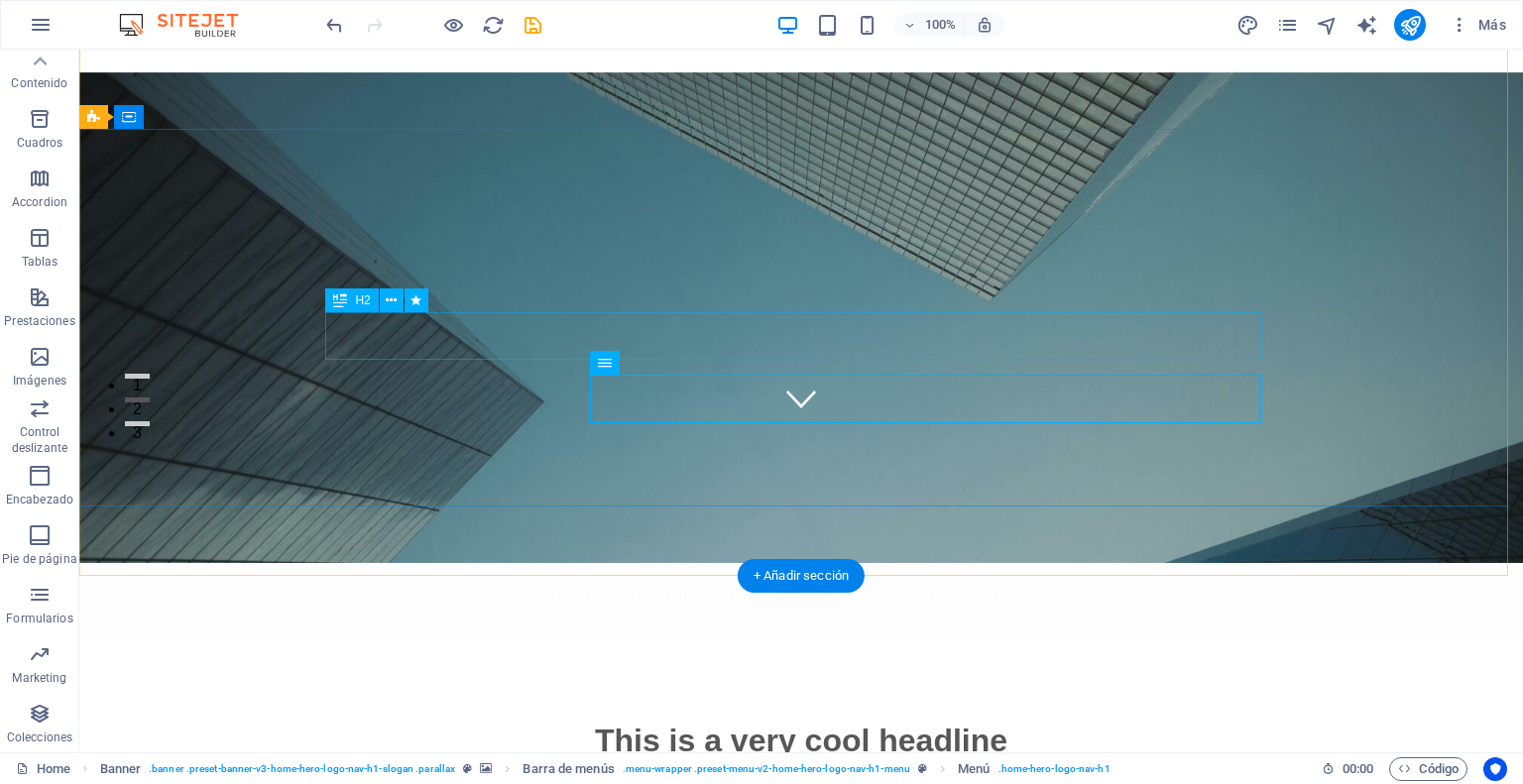 scroll, scrollTop: 0, scrollLeft: 0, axis: both 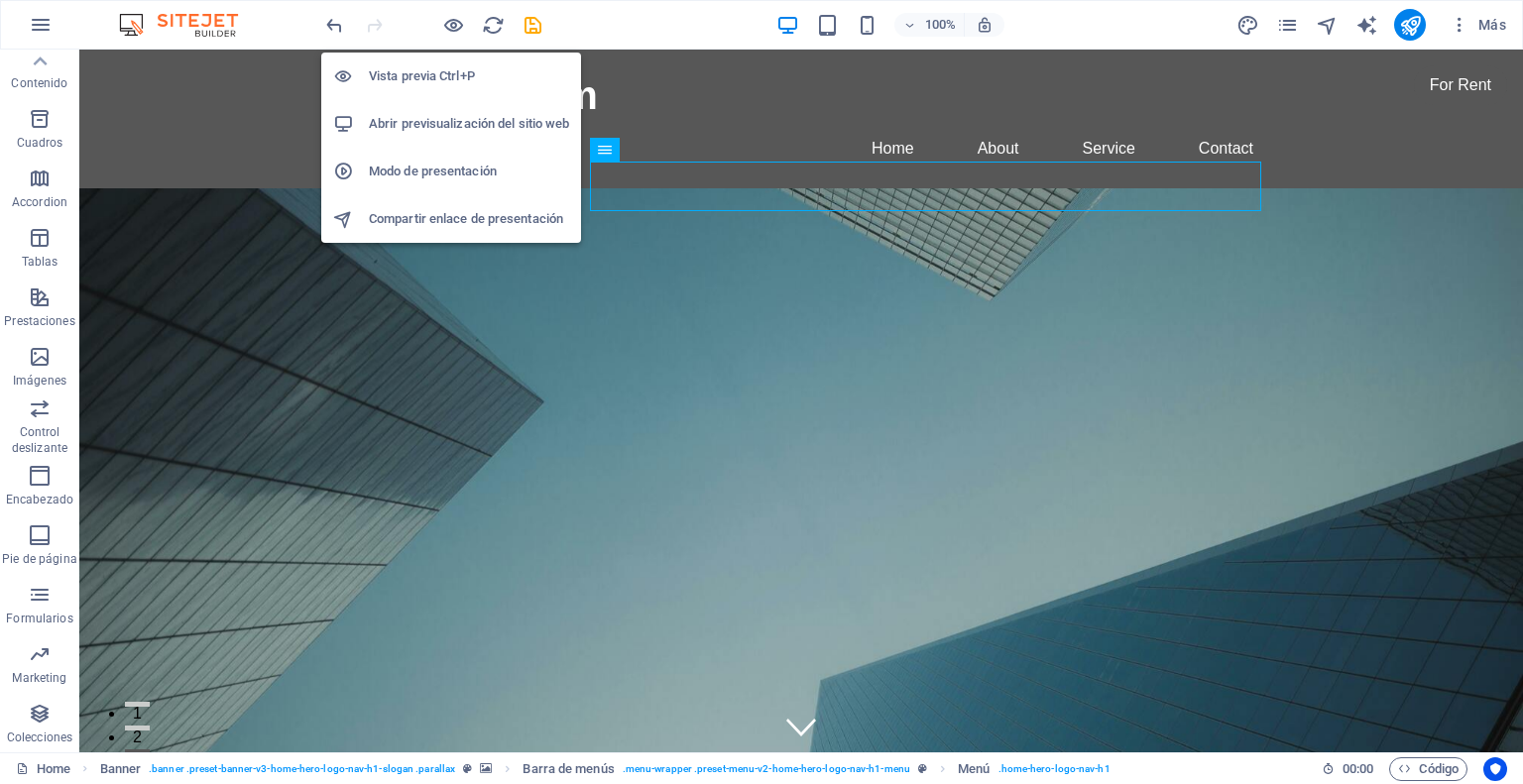 click on "Modo de presentación" at bounding box center [469, 171] 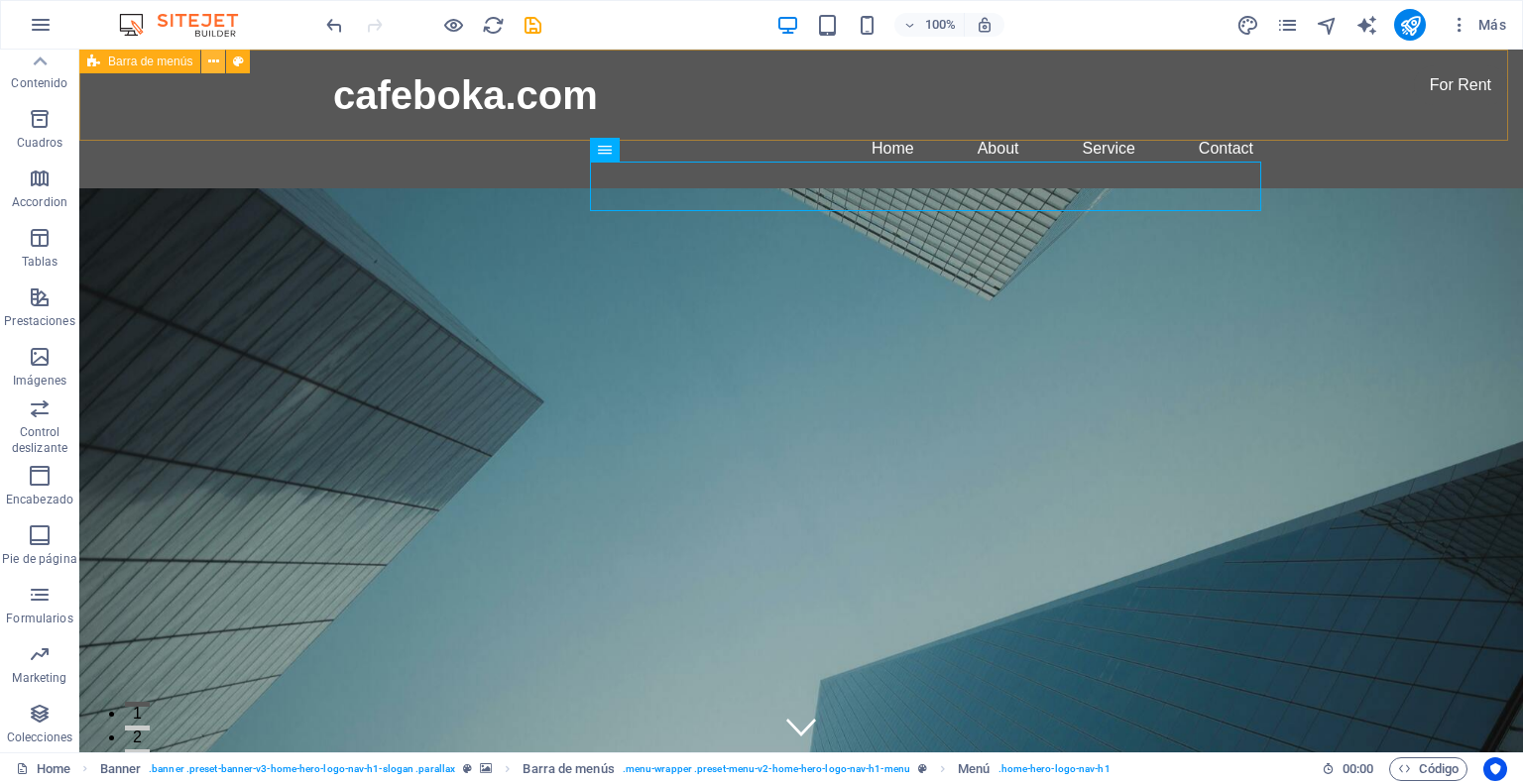 click at bounding box center [213, 61] 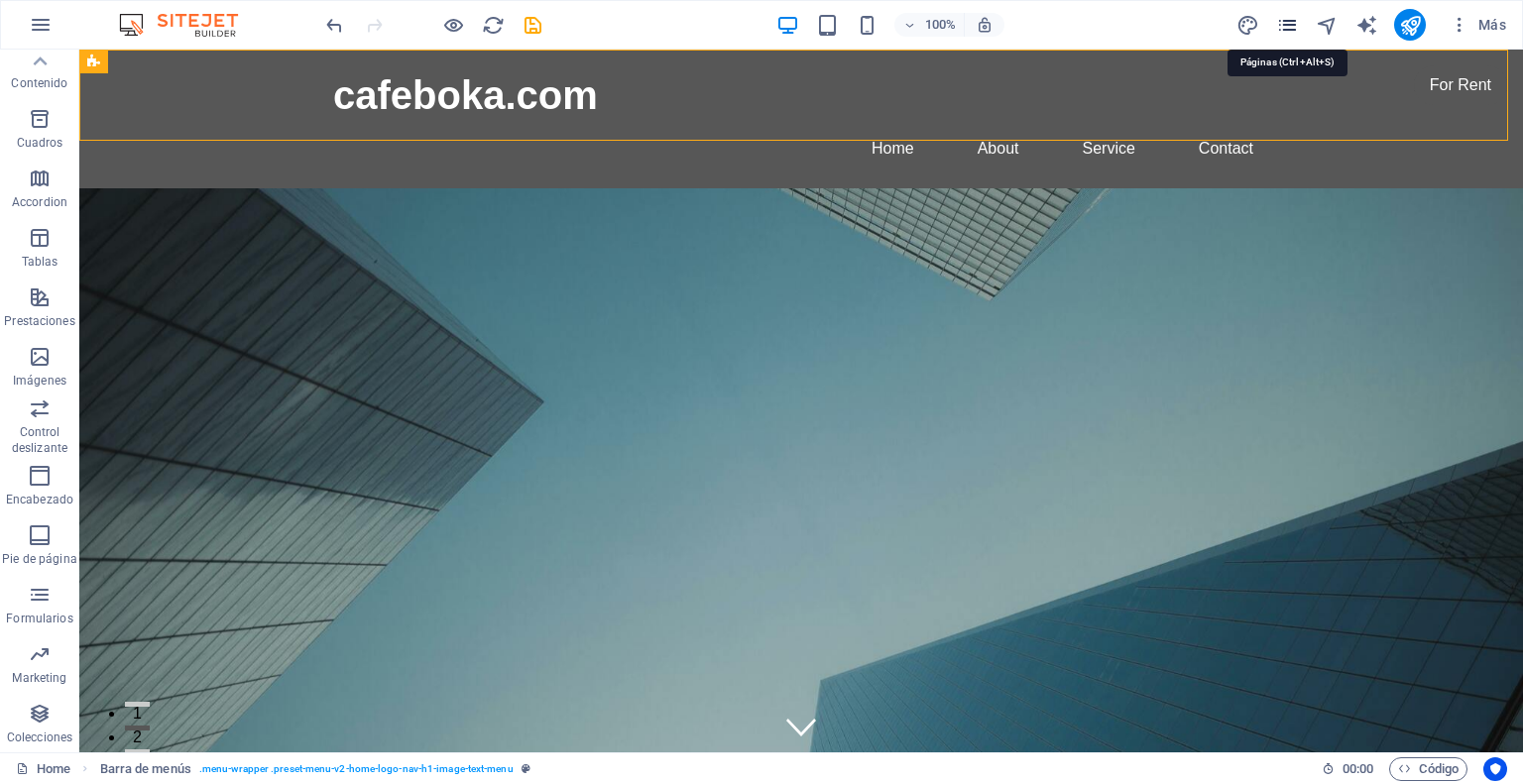 click at bounding box center (1287, 25) 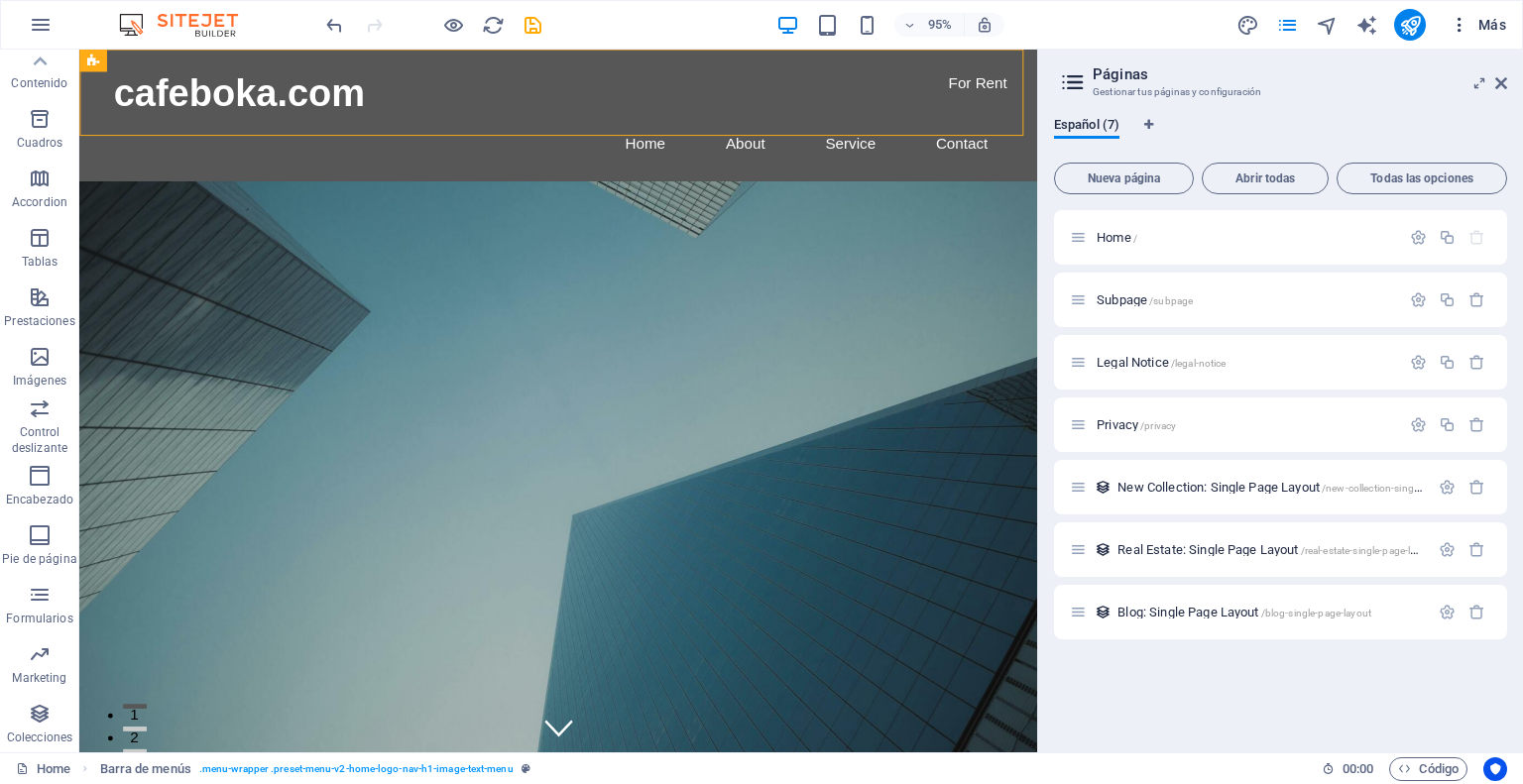 click at bounding box center (1460, 25) 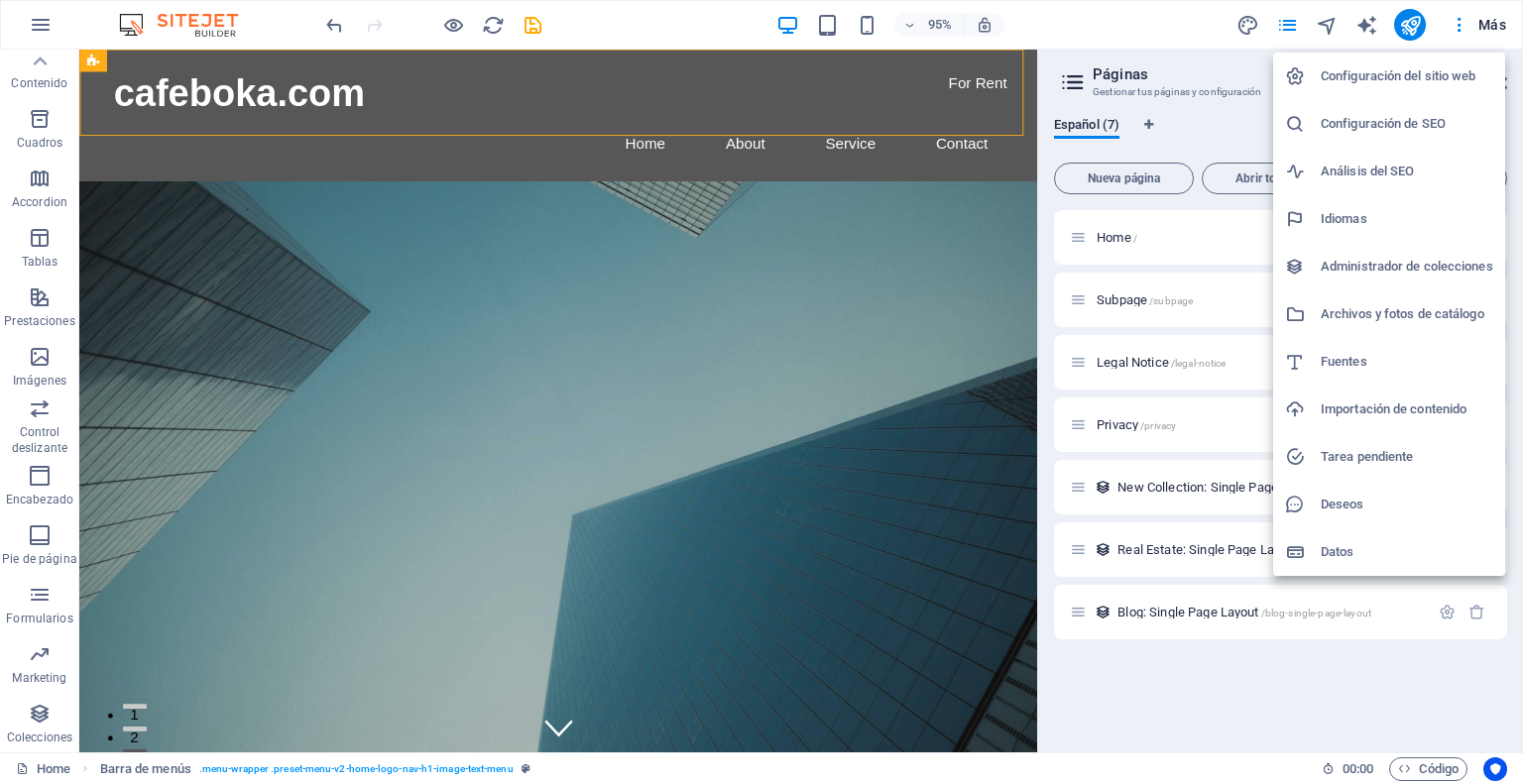 click at bounding box center (762, 392) 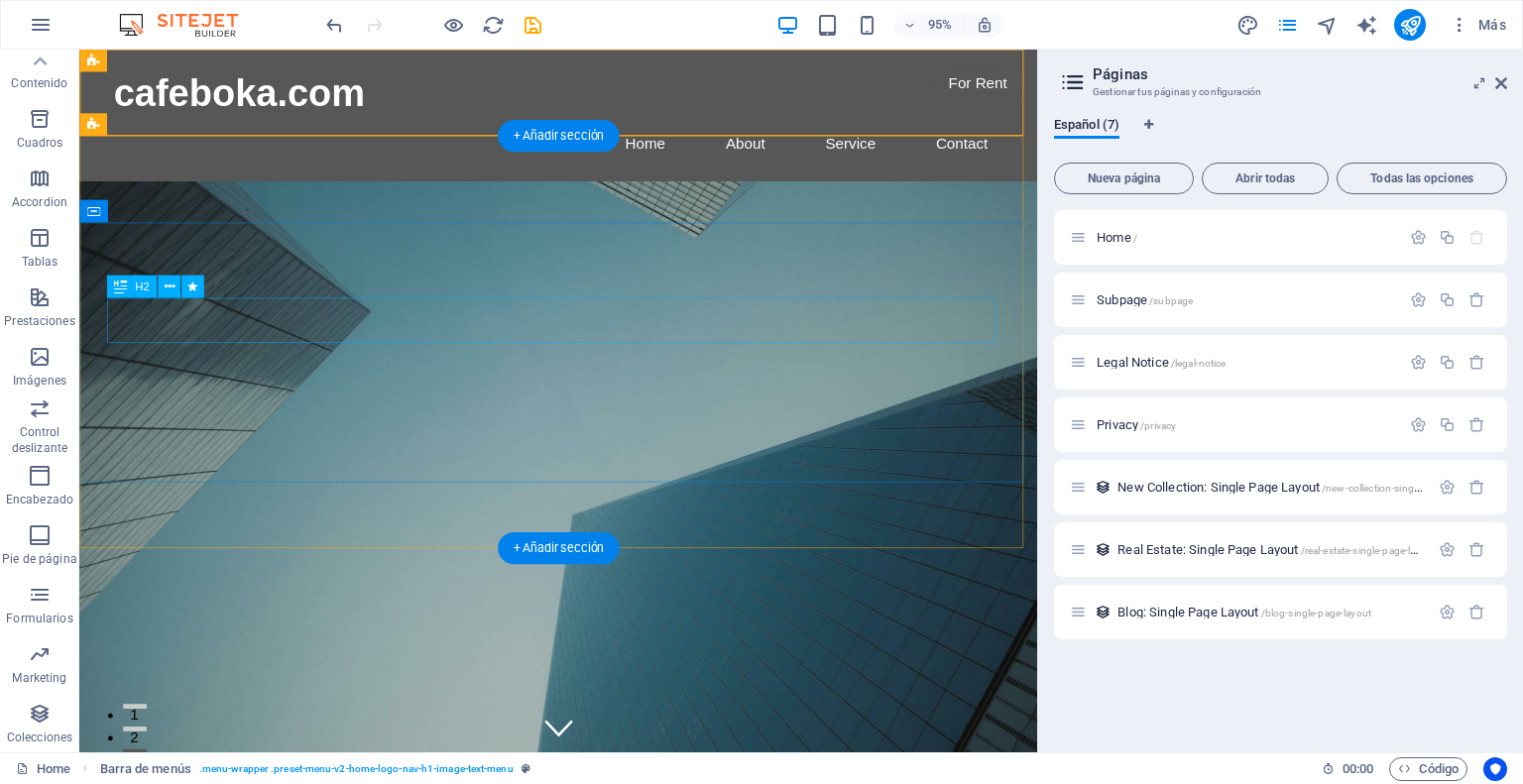 click on "This is a very cool headline" at bounding box center [584, 1068] 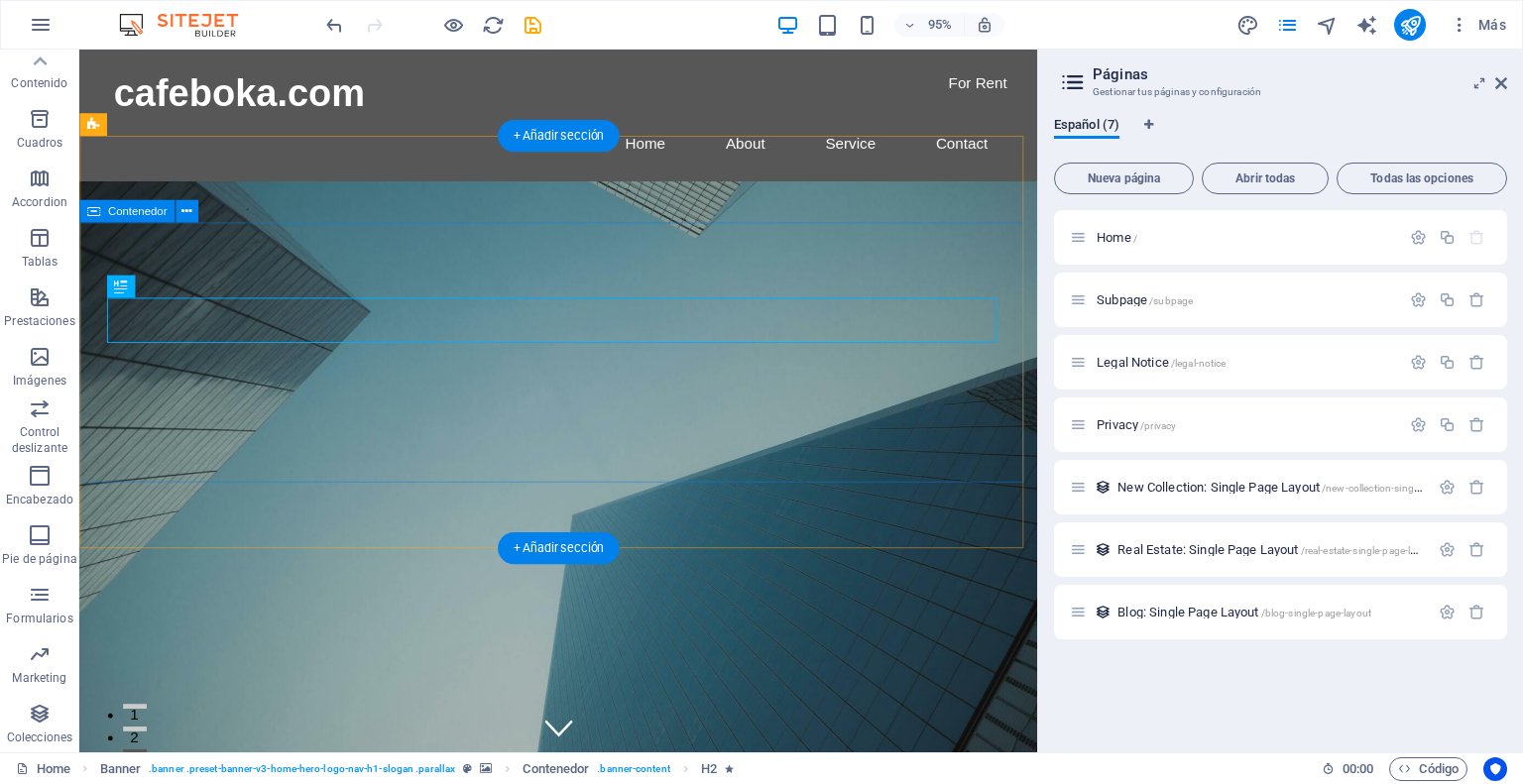 click on "This is a very cool headline This is a very appealing slogan" at bounding box center (583, 1102) 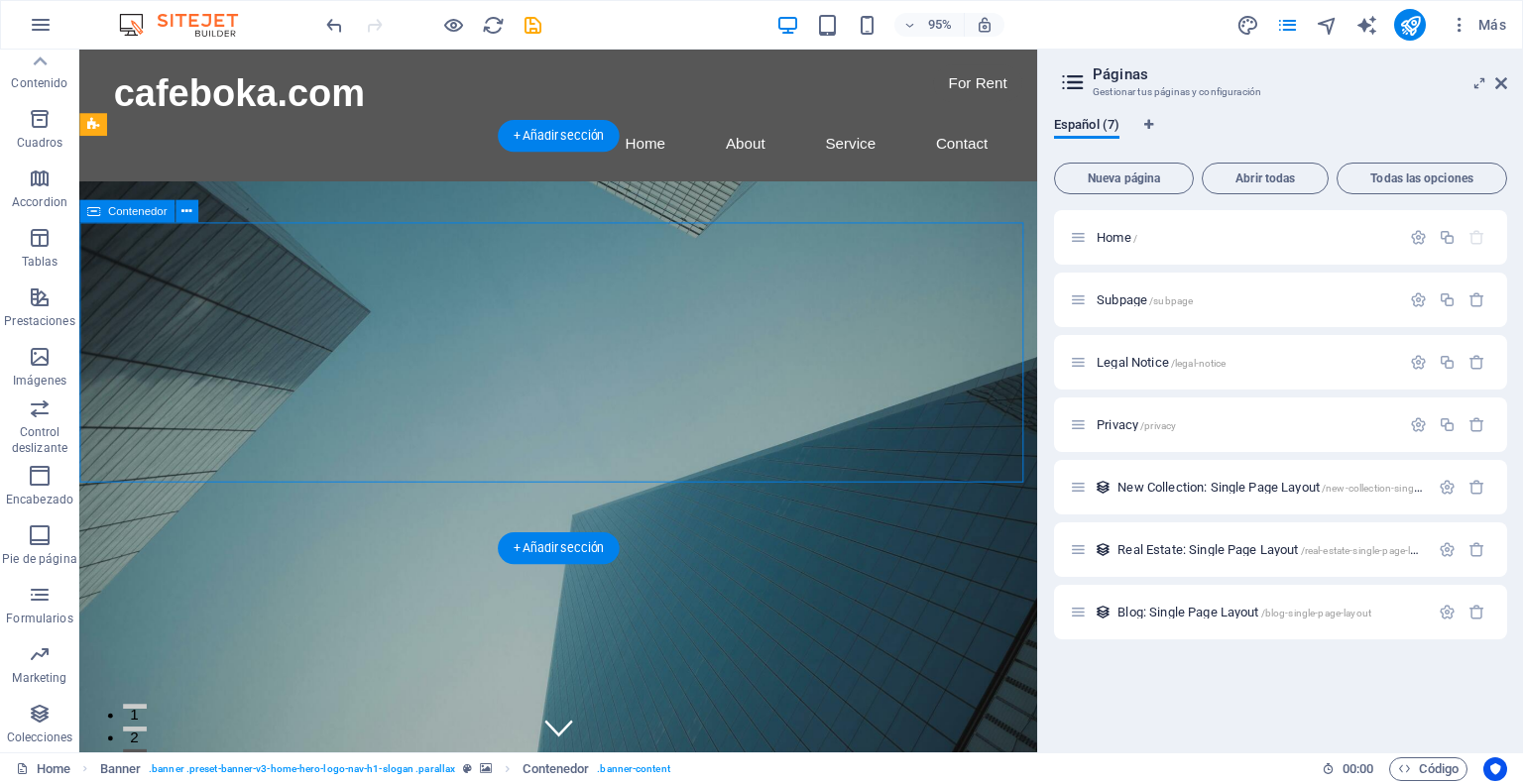 click on "This is a very cool headline This is a very appealing slogan" at bounding box center [583, 1102] 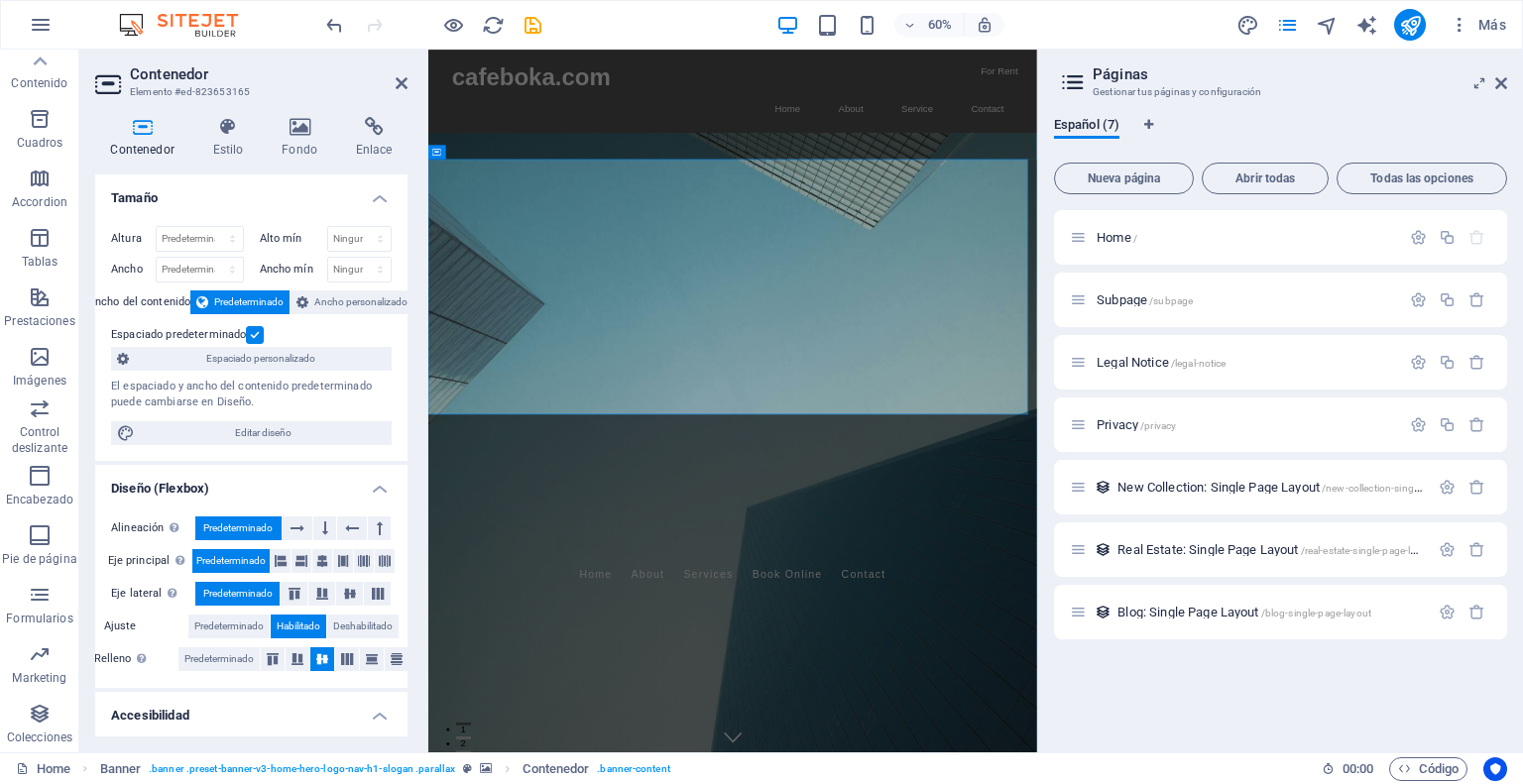 click on "Contenedor Estilo Fondo Enlace Tamaño Altura Predeterminado px rem % vh vw Alto mín Ninguno px rem % vh vw Ancho Predeterminado px rem % em vh vw Ancho mín Ninguno px rem % vh vw Ancho del contenido Predeterminado Ancho personalizado Ancho Predeterminado px rem % em vh vw Ancho mín Ninguno px rem % vh vw Espaciado predeterminado Espaciado personalizado El espaciado y ancho del contenido predeterminado puede cambiarse en Diseño. Editar diseño Diseño (Flexbox) Alineación Determina flex-direction. Predeterminado Eje principal Determina la forma en la que los elementos deberían comportarse por el eje principal en este contenedor (contenido justificado). Predeterminado Eje lateral Controla la dirección vertical del elemento en el contenedor (alinear elementos). Predeterminado Ajuste Predeterminado Habilitado Deshabilitado Relleno Controla las distancias y la dirección de los elementos en el eje Y en varias líneas (alinear contenido). Predeterminado Accesibilidad Rol Ninguno Alert Timer" at bounding box center [251, 426] 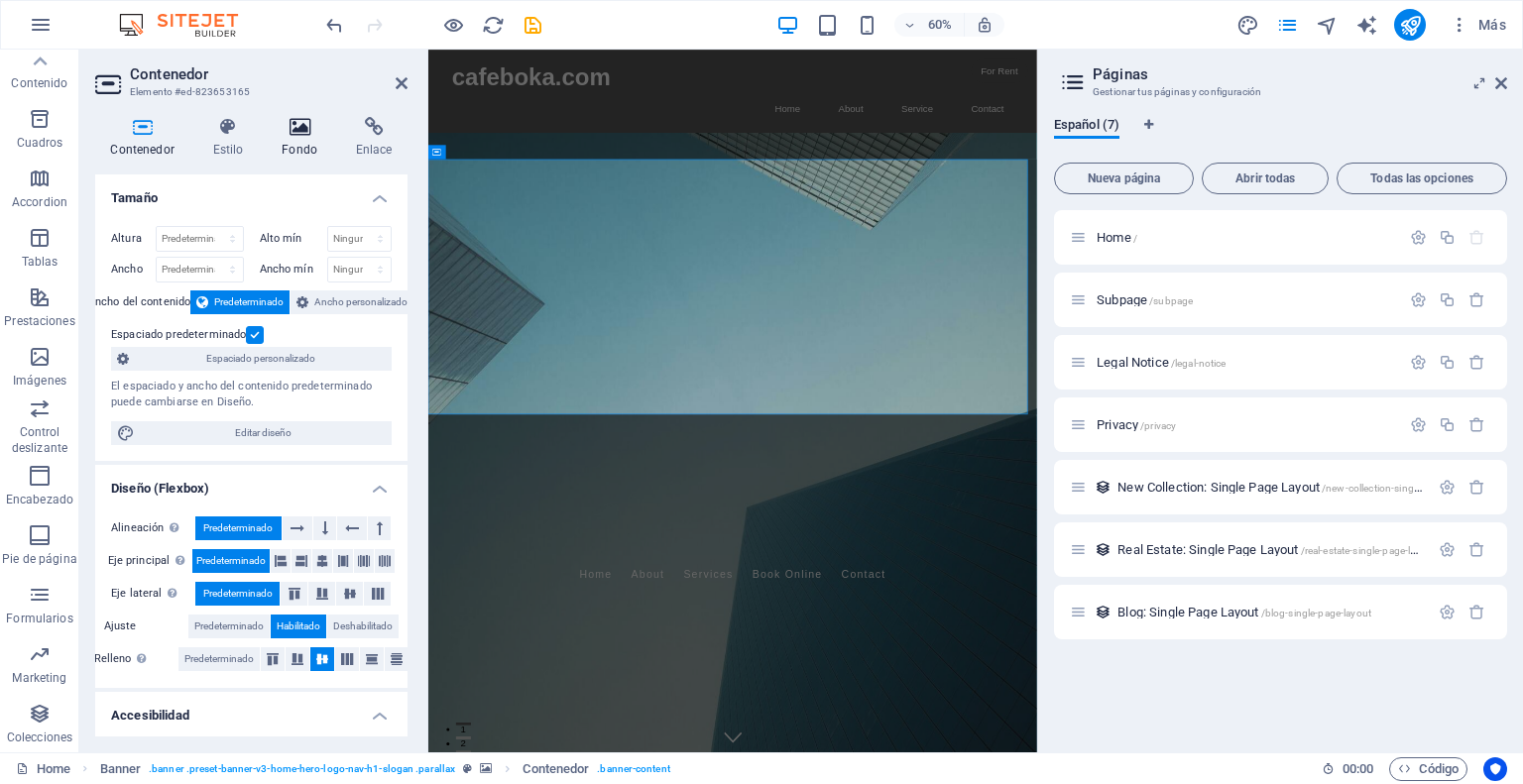 click at bounding box center (299, 127) 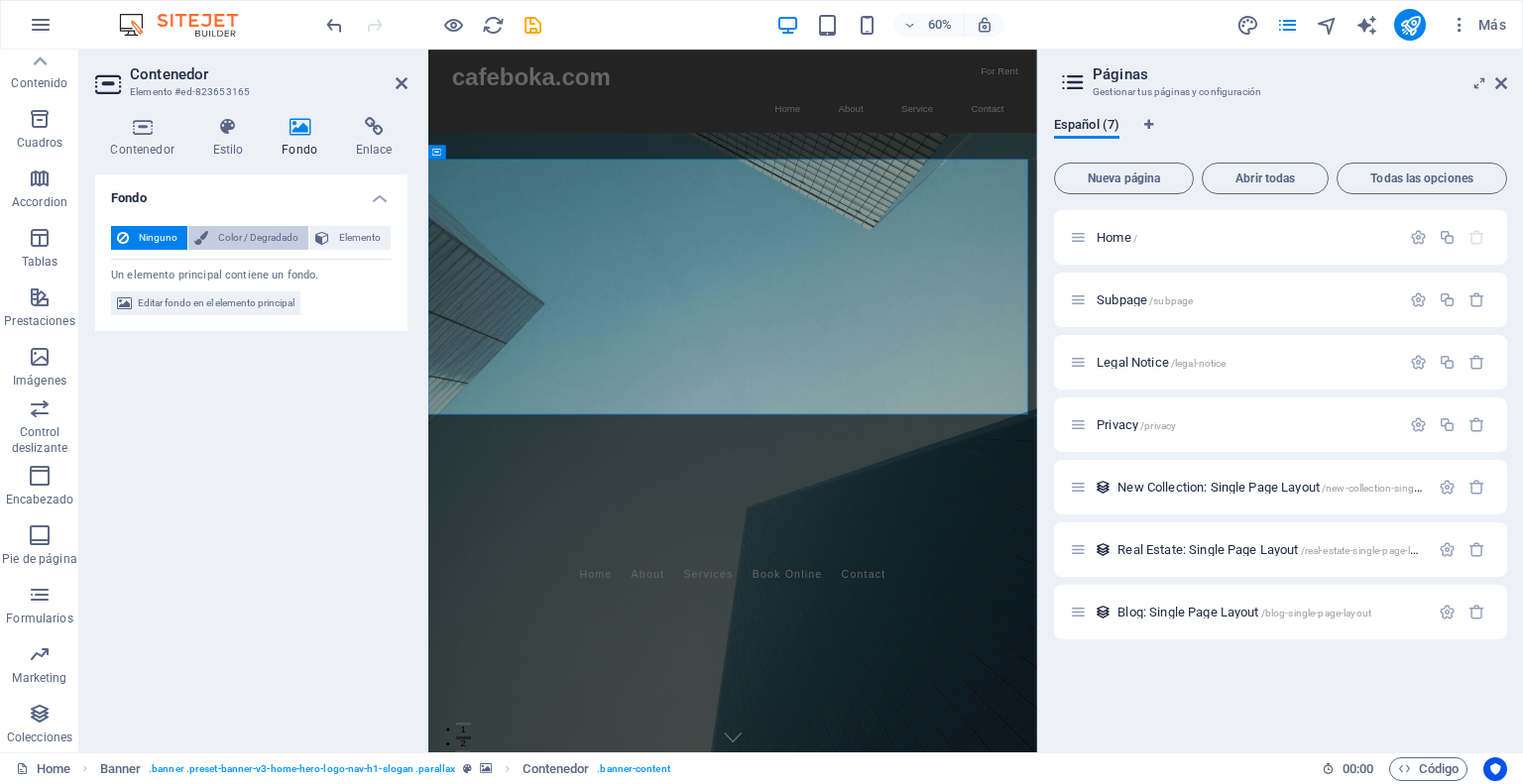 click on "Color / Degradado" at bounding box center (258, 238) 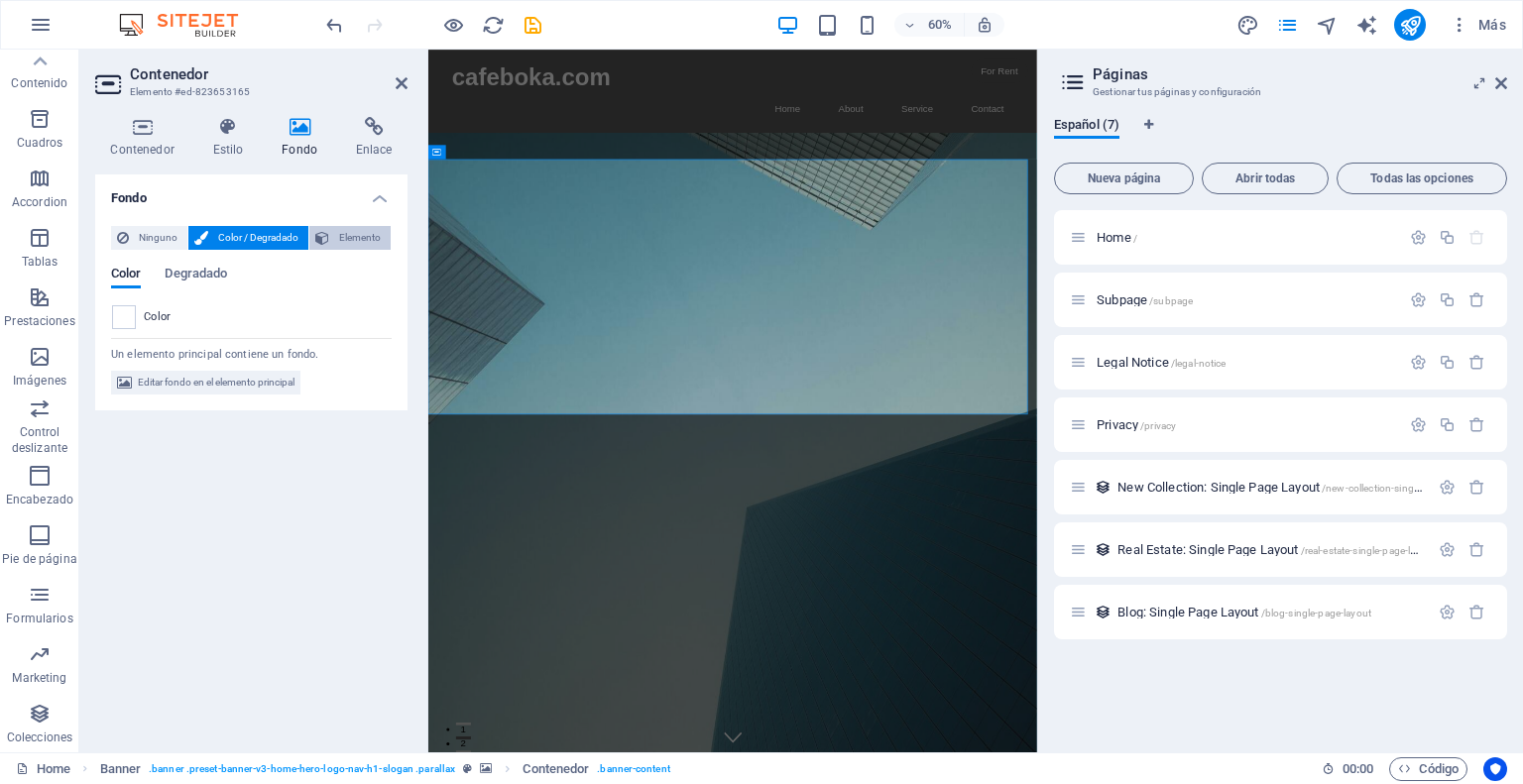 click on "Elemento" at bounding box center (360, 238) 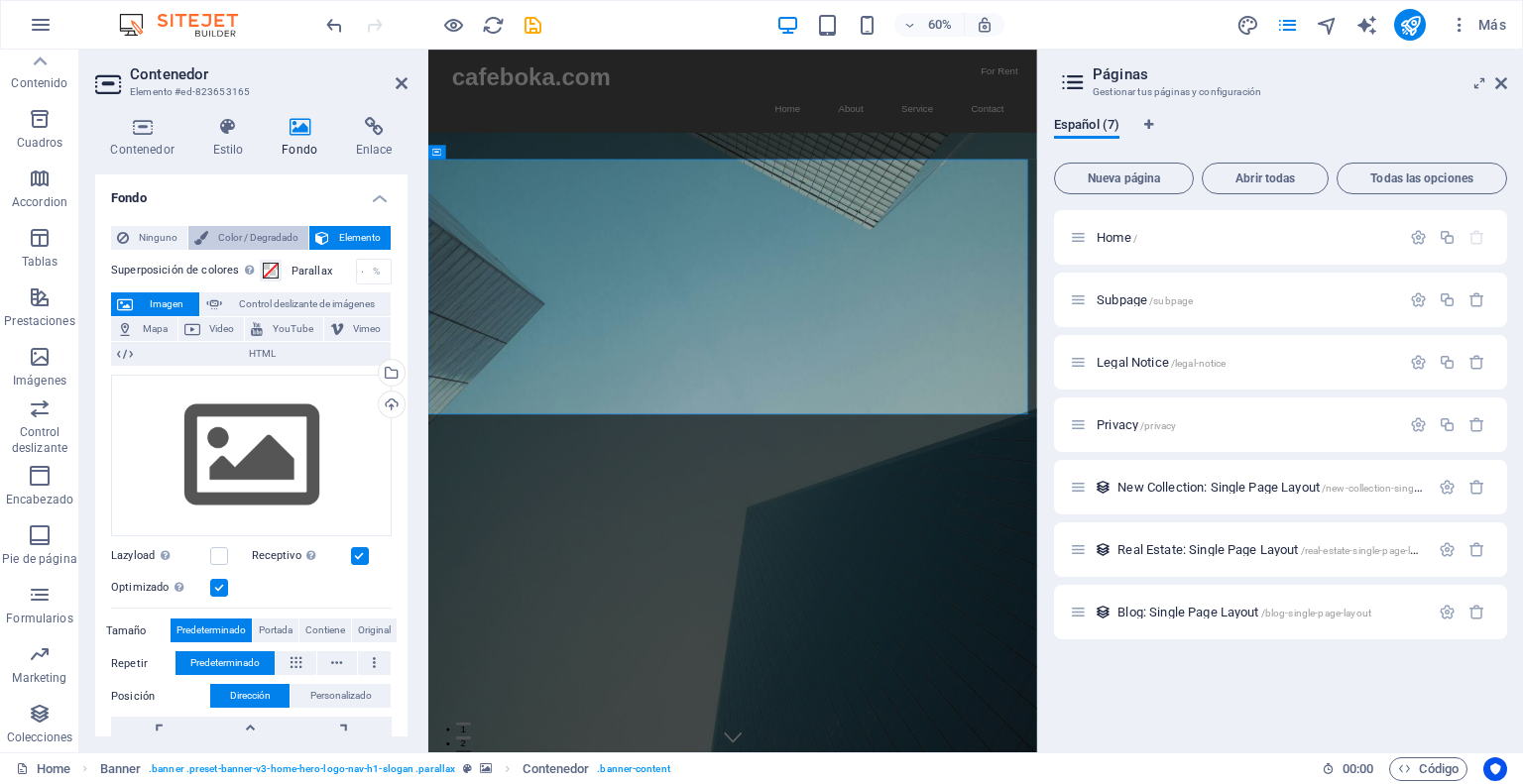 click on "Color / Degradado" at bounding box center [258, 238] 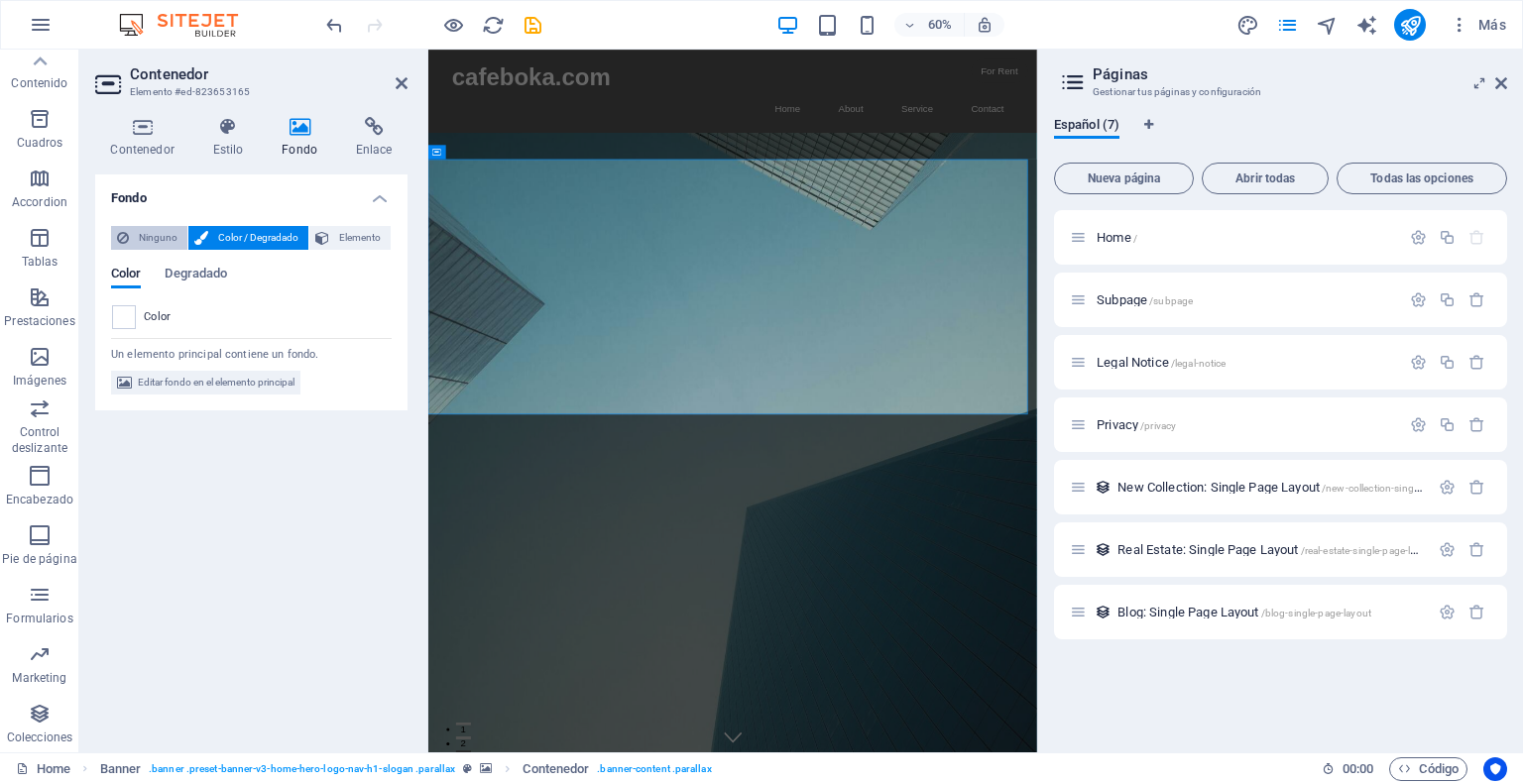 click on "Ninguno" at bounding box center [158, 238] 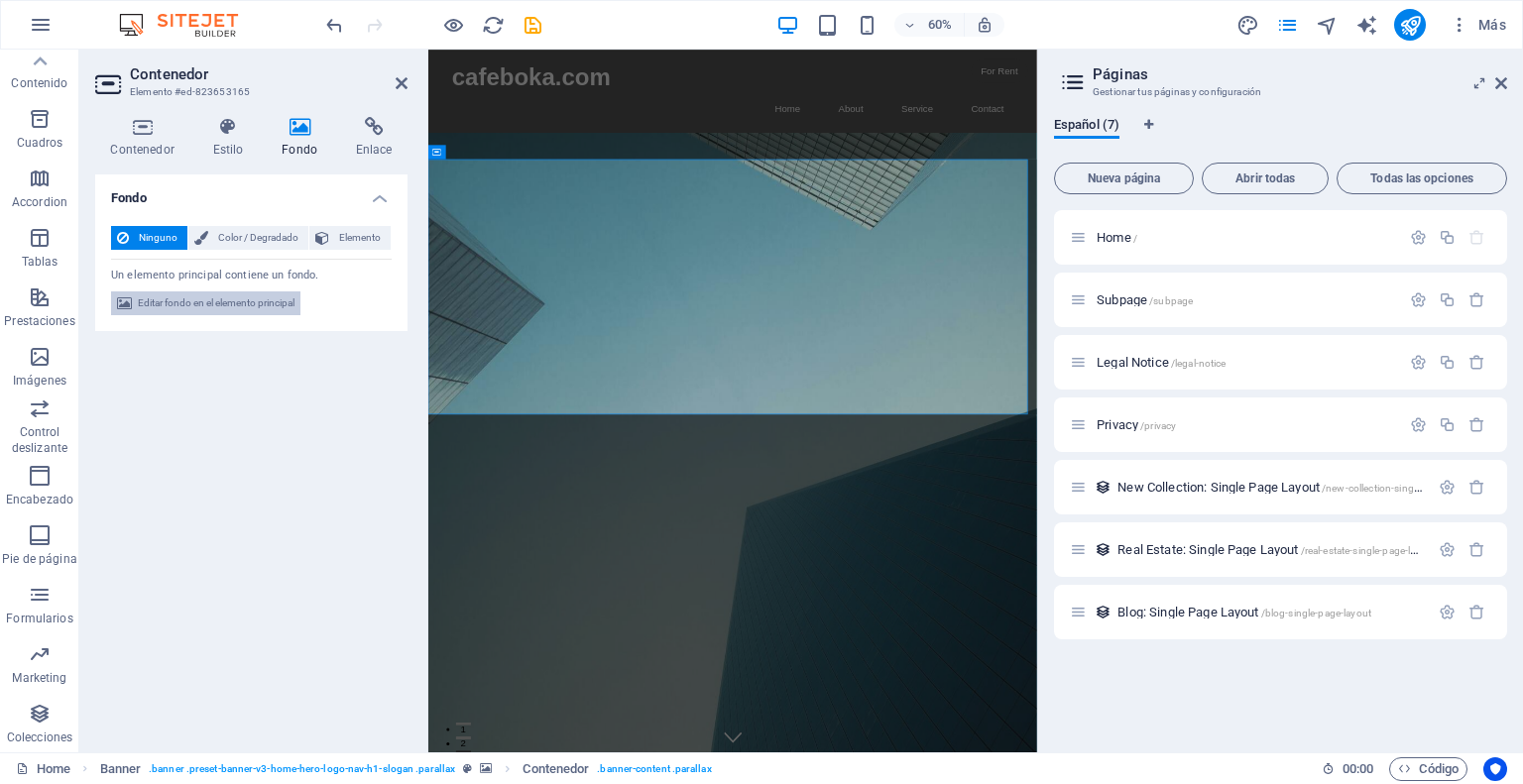 click on "Editar fondo en el elemento principal" at bounding box center (216, 303) 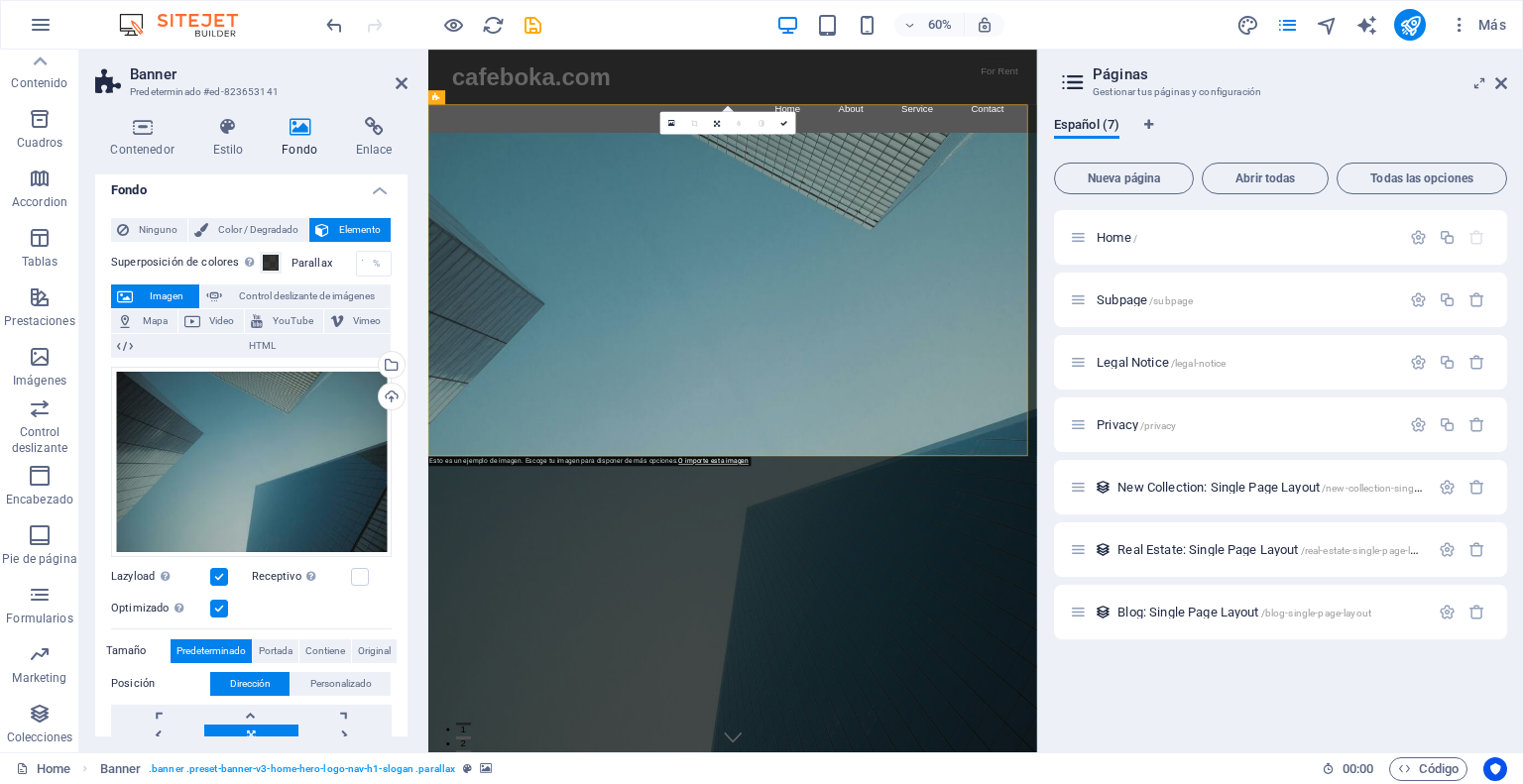 scroll, scrollTop: 0, scrollLeft: 0, axis: both 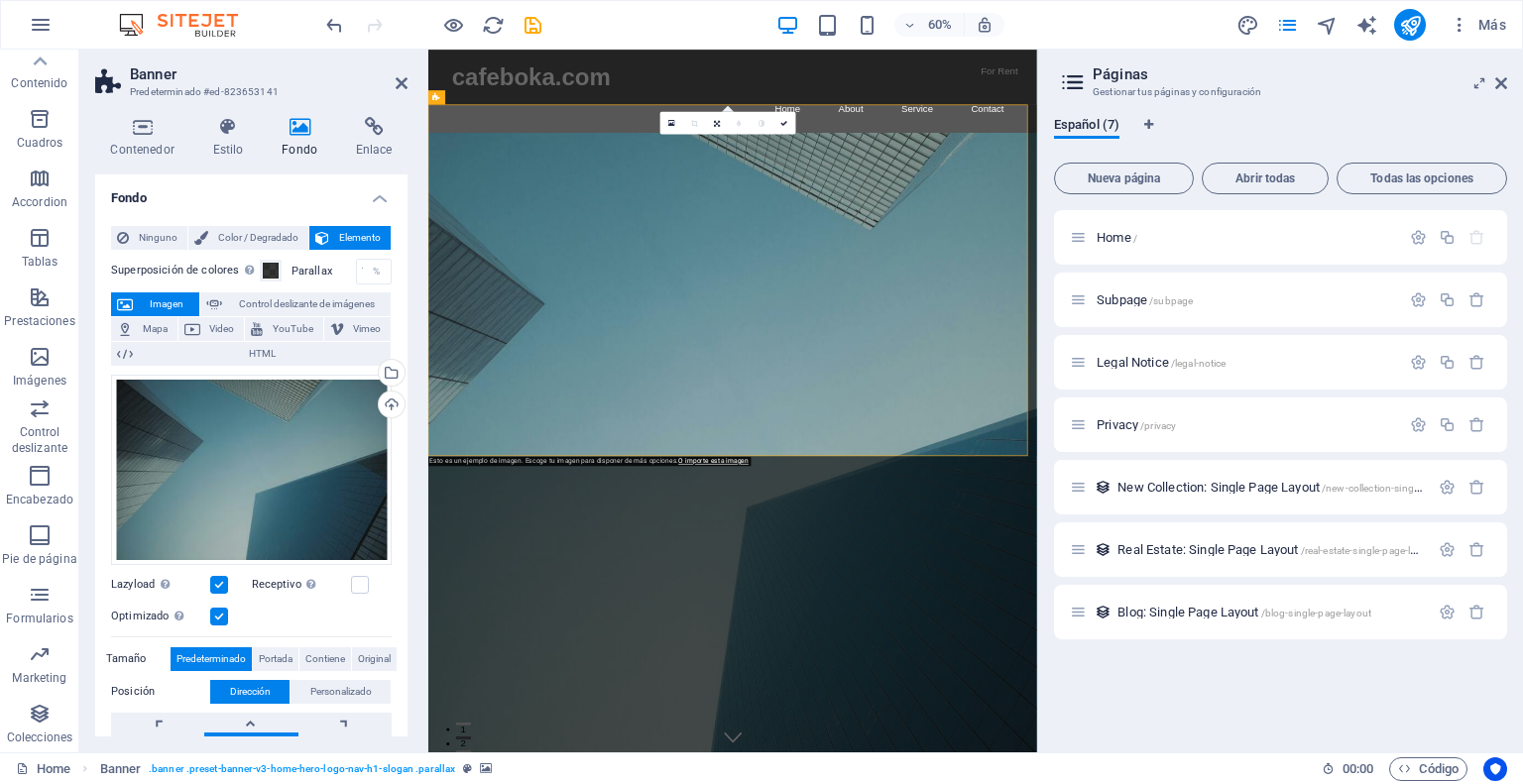 click on "Imagen" at bounding box center (166, 304) 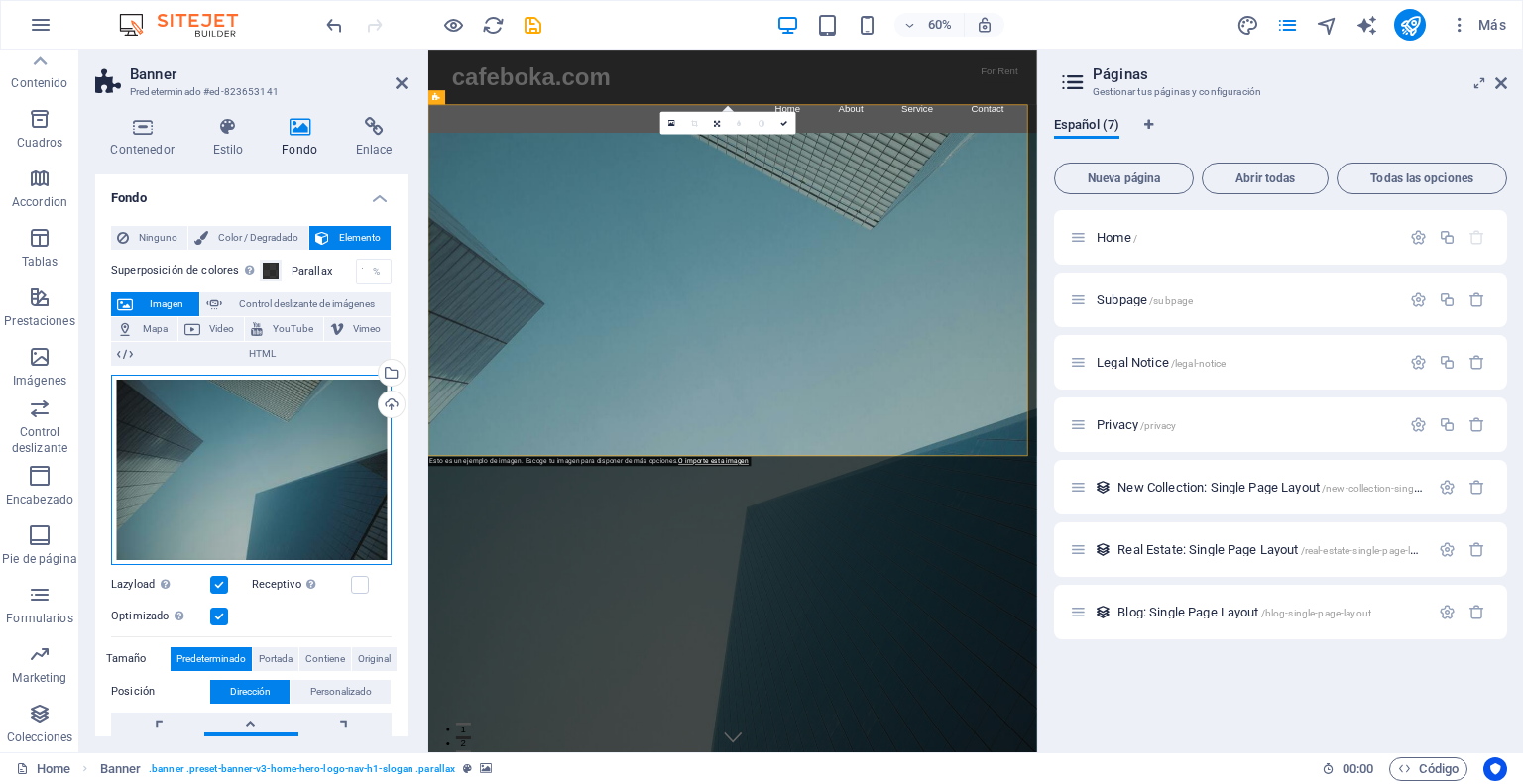 click on "Arrastra archivos aquí, haz clic para escoger archivos o  selecciona archivos de Archivos o de nuestra galería gratuita de fotos y vídeos" at bounding box center [251, 470] 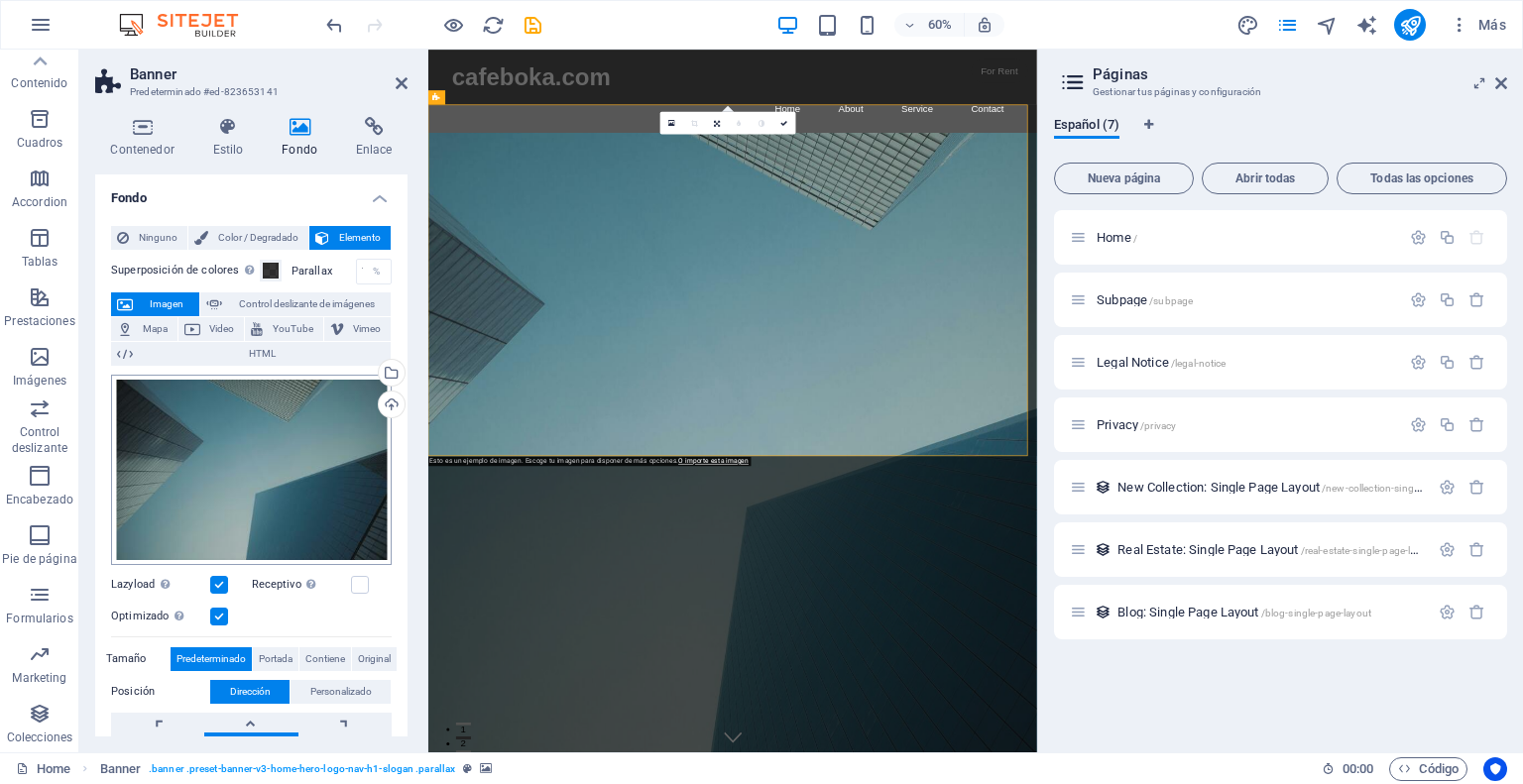 click on "cafeboka.com Home Favoritos Elementos Columnas Contenido Cuadros Accordion Tablas Prestaciones Imágenes Control deslizante Encabezado Pie de página Formularios Marketing Colecciones Banner Predeterminado #ed-823653141
Contenedor Estilo Fondo Enlace Tamaño Altura Predeterminado px rem % vh vw Alto mín 50 Ninguno px rem % vh vw Ancho Predeterminado px rem % em vh vw Ancho mín Ninguno px rem % vh vw Ancho del contenido Predeterminado Ancho personalizado Ancho Predeterminado px rem % em vh vw Ancho mín Ninguno px rem % vh vw Espaciado predeterminado Espaciado personalizado El espaciado y ancho del contenido predeterminado puede cambiarse en Diseño. Editar diseño Diseño (Flexbox) Alineación Determina flex-direction. Predeterminado Eje principal Determina la forma en la que los elementos deberían comportarse por el eje principal en este contenedor (contenido justificado). Predeterminado Eje lateral Ajuste Rol" at bounding box center [762, 392] 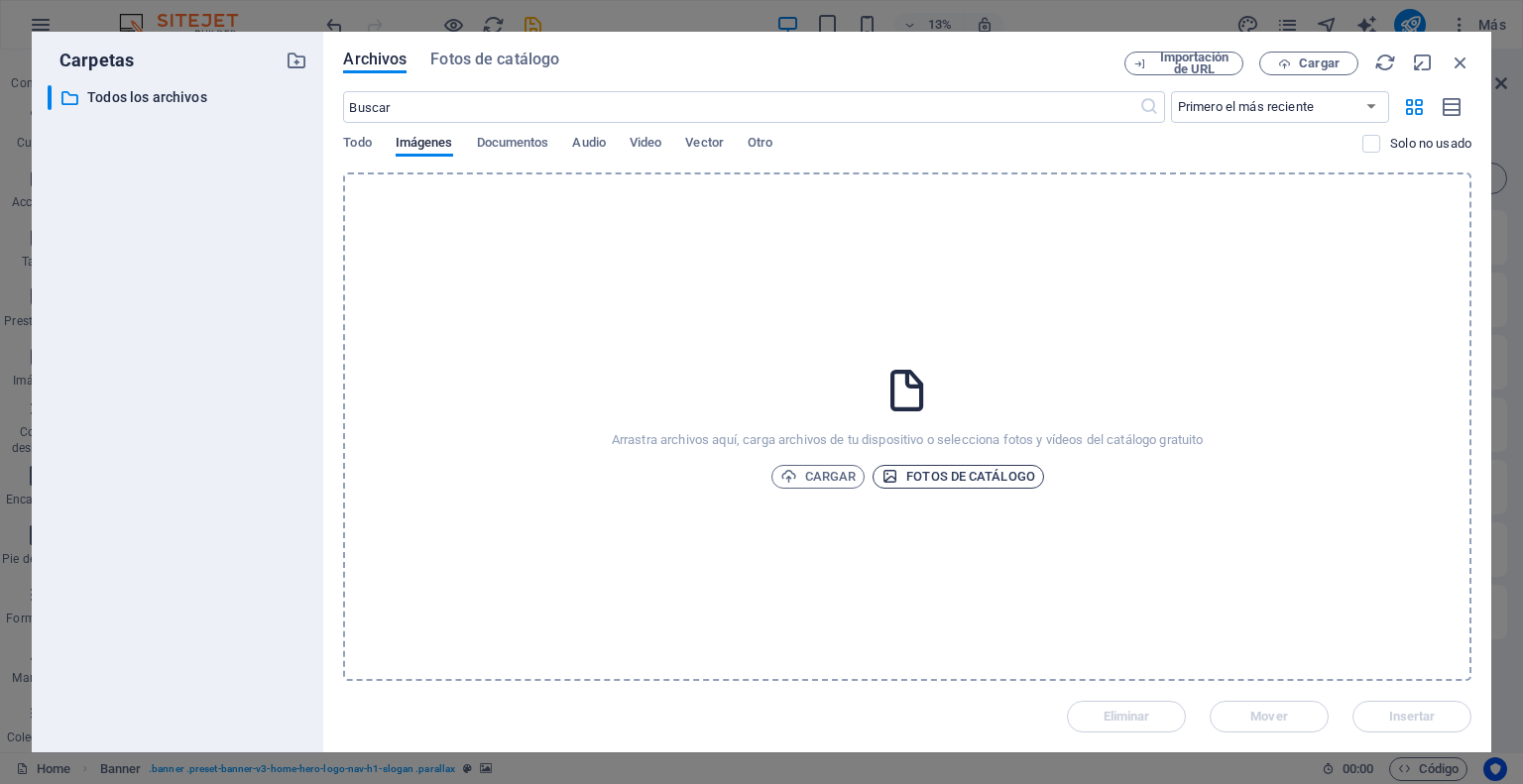 click on "Fotos de catálogo" at bounding box center [958, 477] 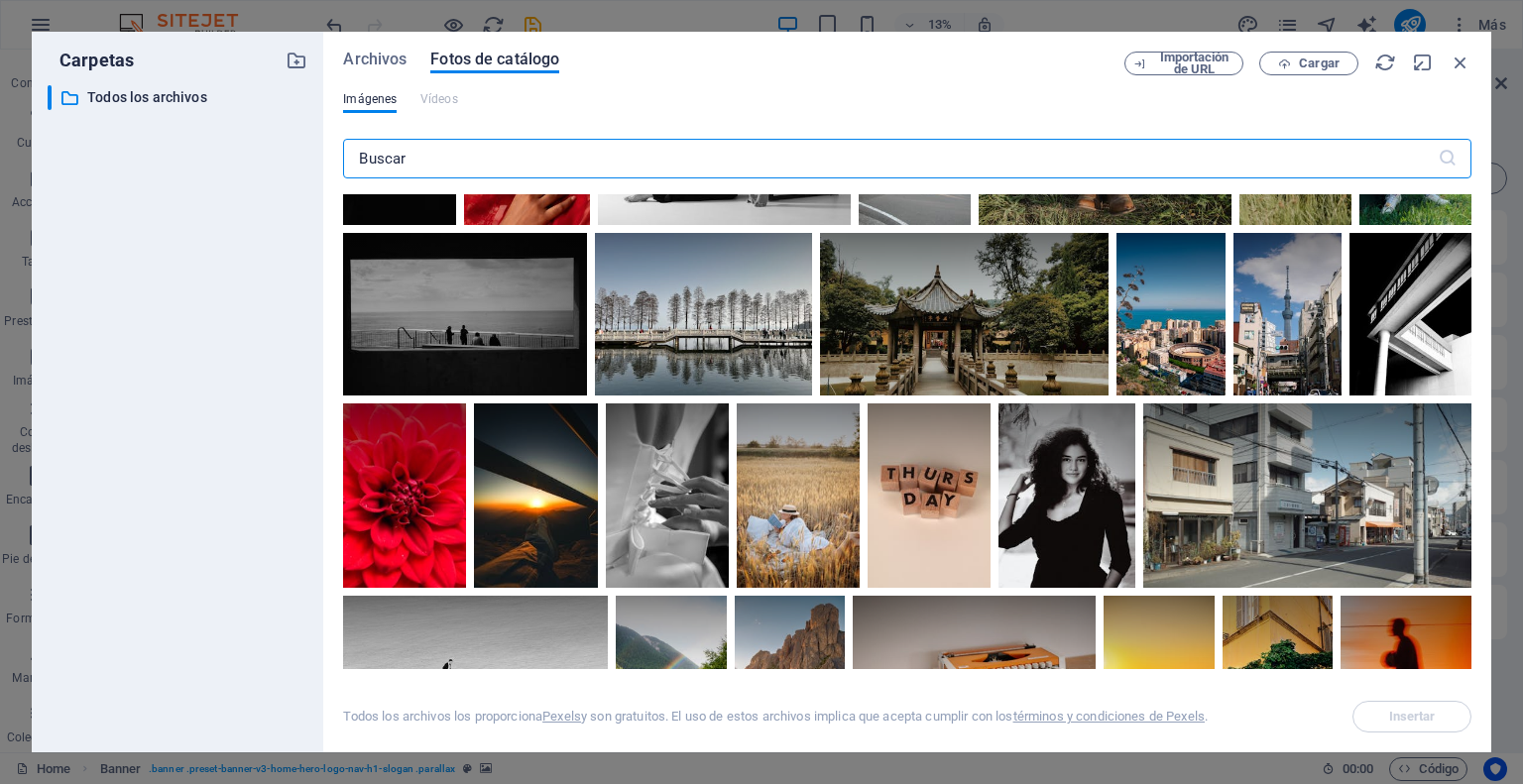 scroll, scrollTop: 872, scrollLeft: 0, axis: vertical 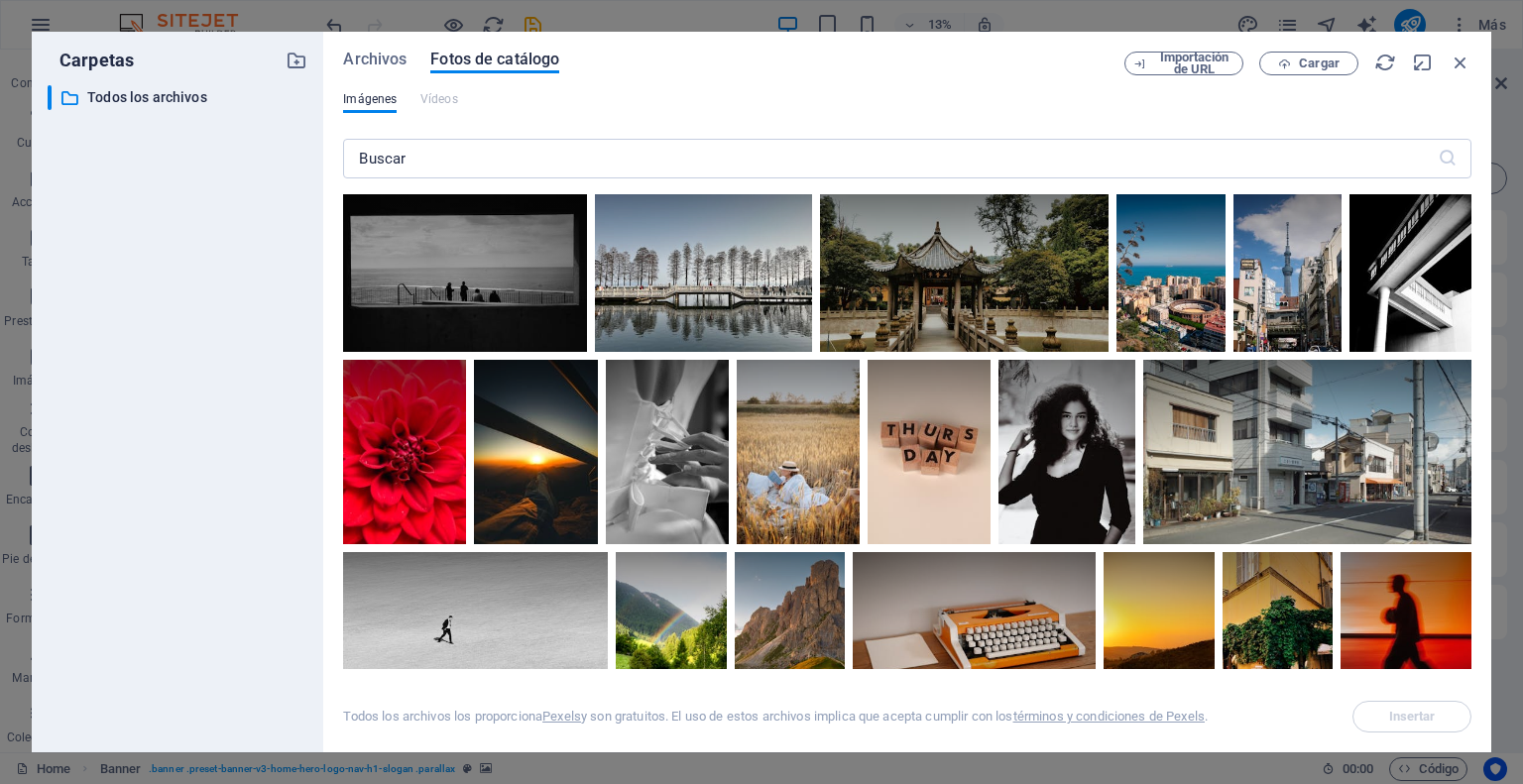 click at bounding box center [703, 271] 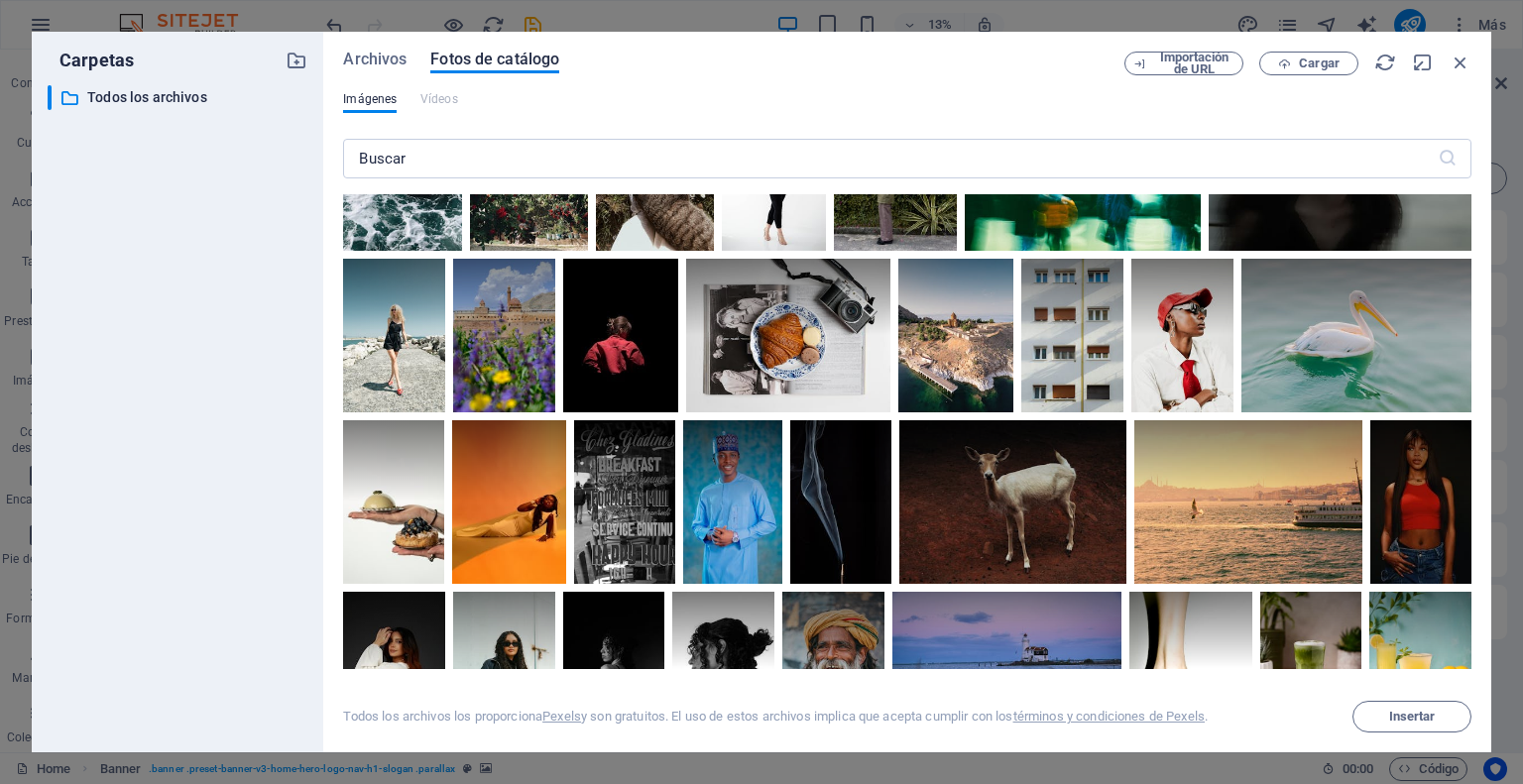 scroll, scrollTop: 8440, scrollLeft: 0, axis: vertical 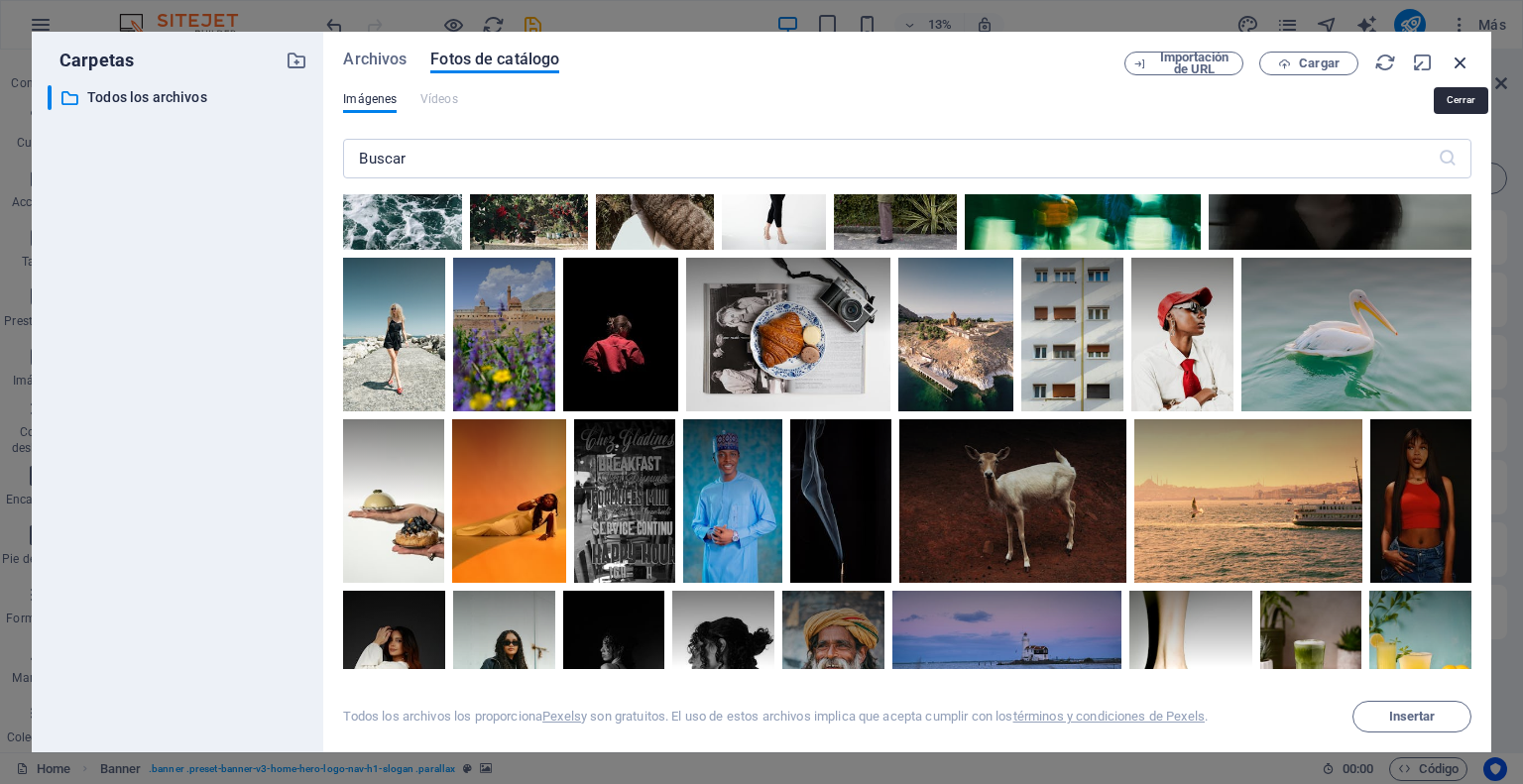 click at bounding box center [1461, 62] 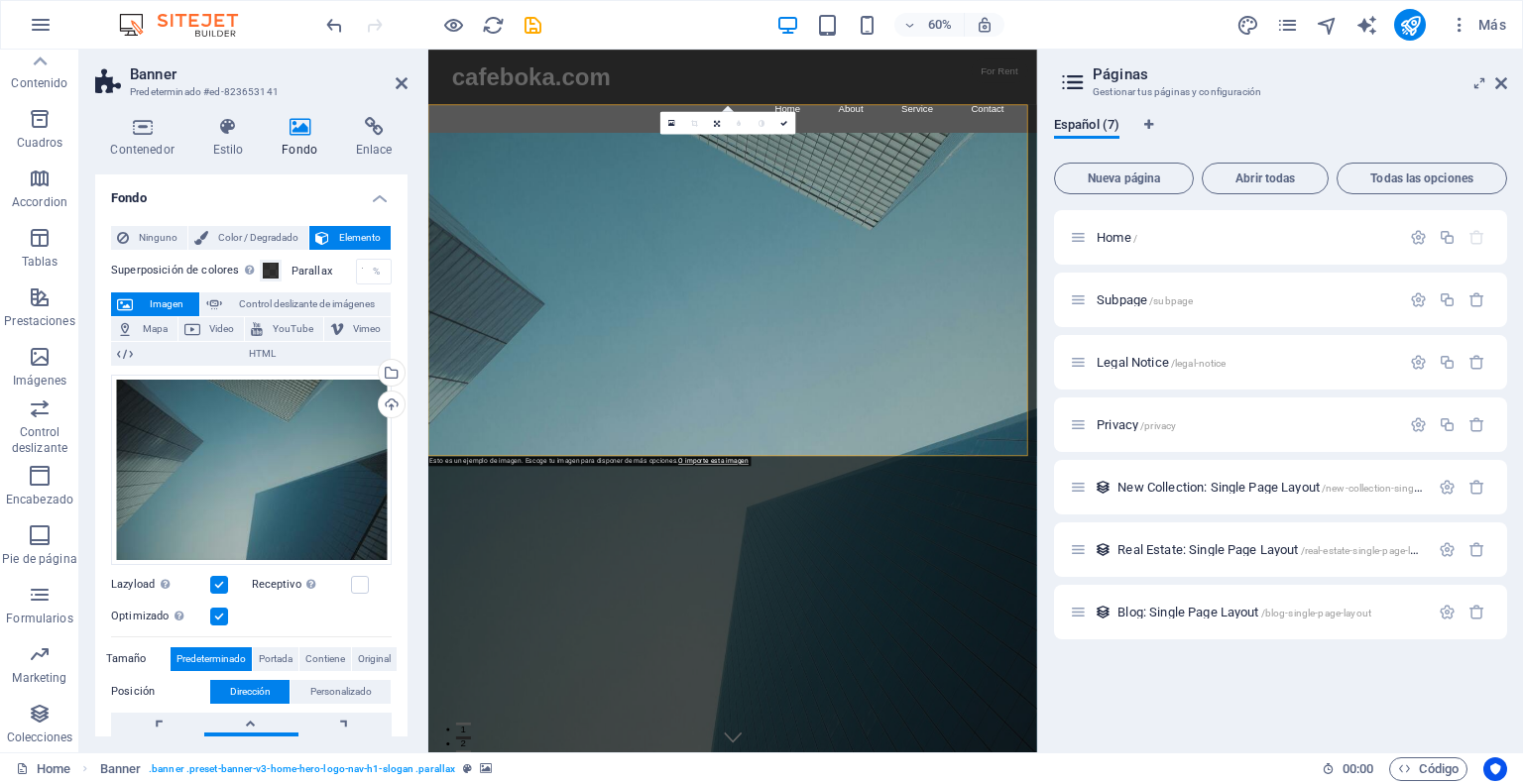 click on "Páginas Gestionar tus páginas y configuración Español (7) Nueva página Abrir todas Todas las opciones Home / Subpage /subpage Legal Notice /legal-notice Privacy /privacy New Collection: Single Page Layout /new-collection-single-page-layout Real Estate: Single Page Layout /real-estate-single-page-layout Blog: Single Page Layout /blog-single-page-layout" at bounding box center [1280, 400] 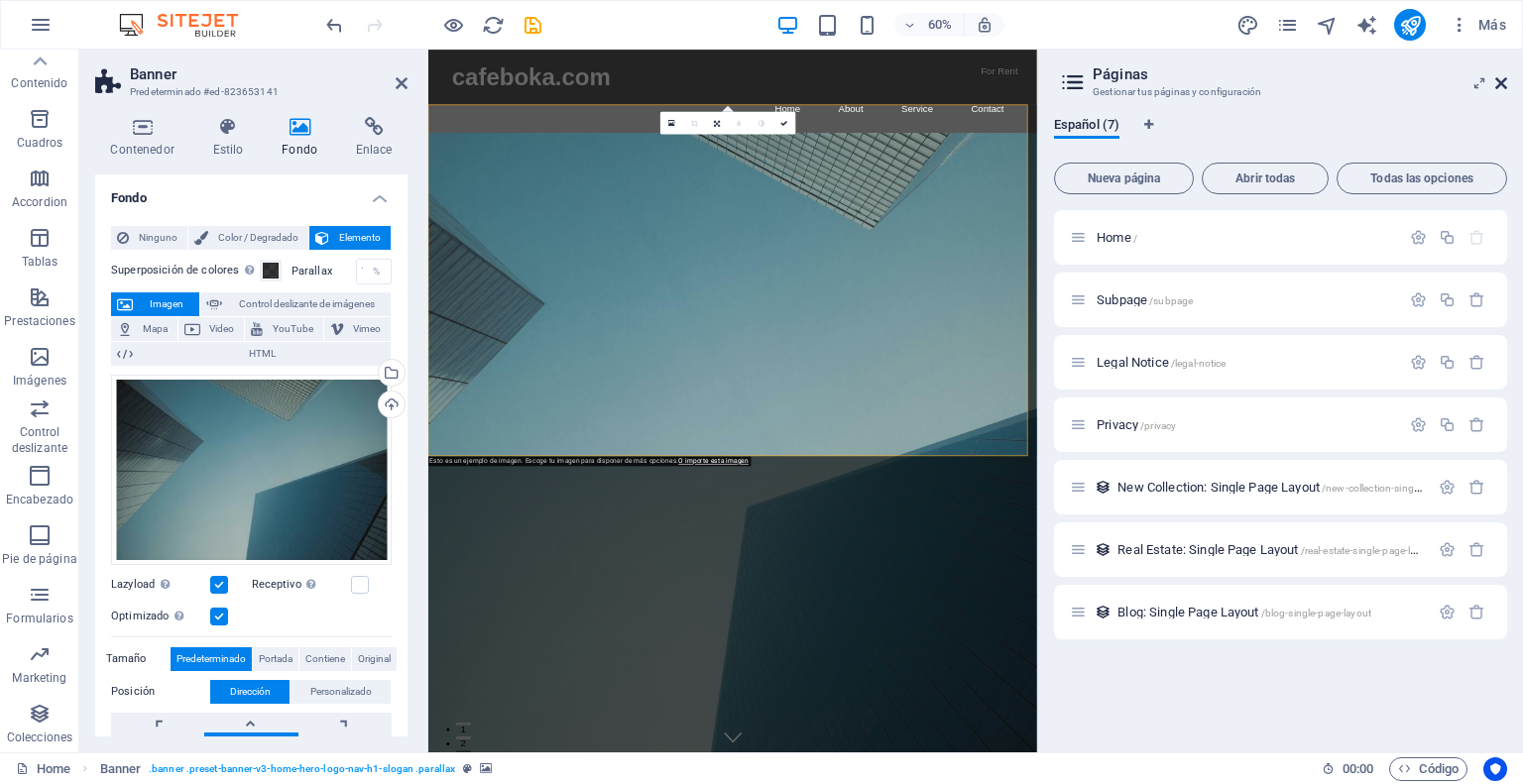 click at bounding box center [1501, 83] 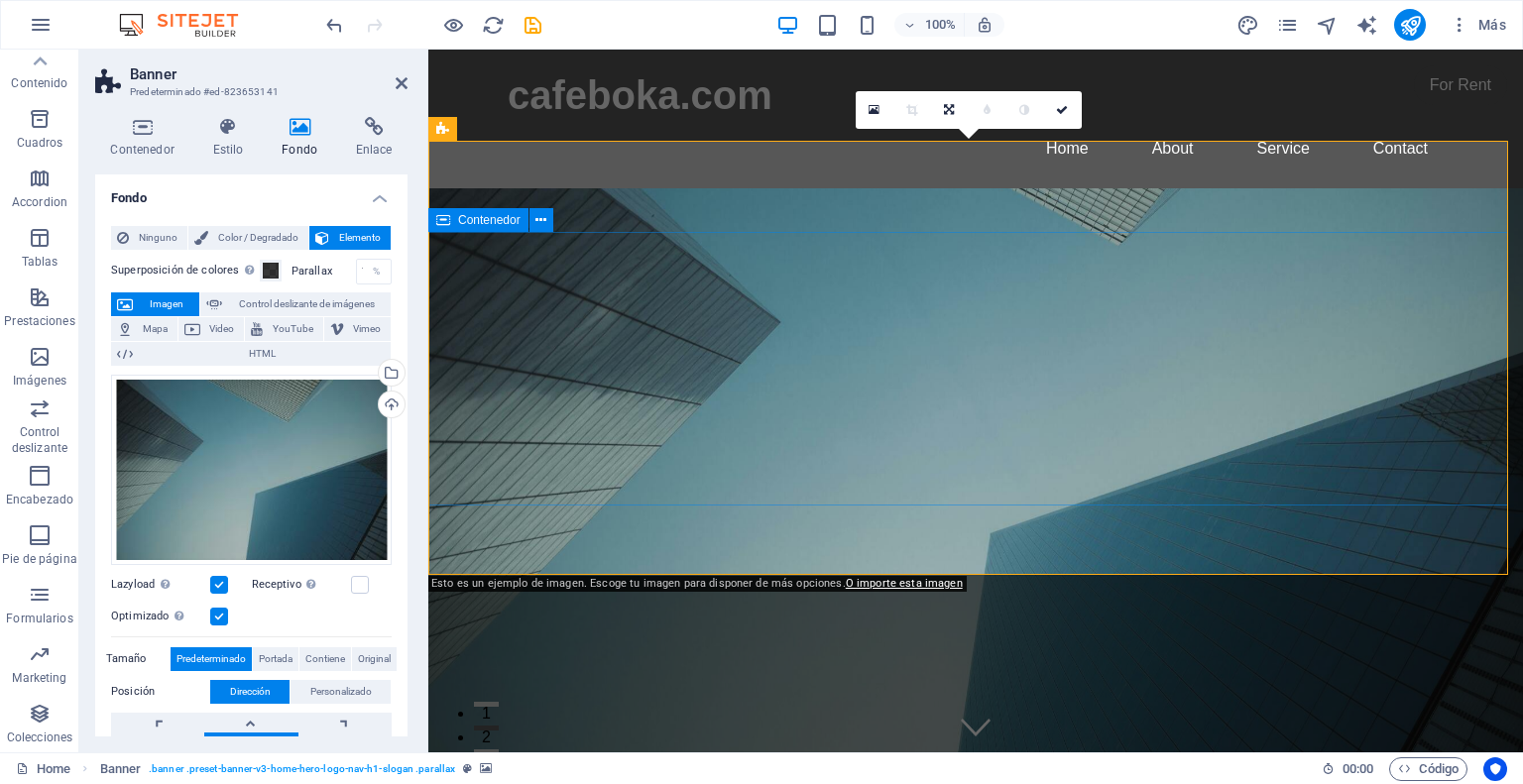 click on "This is a very cool headline This is a very appealing slogan" at bounding box center [976, 1492] 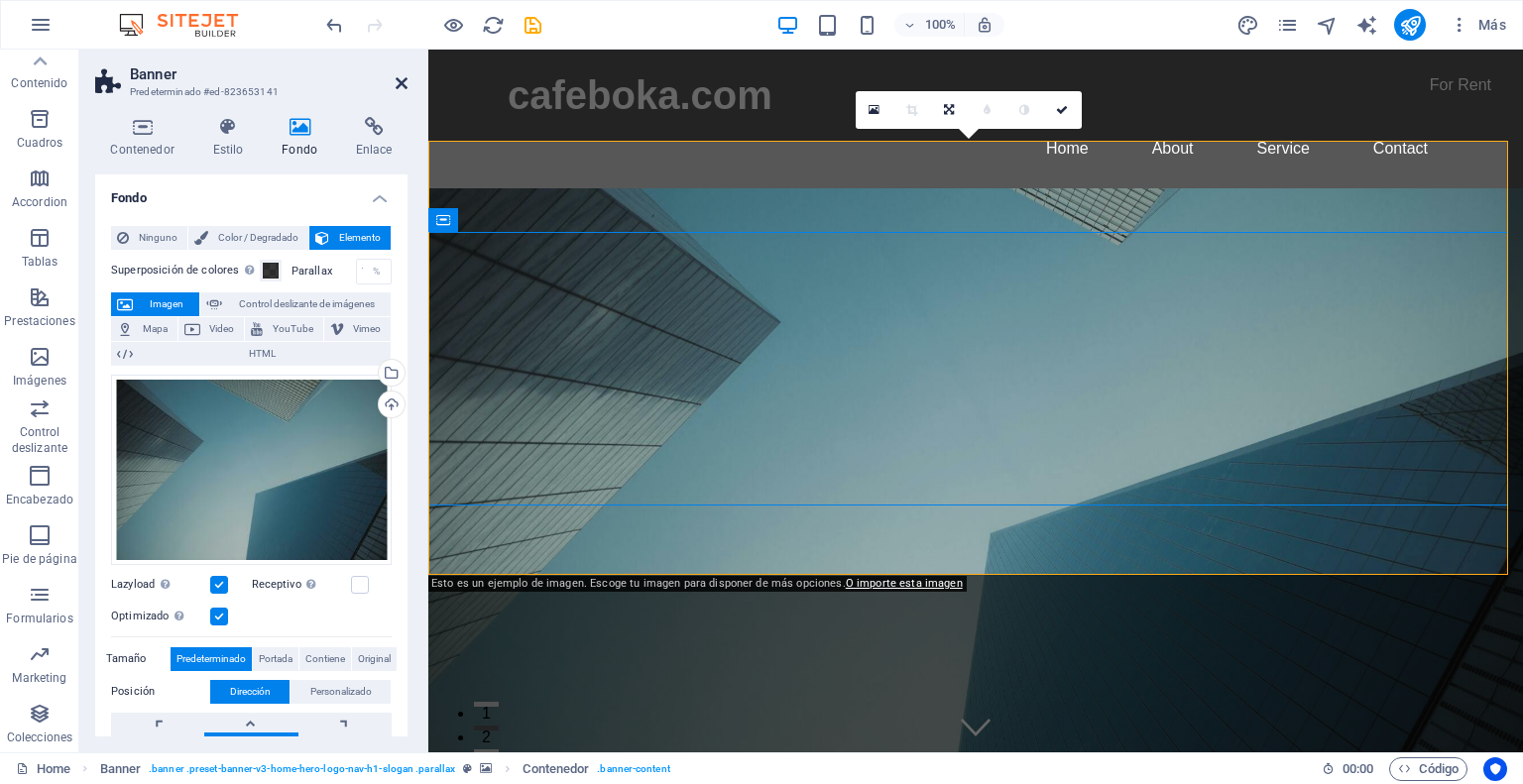 click at bounding box center (402, 83) 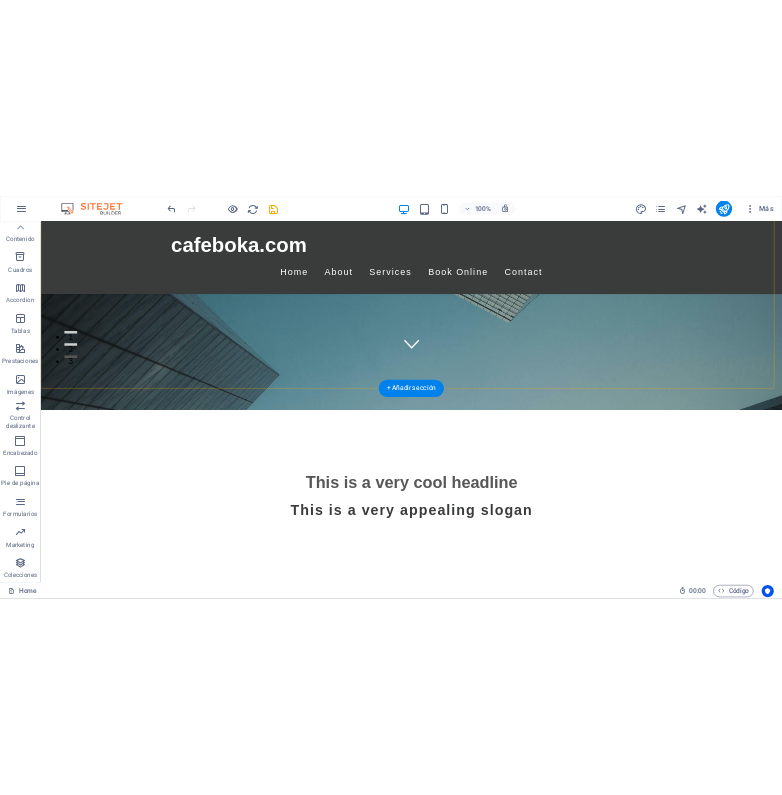 scroll, scrollTop: 0, scrollLeft: 0, axis: both 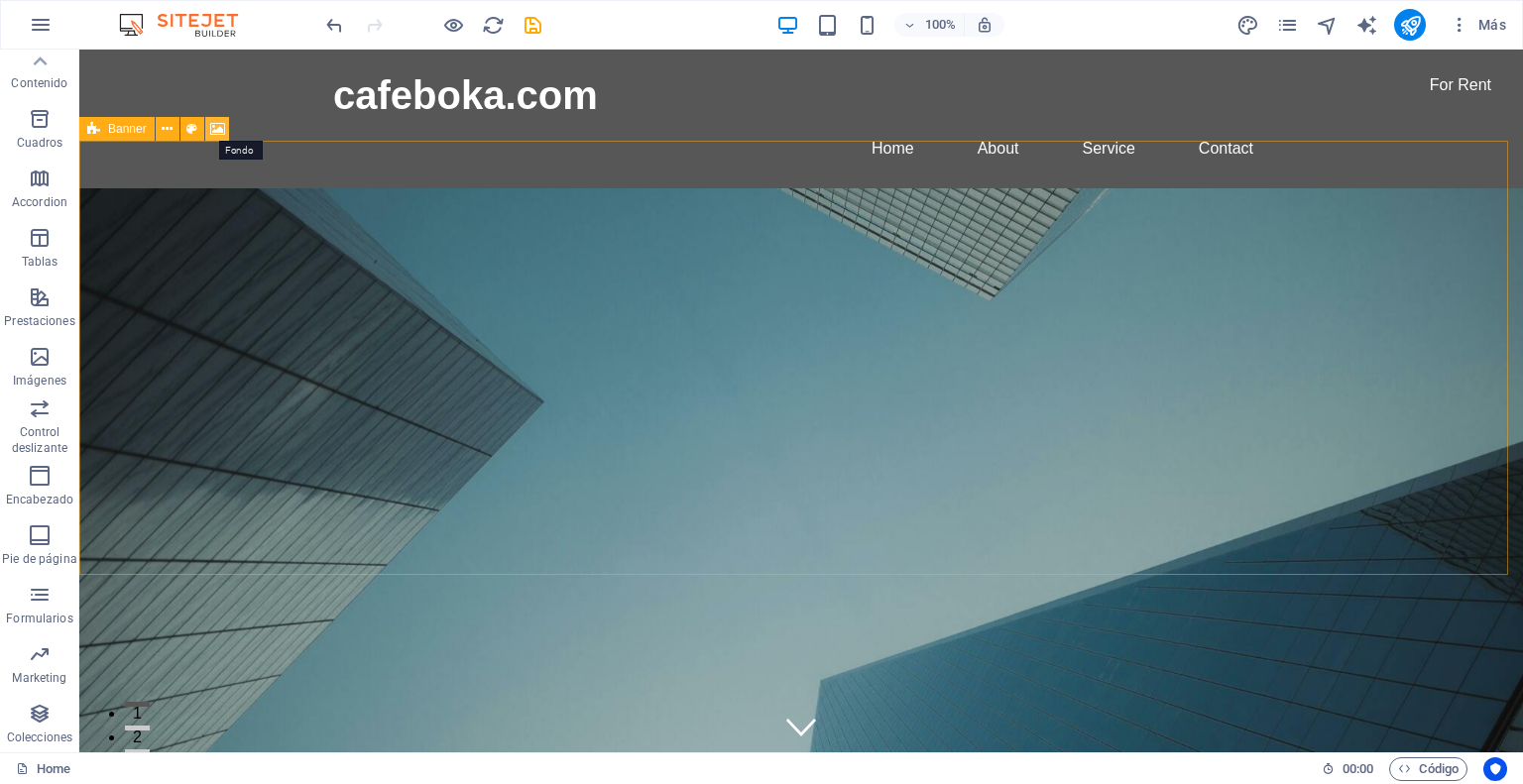 click at bounding box center (217, 129) 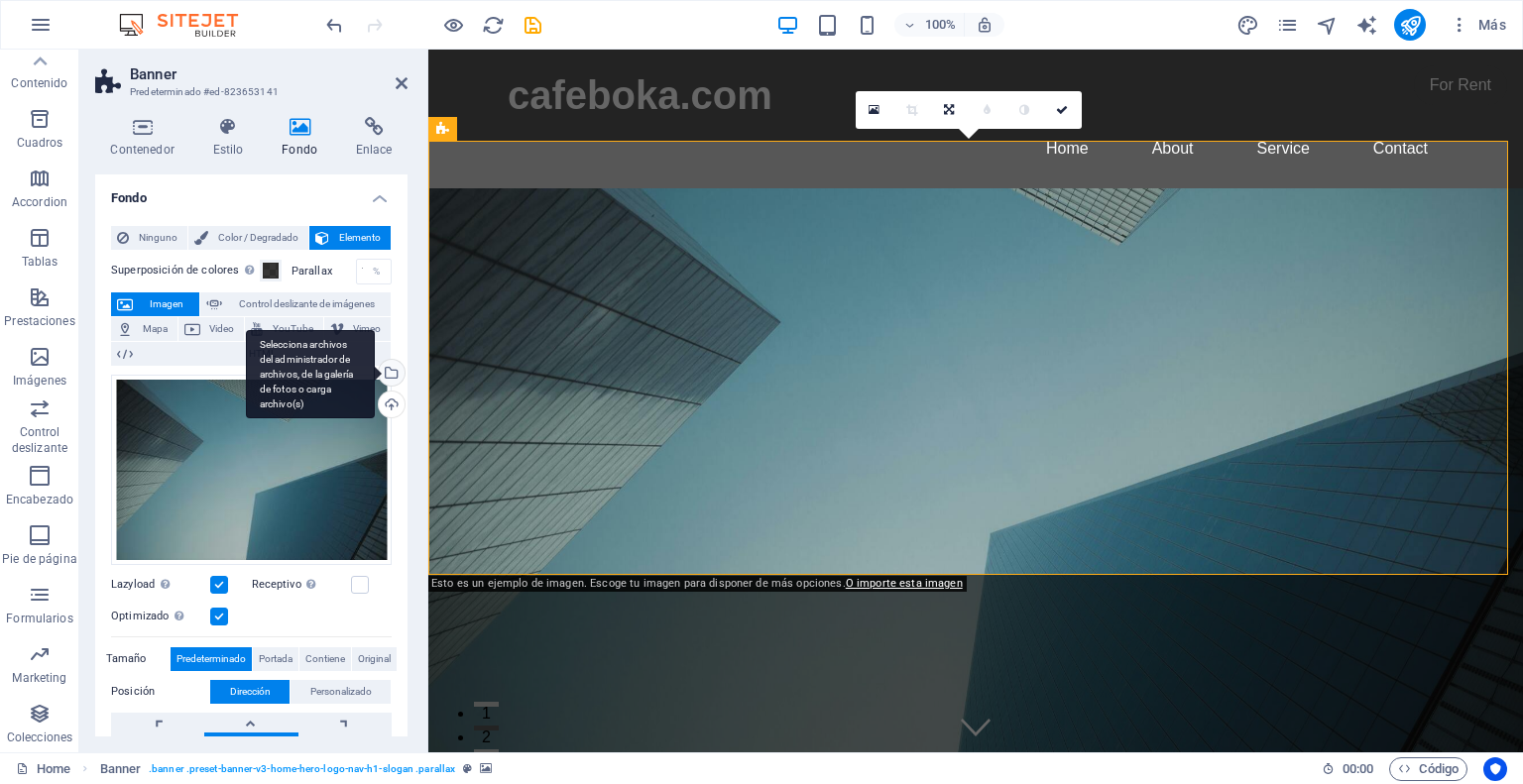 click on "Selecciona archivos del administrador de archivos, de la galería de fotos o carga archivo(s)" at bounding box center (390, 375) 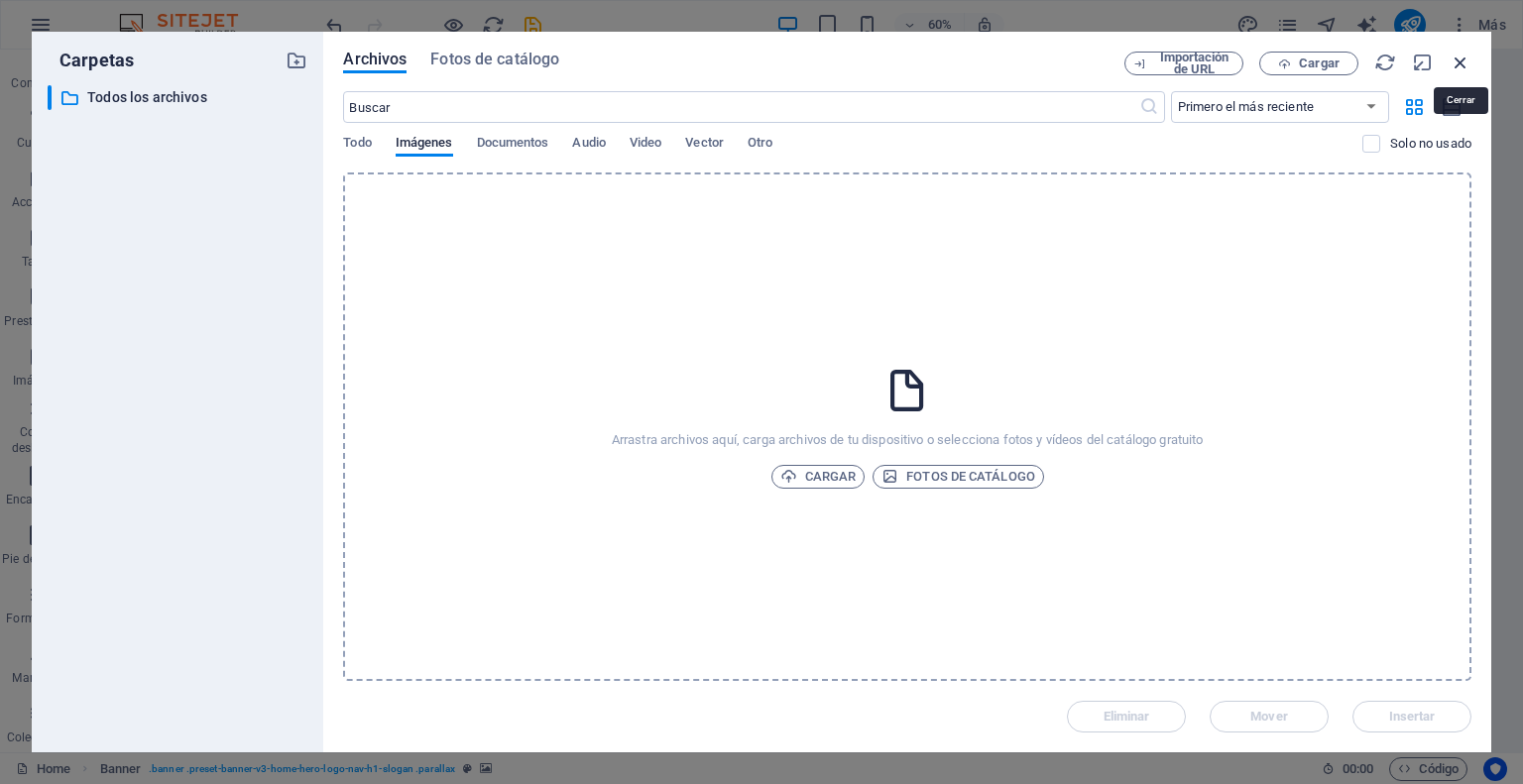 click at bounding box center [1461, 62] 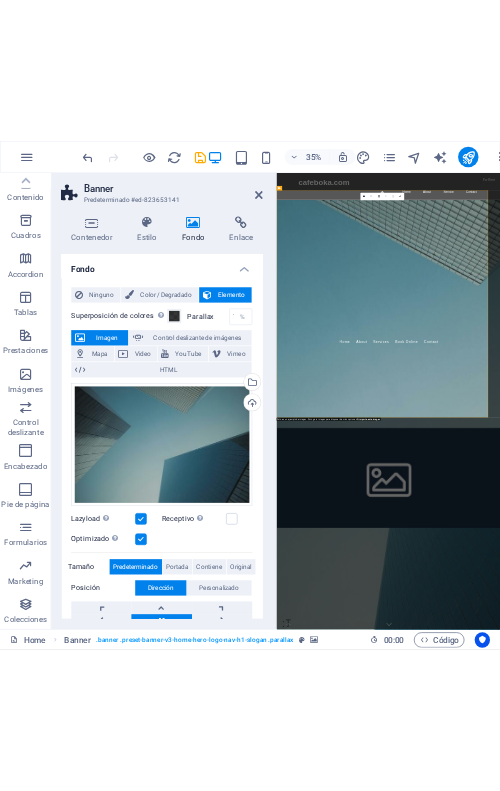scroll, scrollTop: 190, scrollLeft: 0, axis: vertical 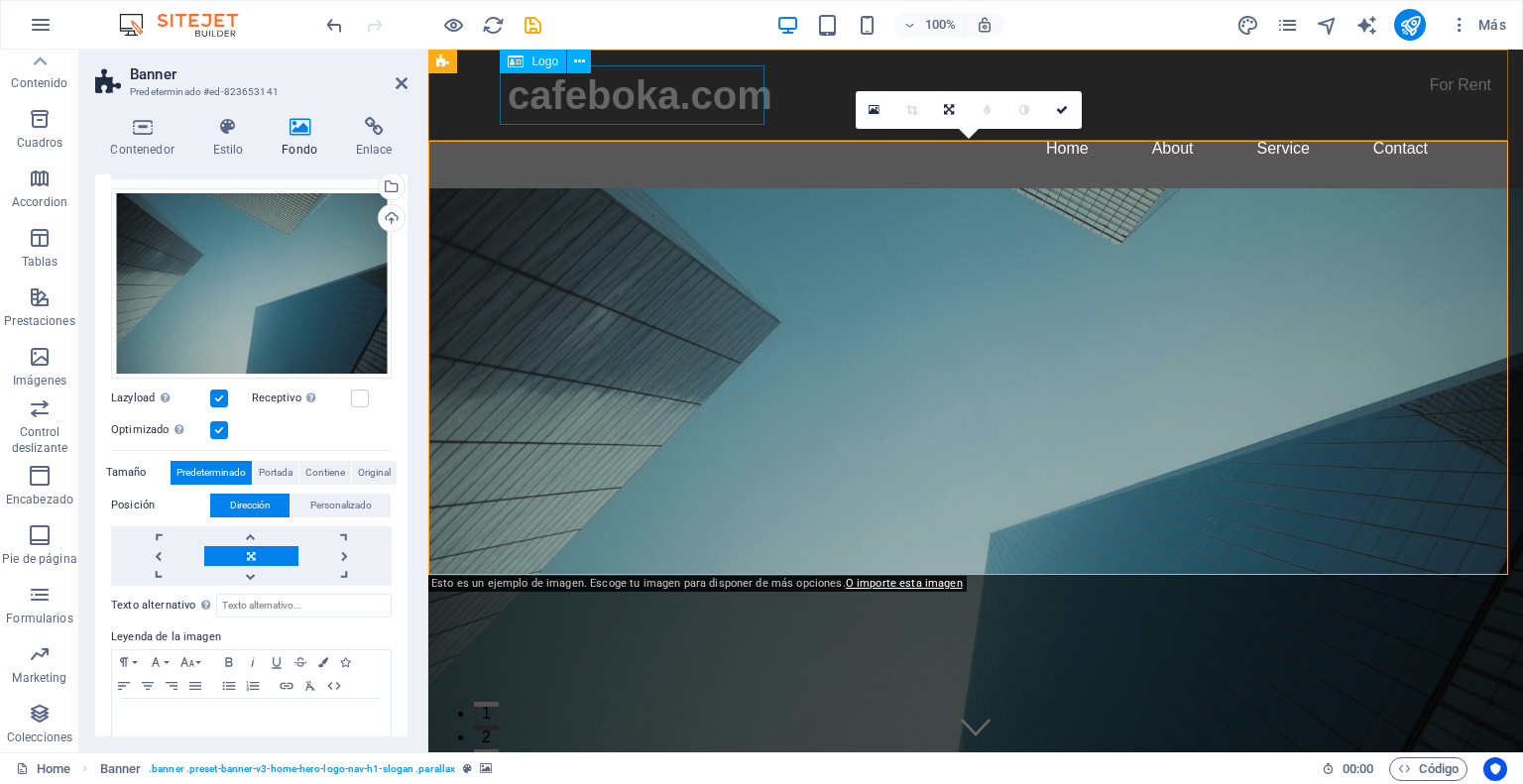 click on "cafeboka.com" at bounding box center [976, 95] 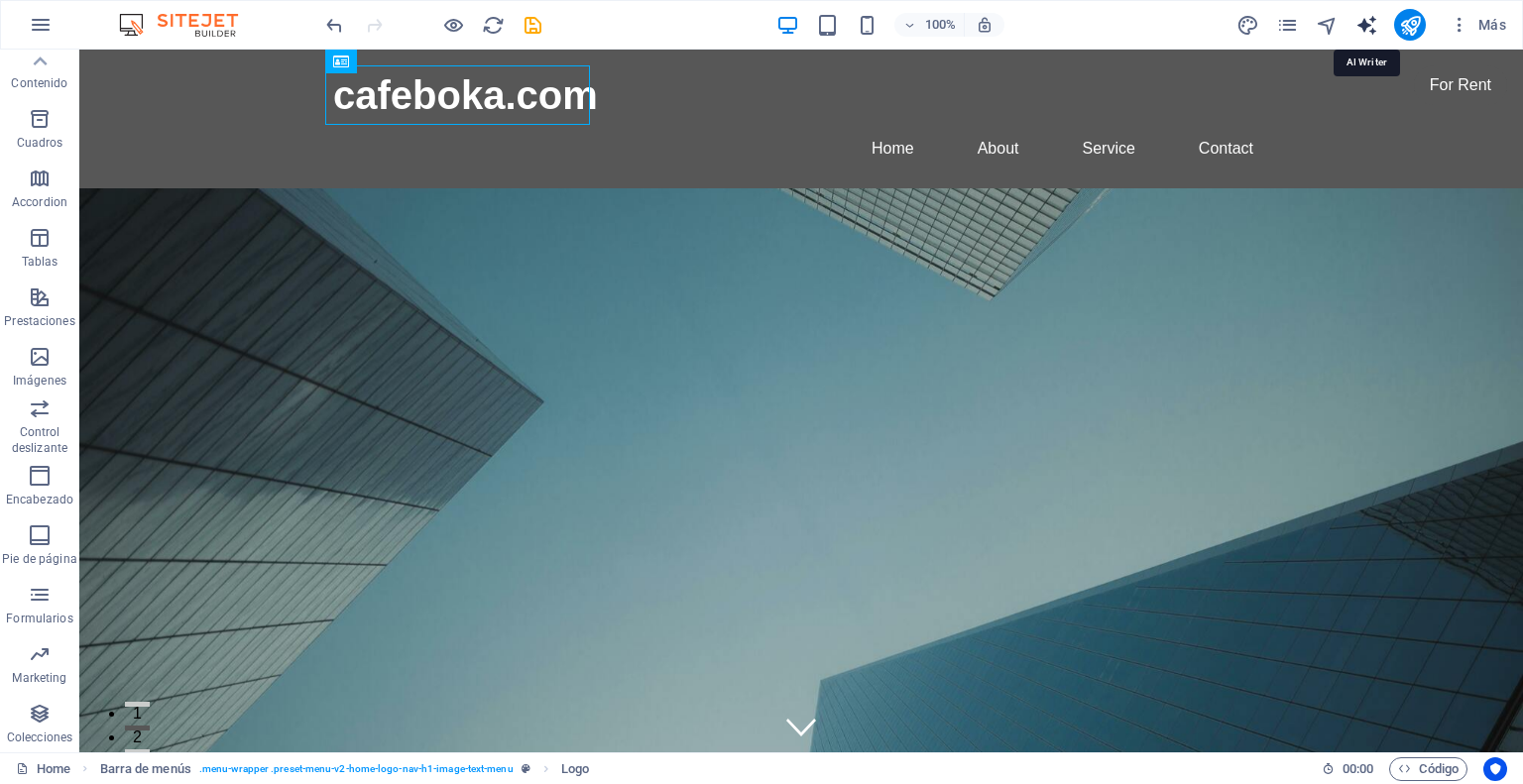 click at bounding box center [1366, 25] 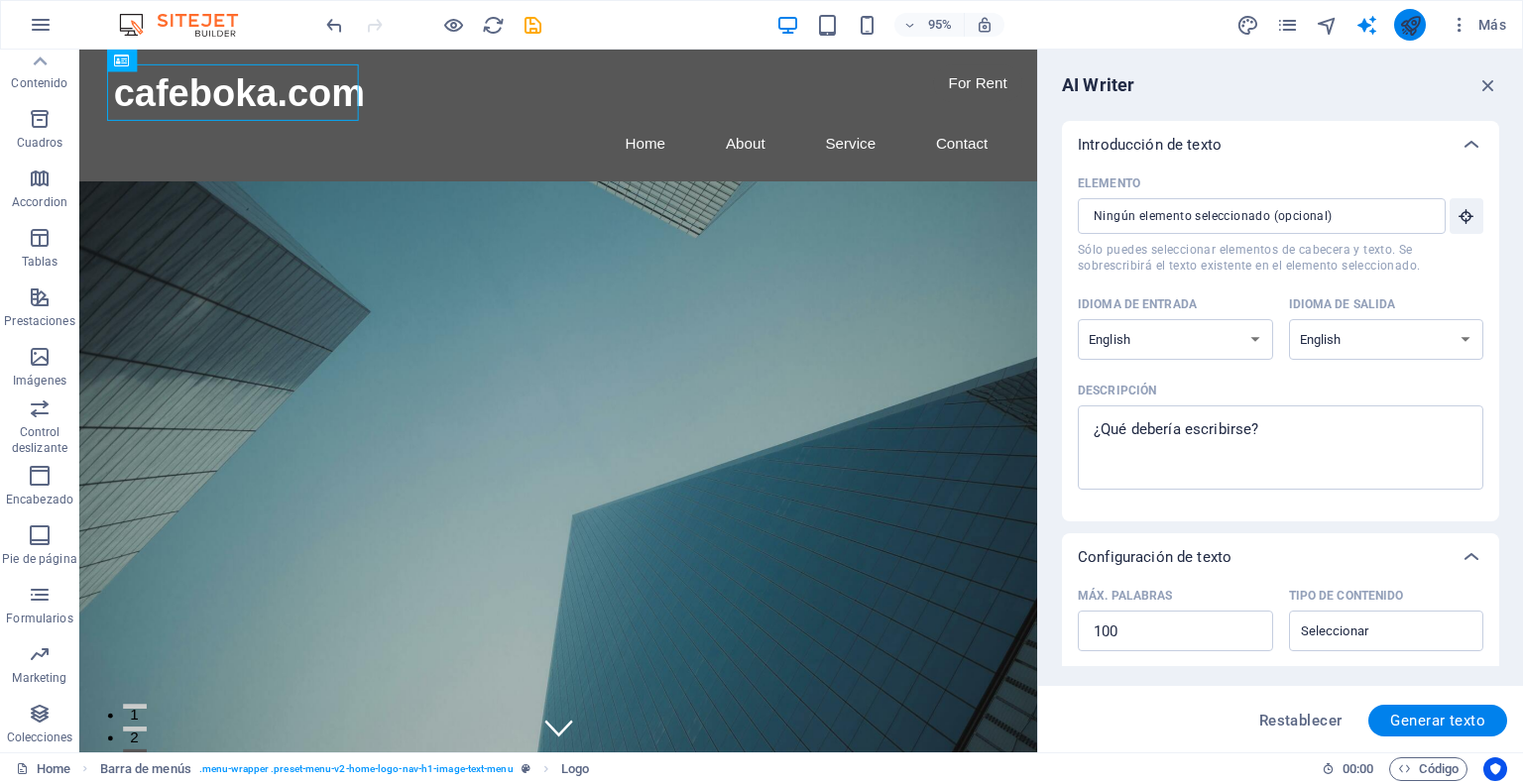 click at bounding box center [1410, 25] 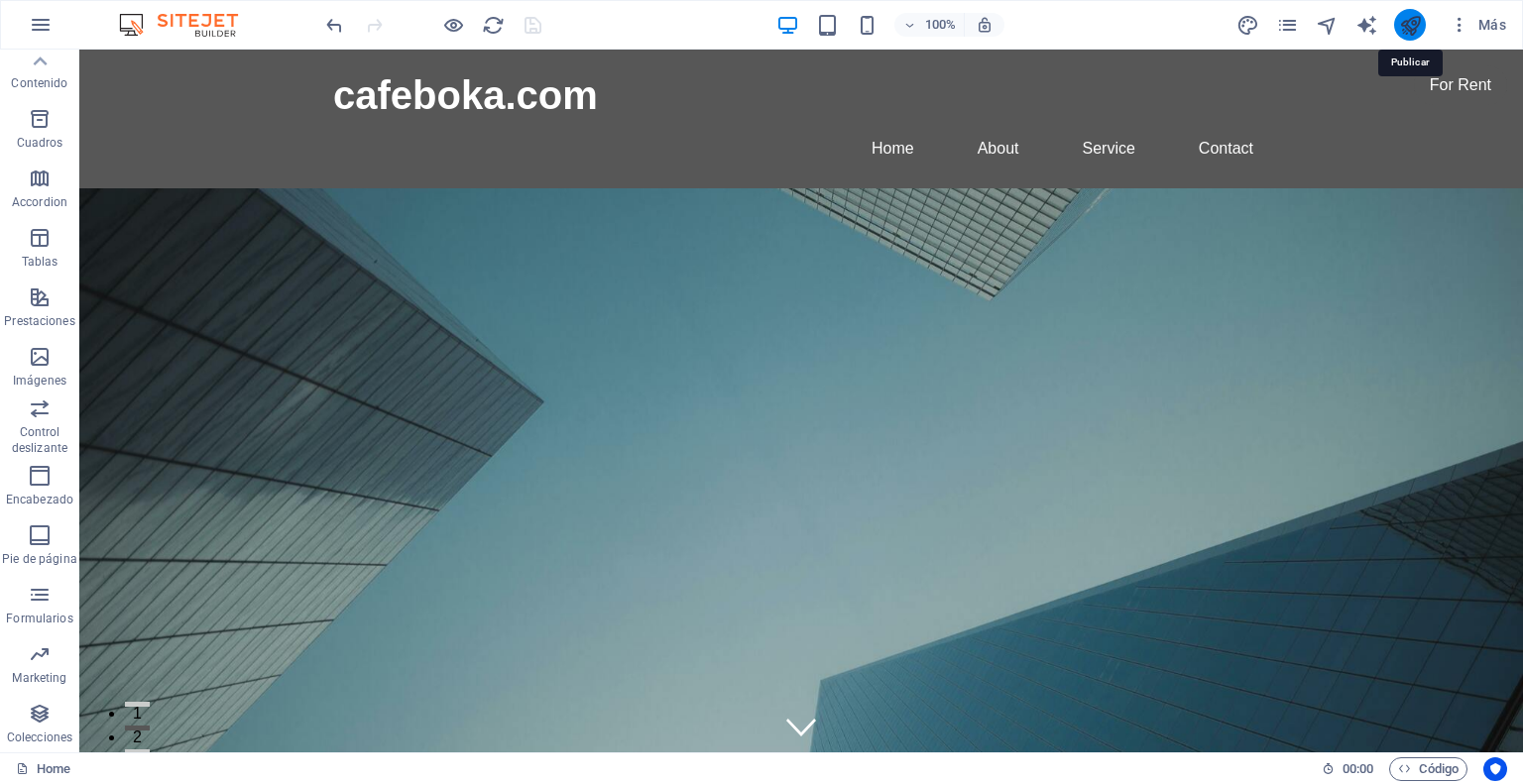 click at bounding box center [1410, 25] 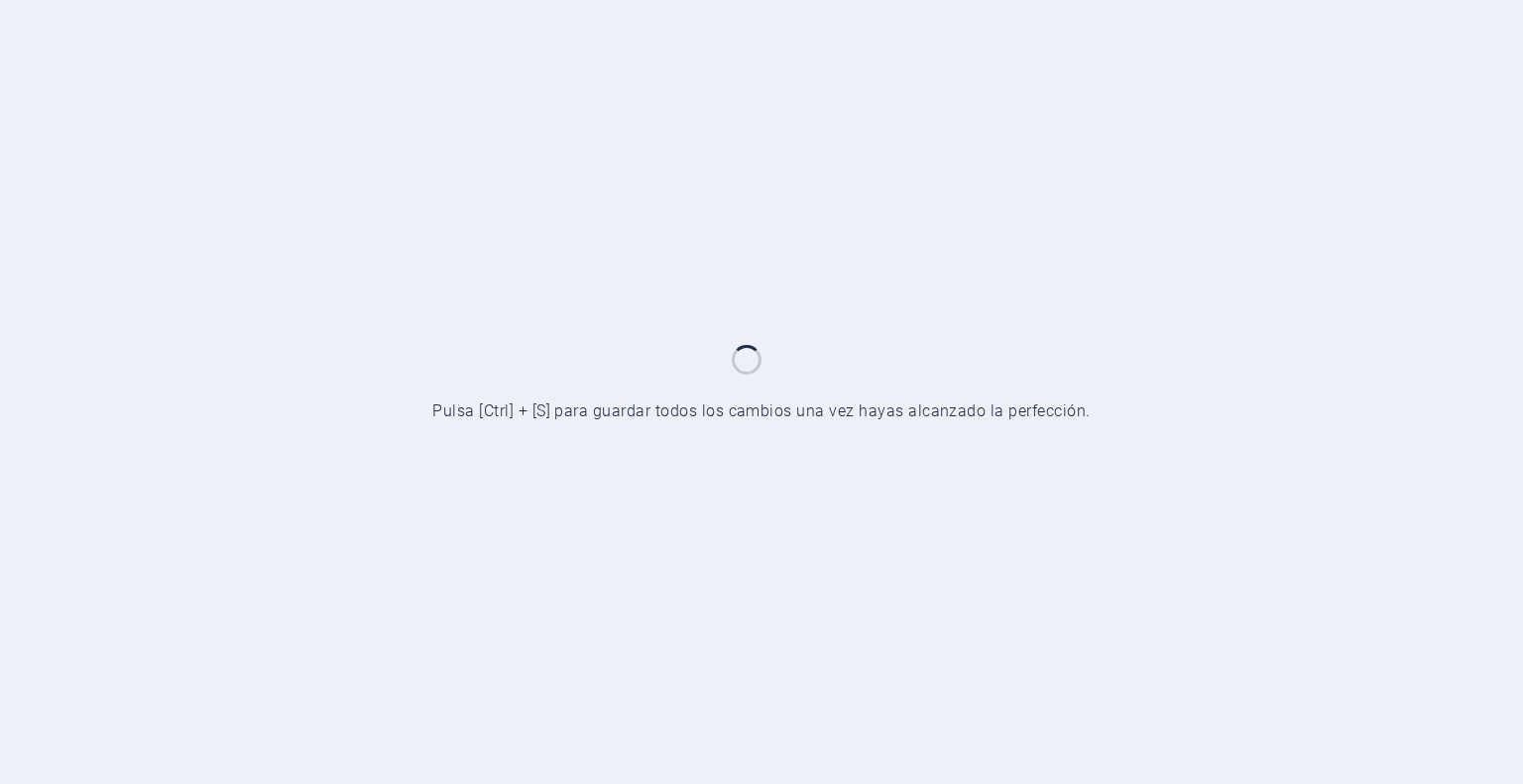 scroll, scrollTop: 0, scrollLeft: 0, axis: both 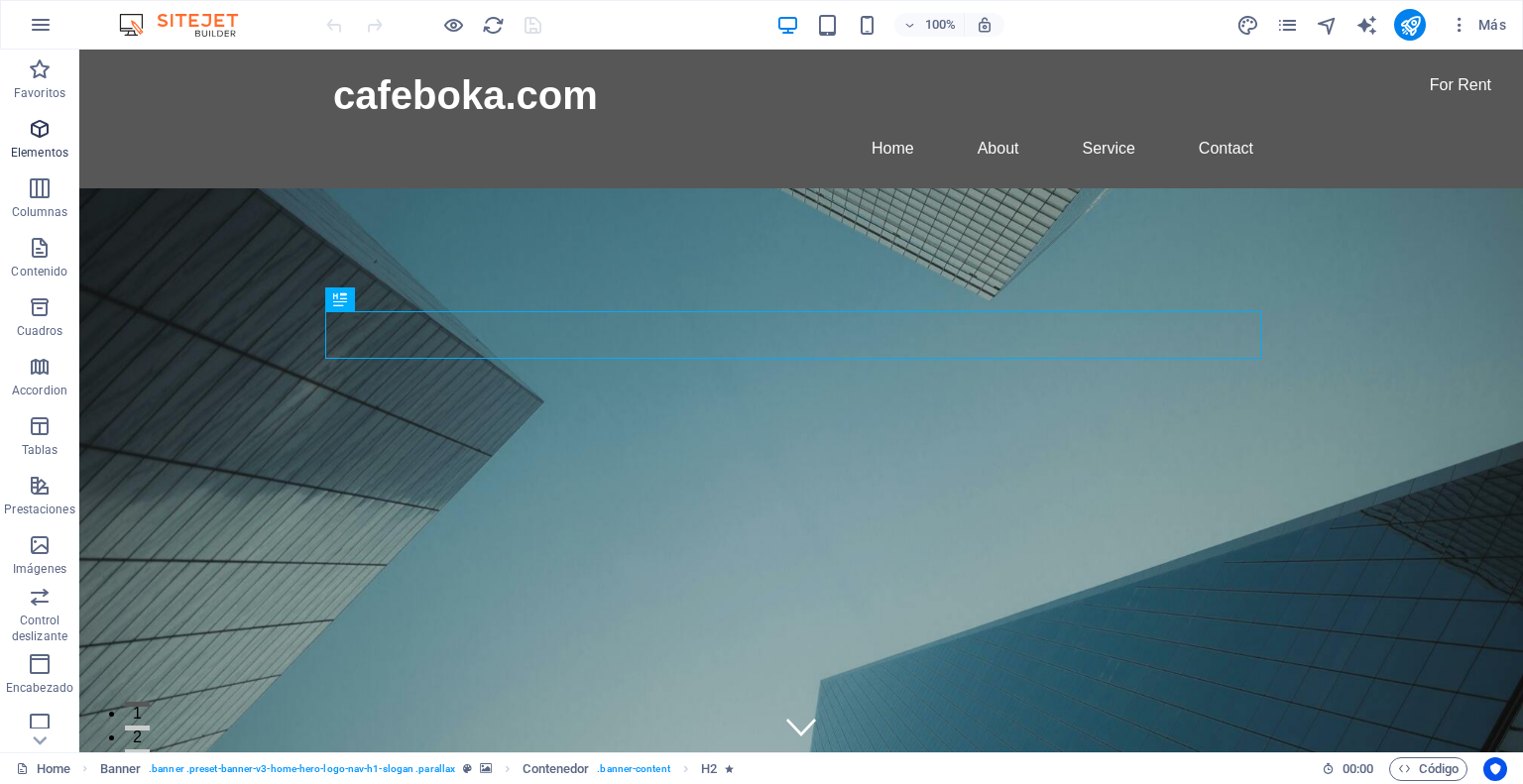 click on "Elementos" at bounding box center [40, 139] 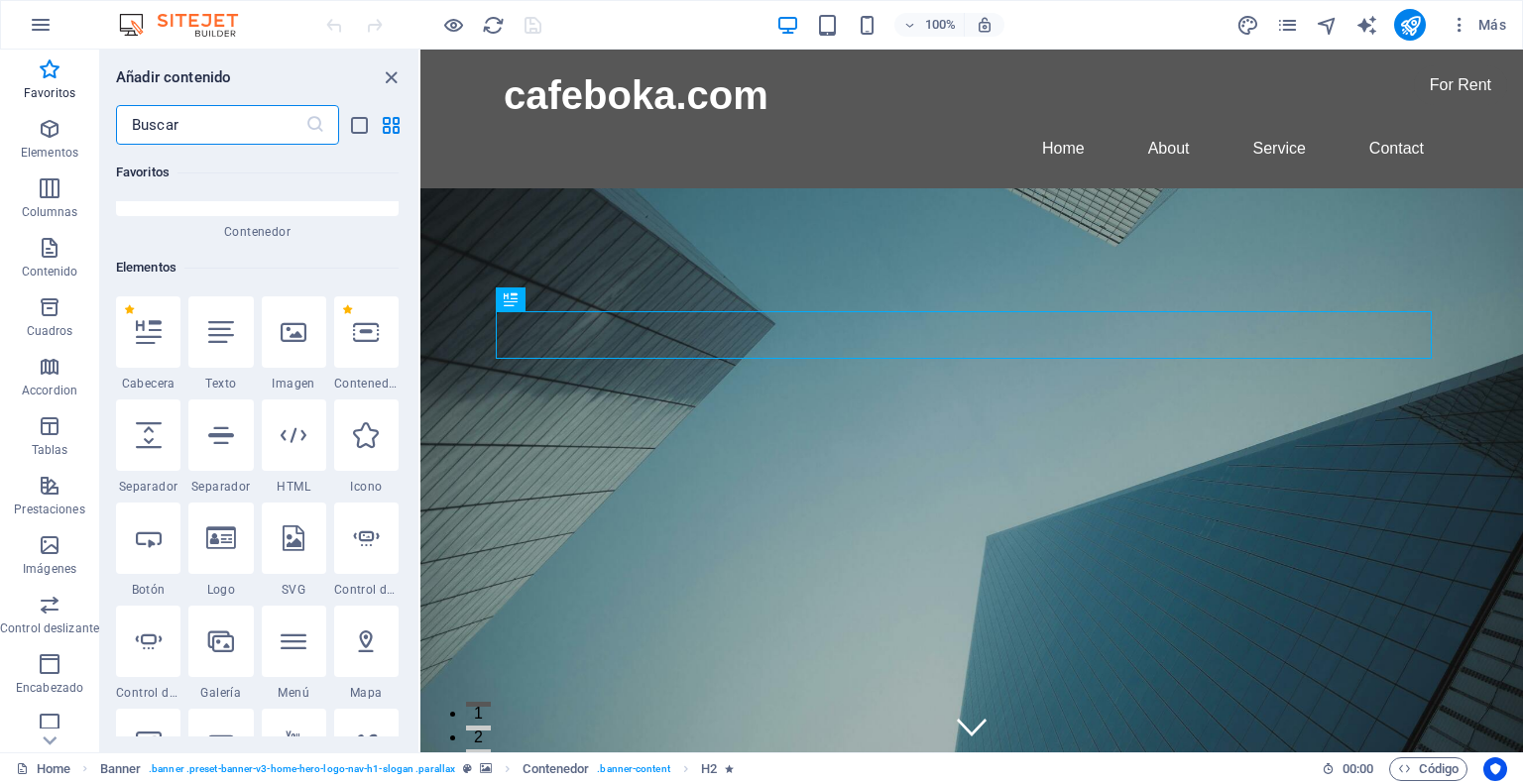 scroll, scrollTop: 0, scrollLeft: 0, axis: both 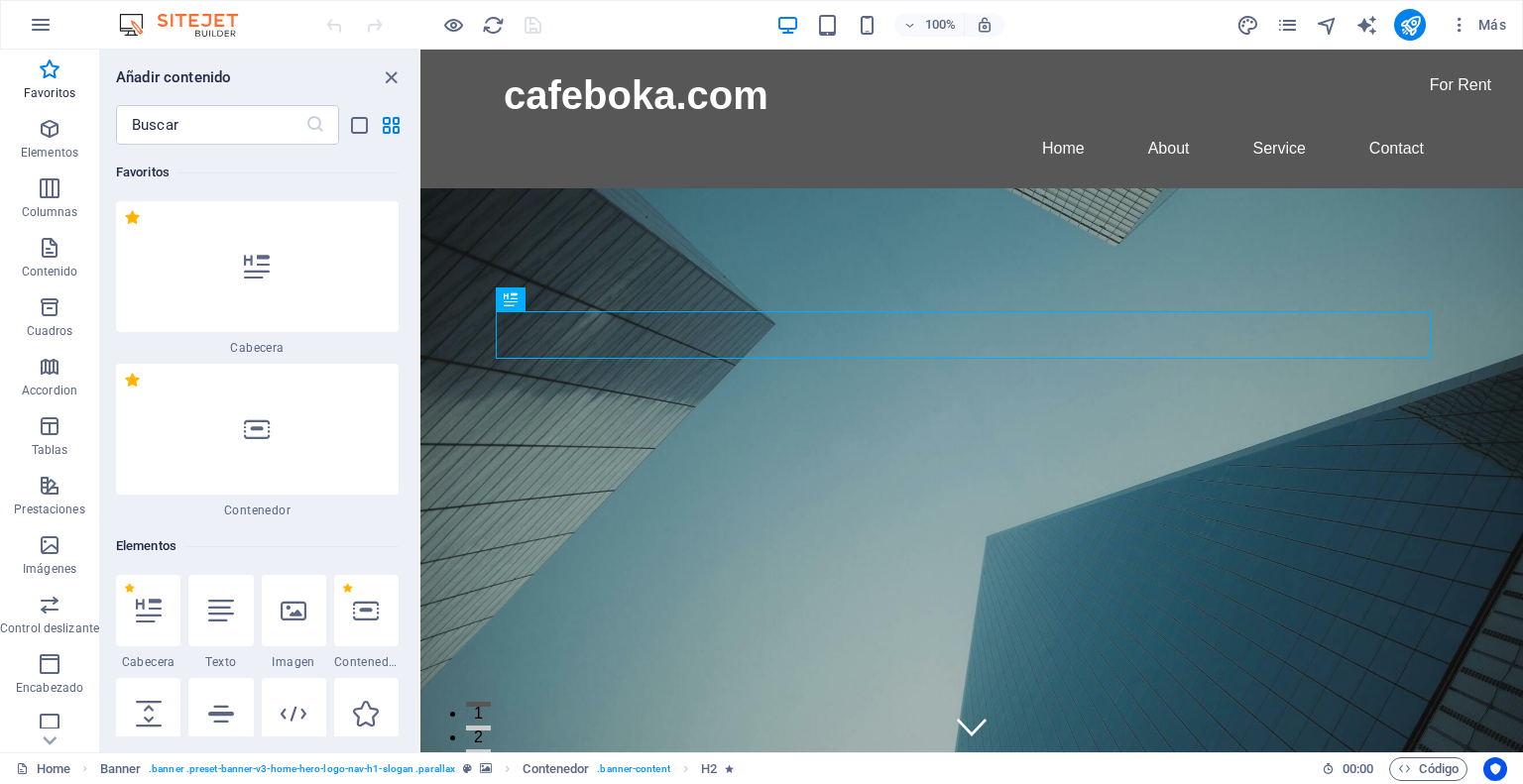 click at bounding box center [972, 1566] 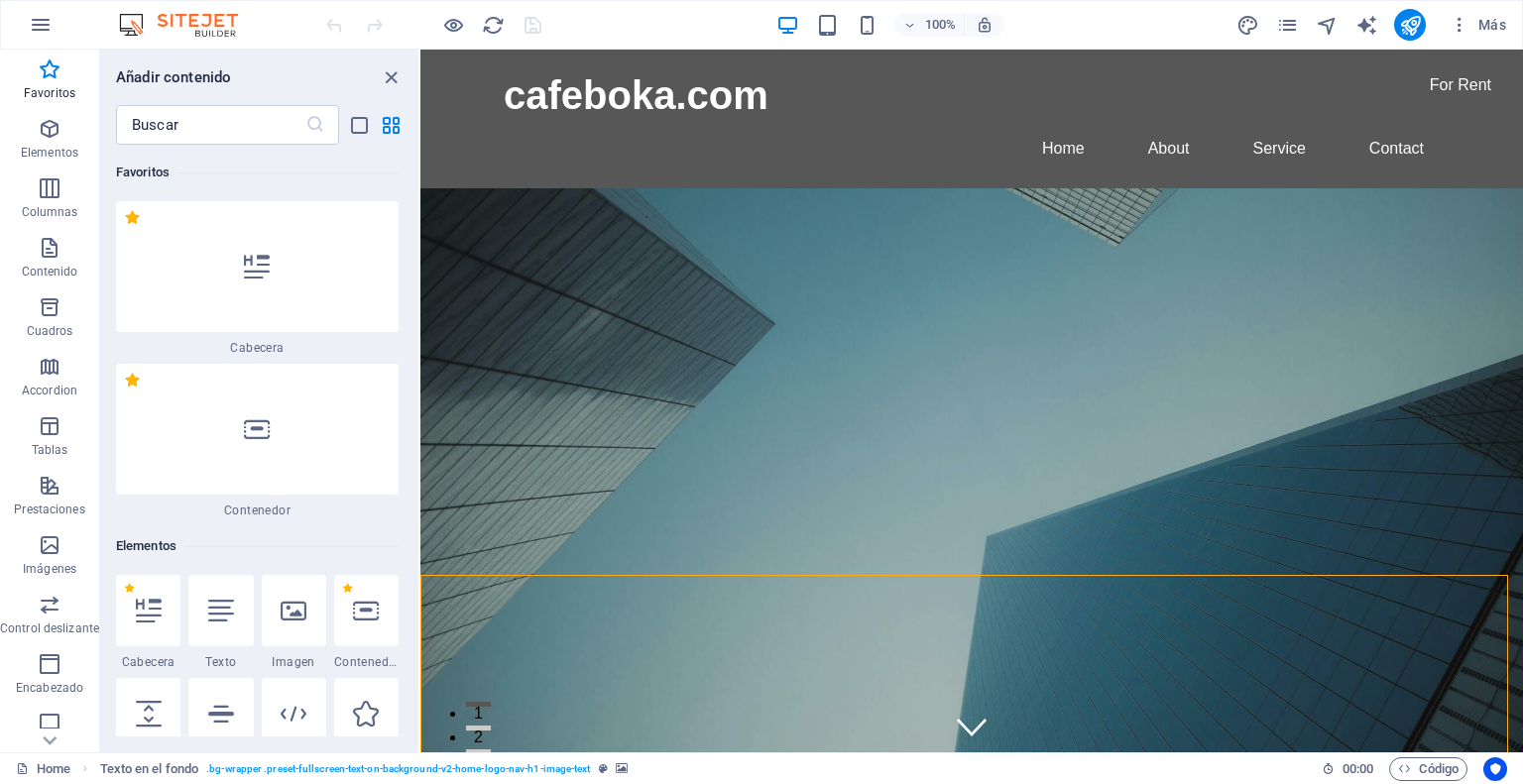click at bounding box center (972, 1566) 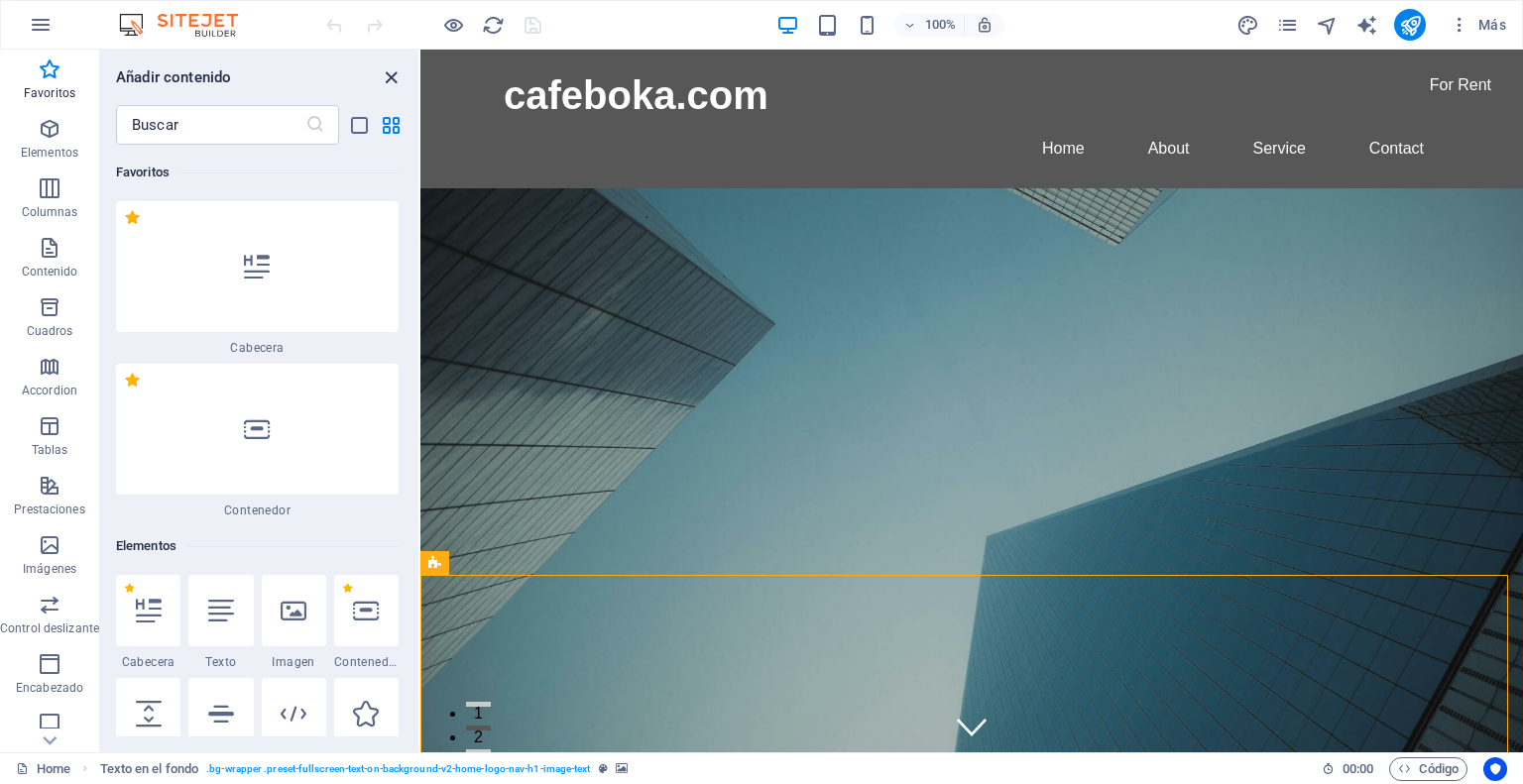 click at bounding box center (391, 77) 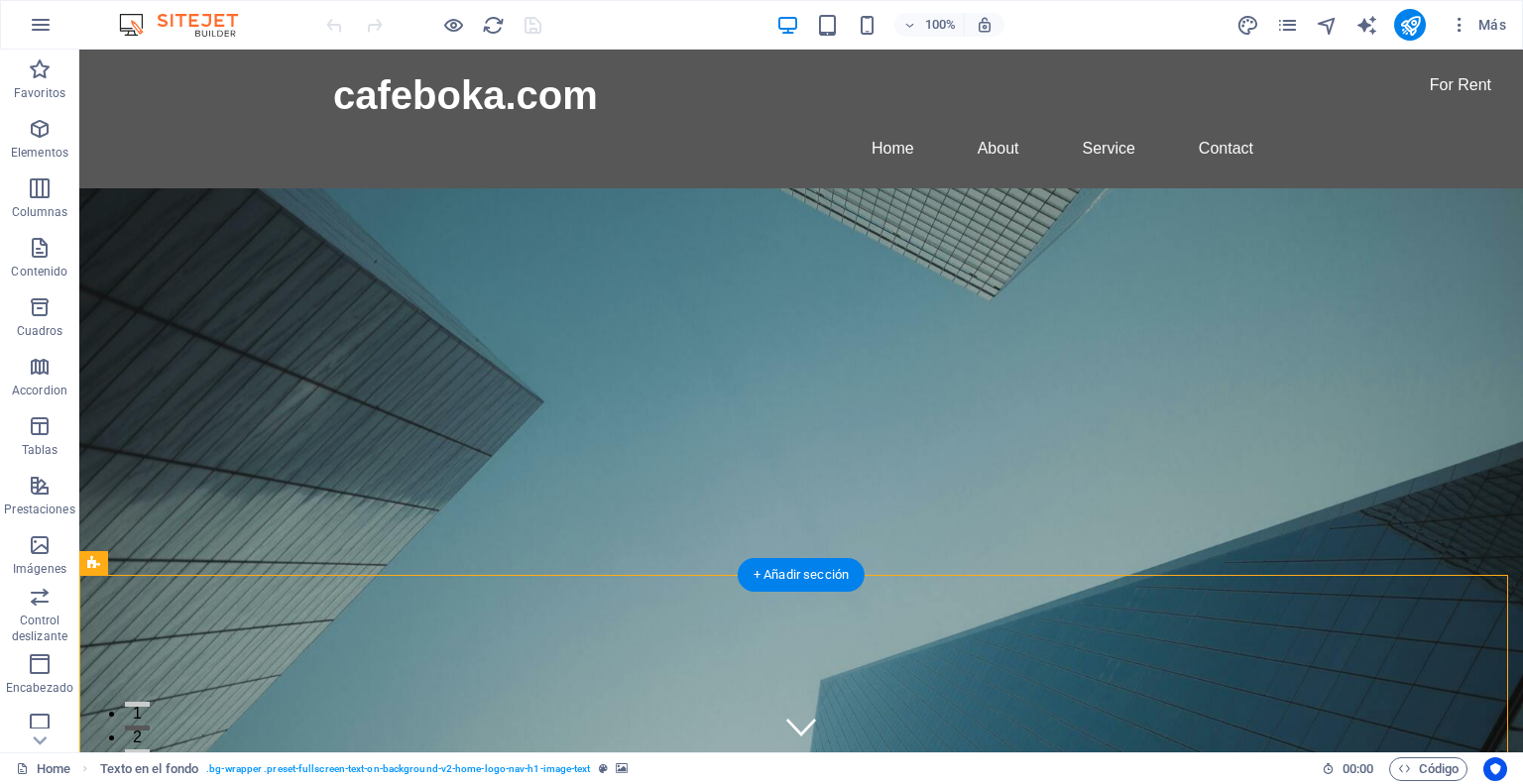 click at bounding box center (801, 1566) 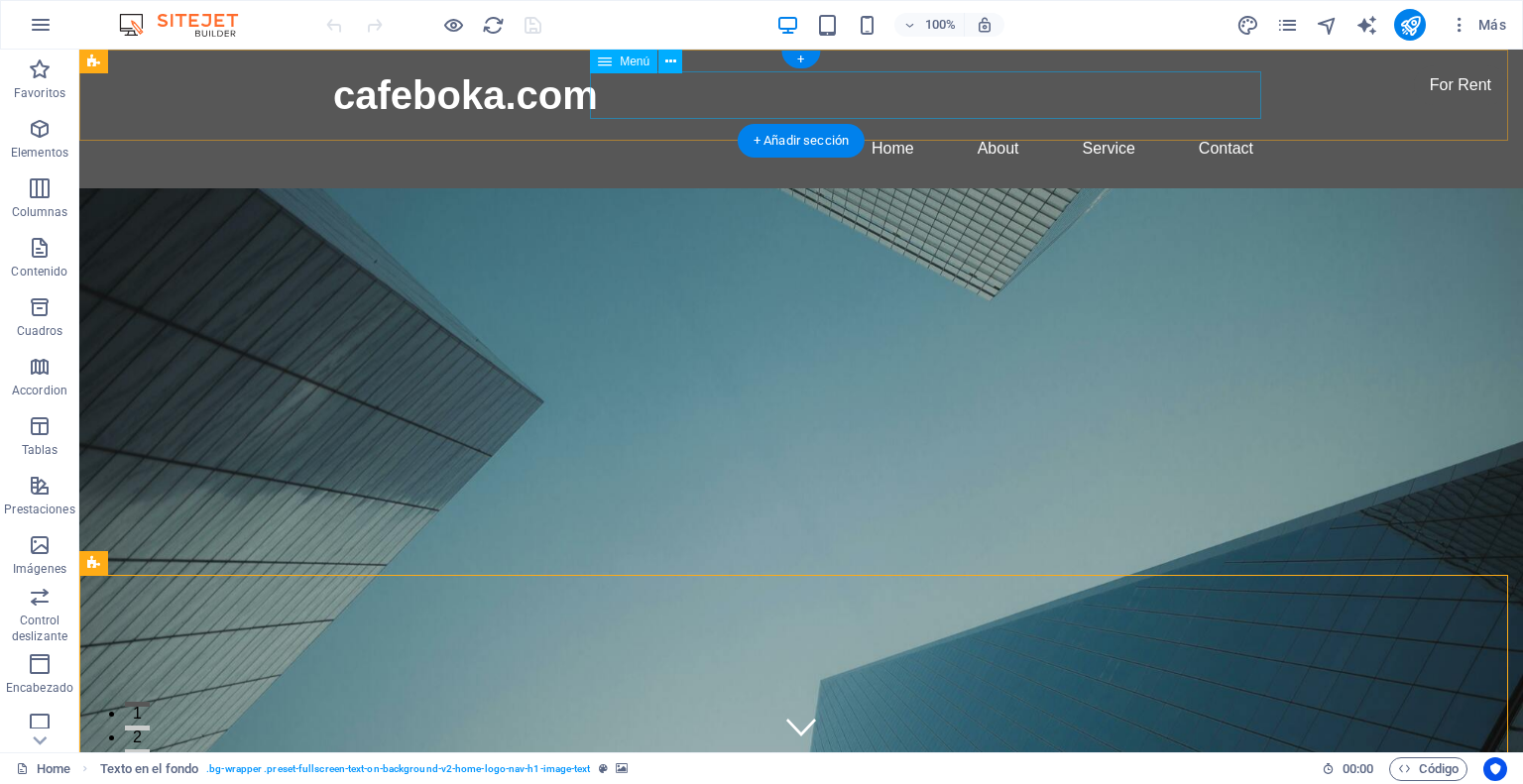 click on "Home About Service Contact" at bounding box center [801, 149] 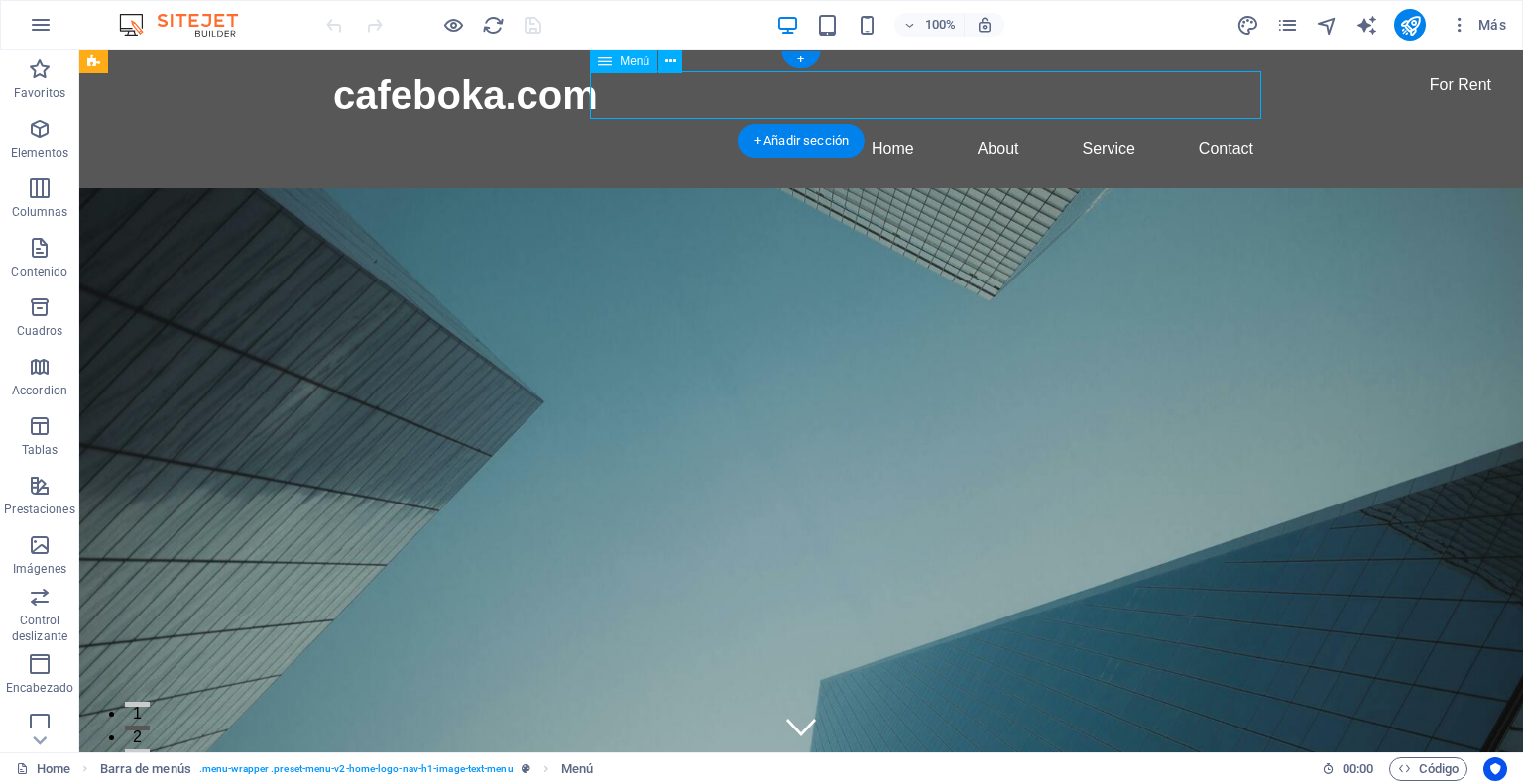 click on "Home About Service Contact" at bounding box center [801, 149] 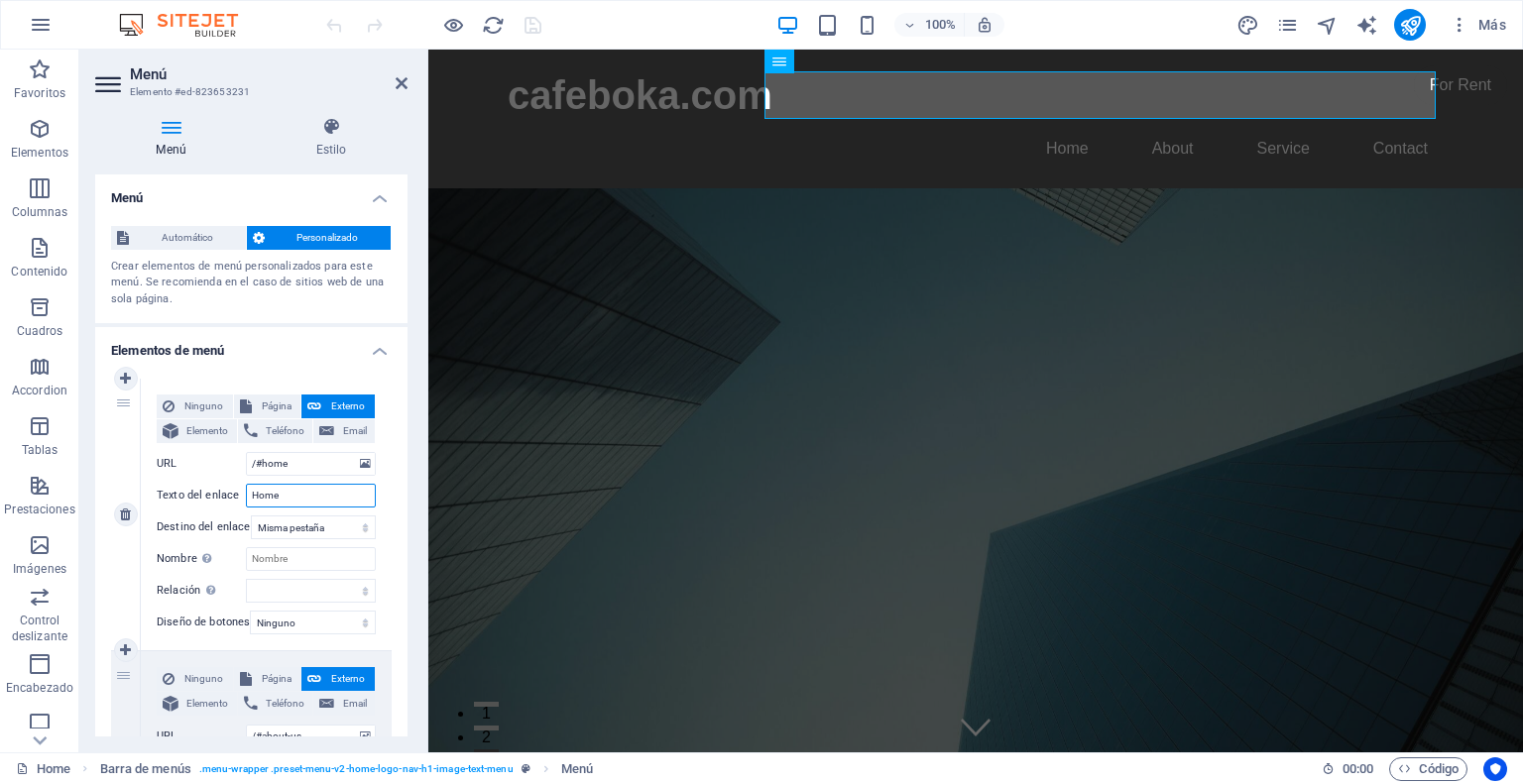 click on "Home" at bounding box center (310, 496) 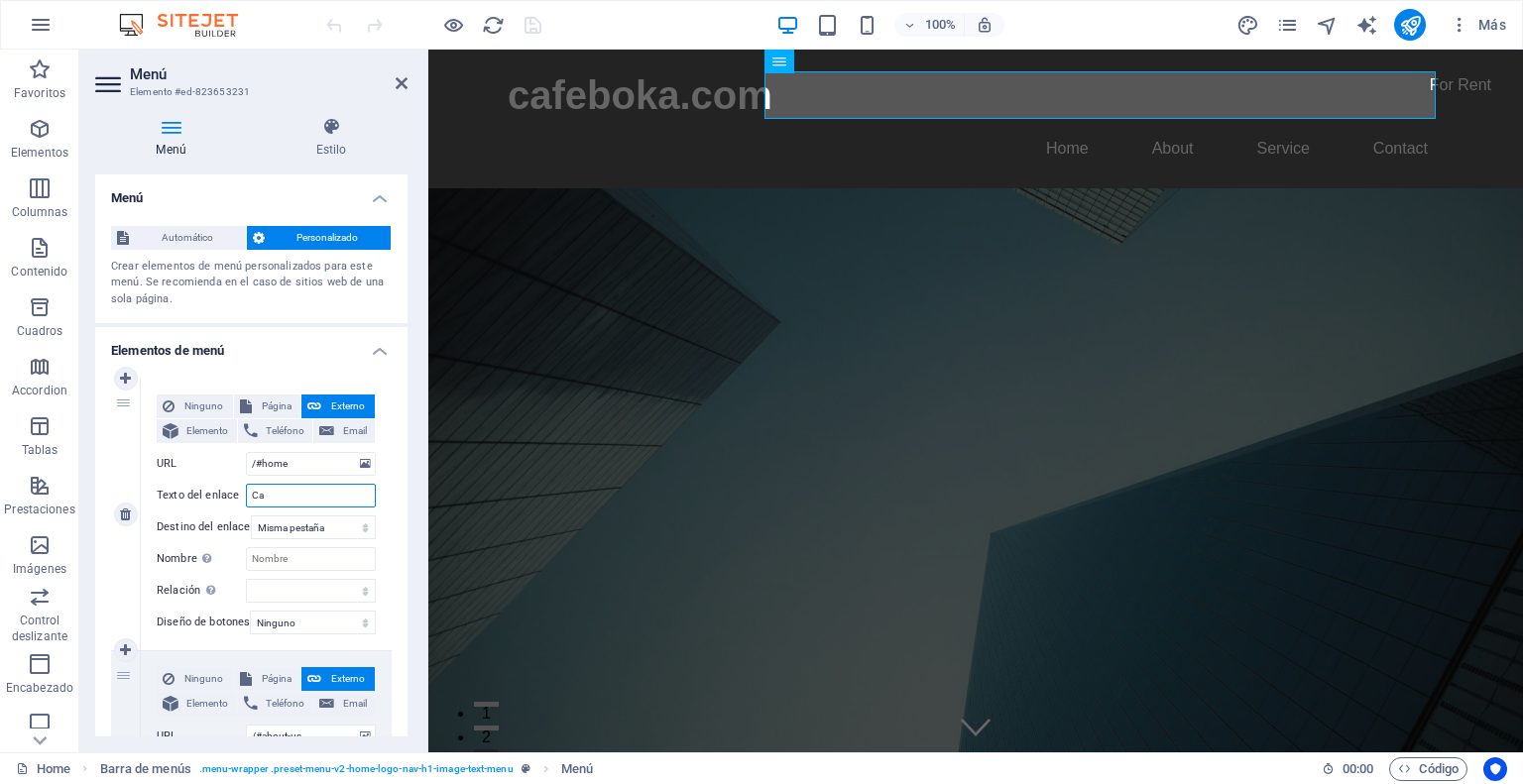 type on "C" 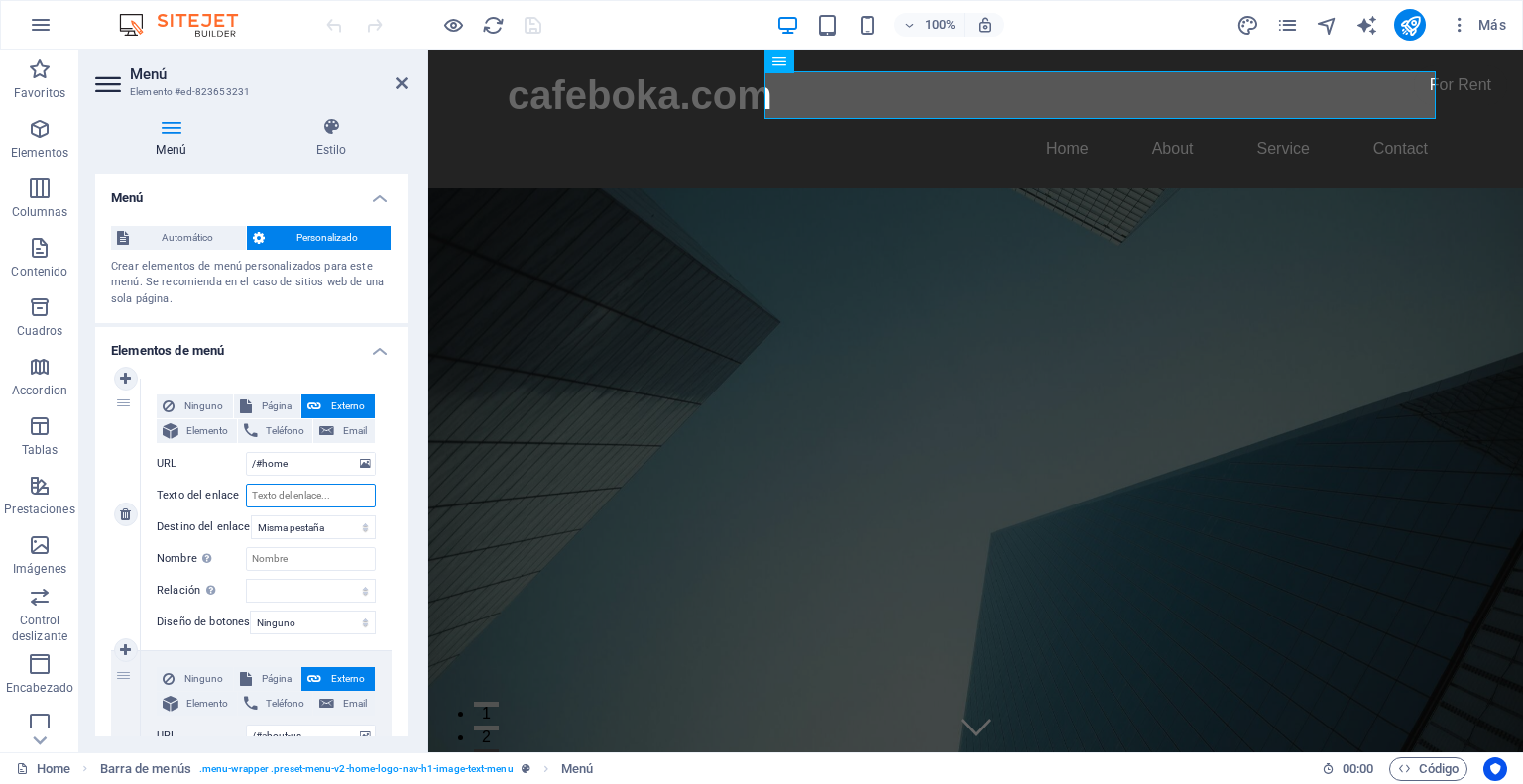type on "n" 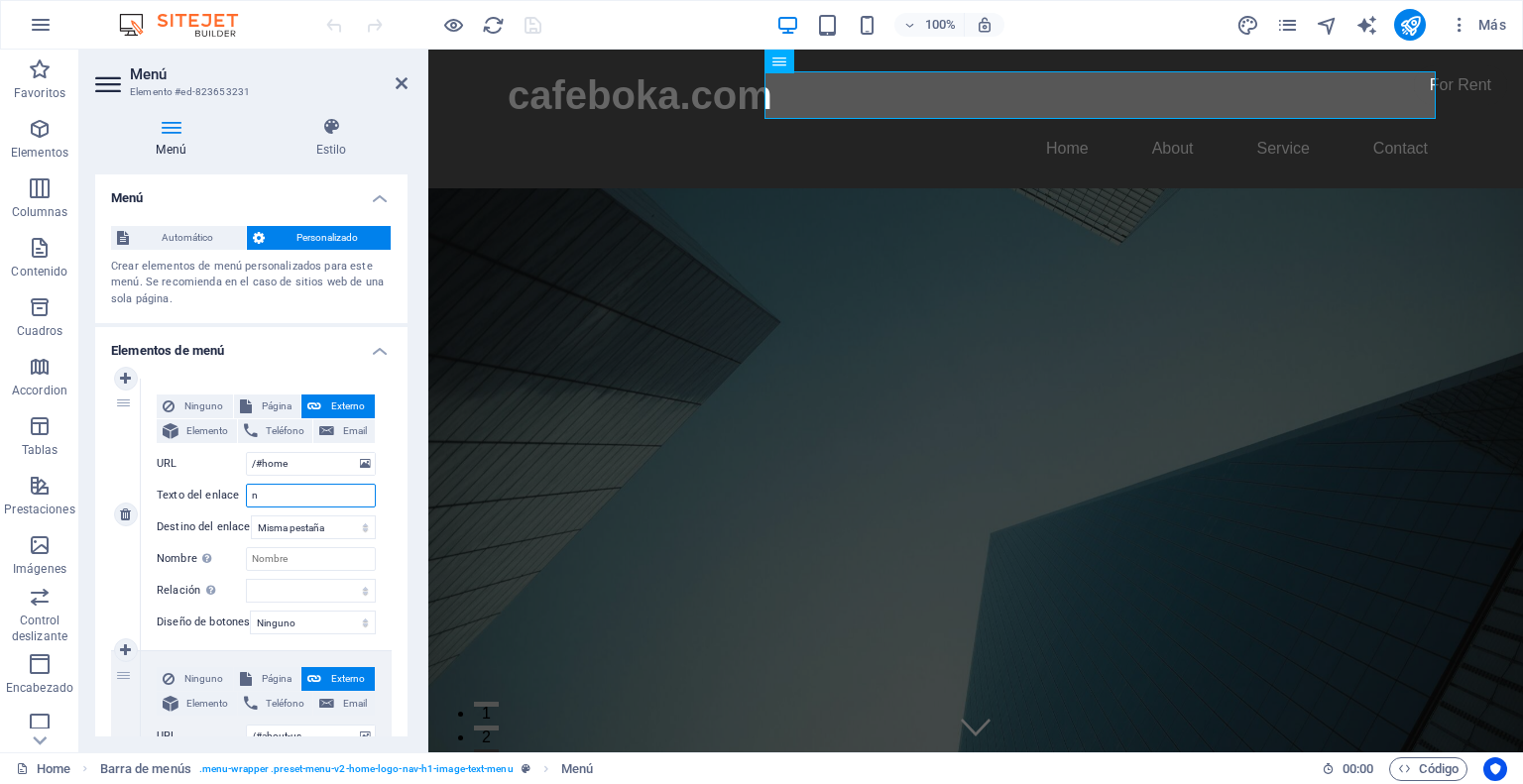 select 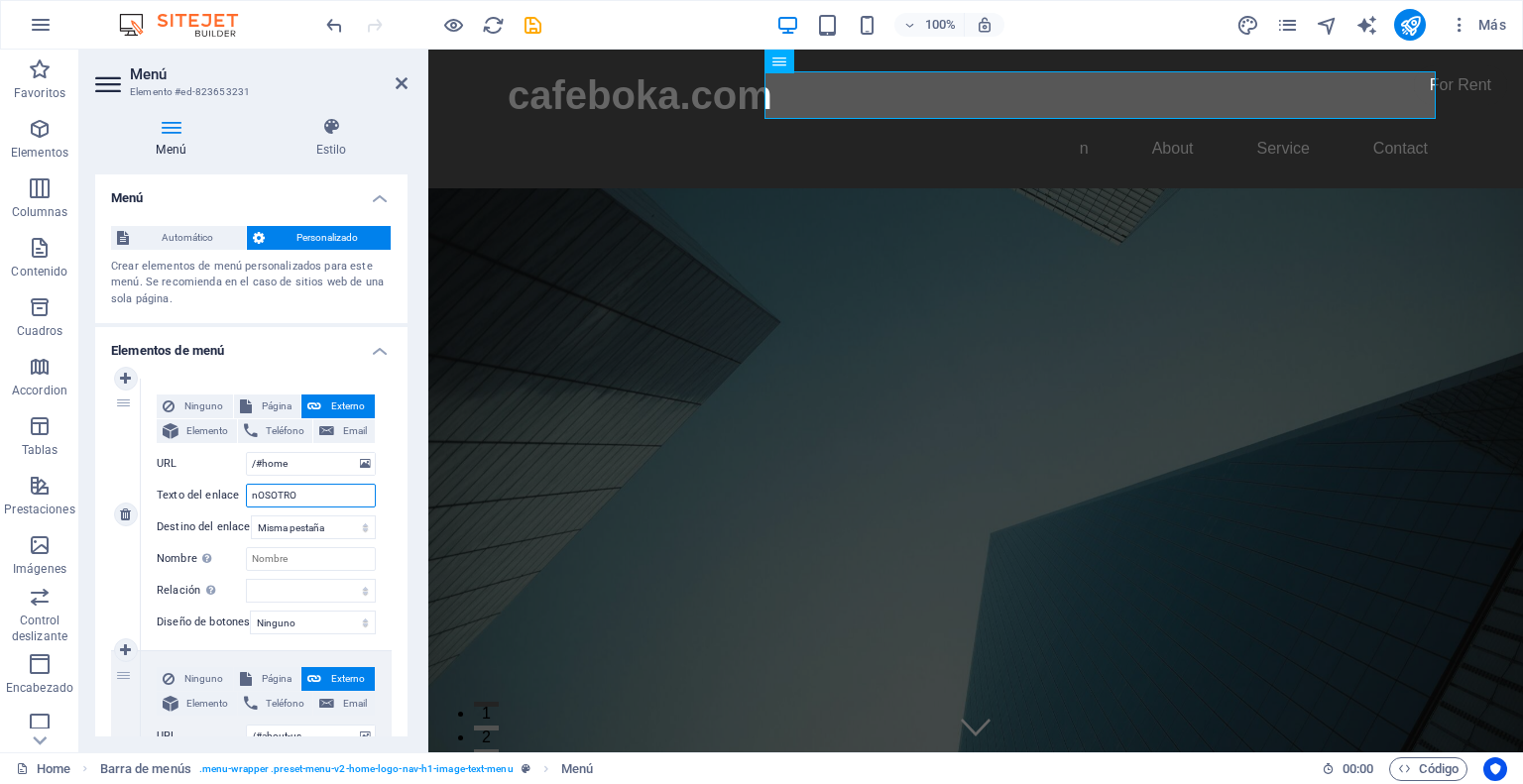 type on "nOSOTROS" 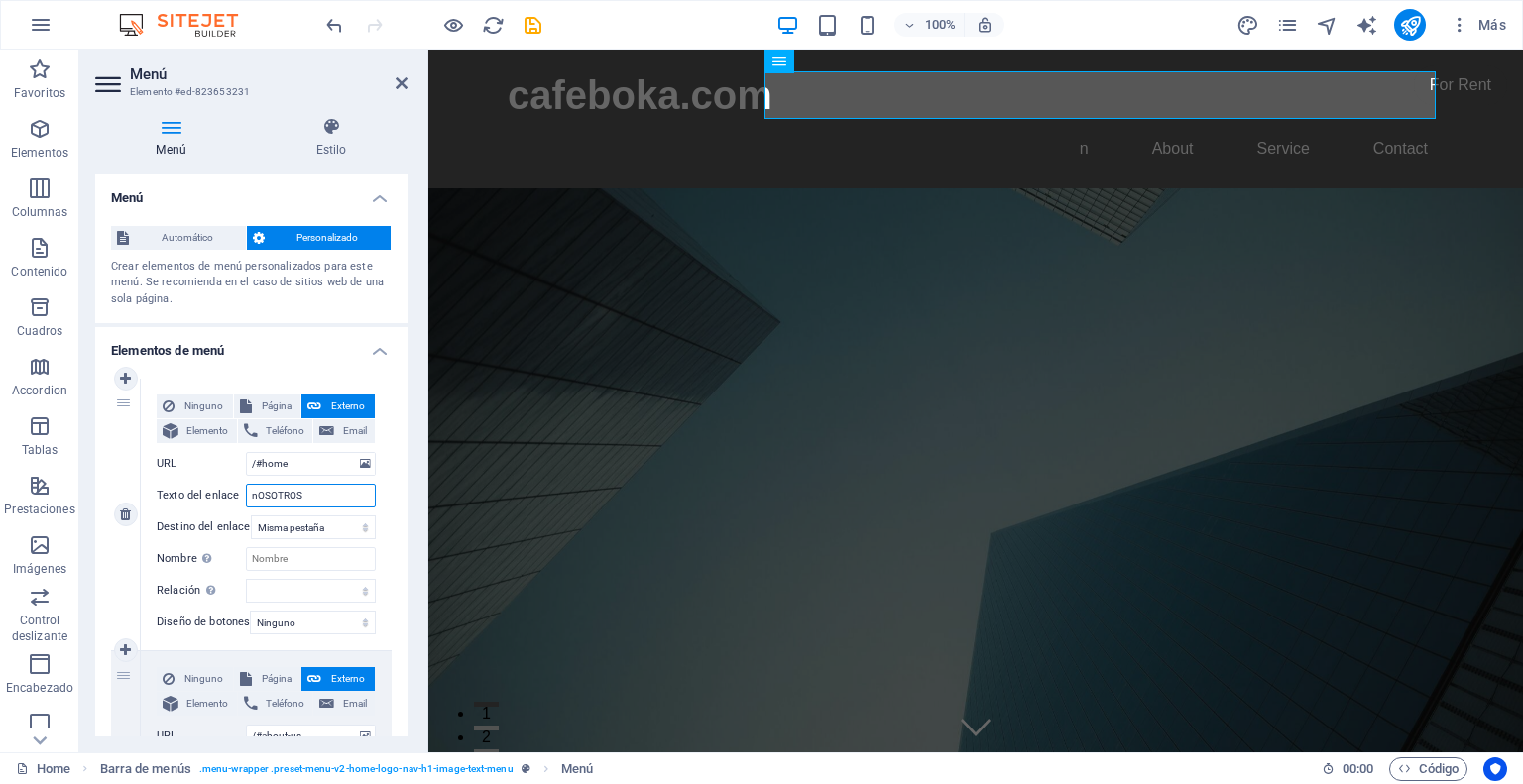 select 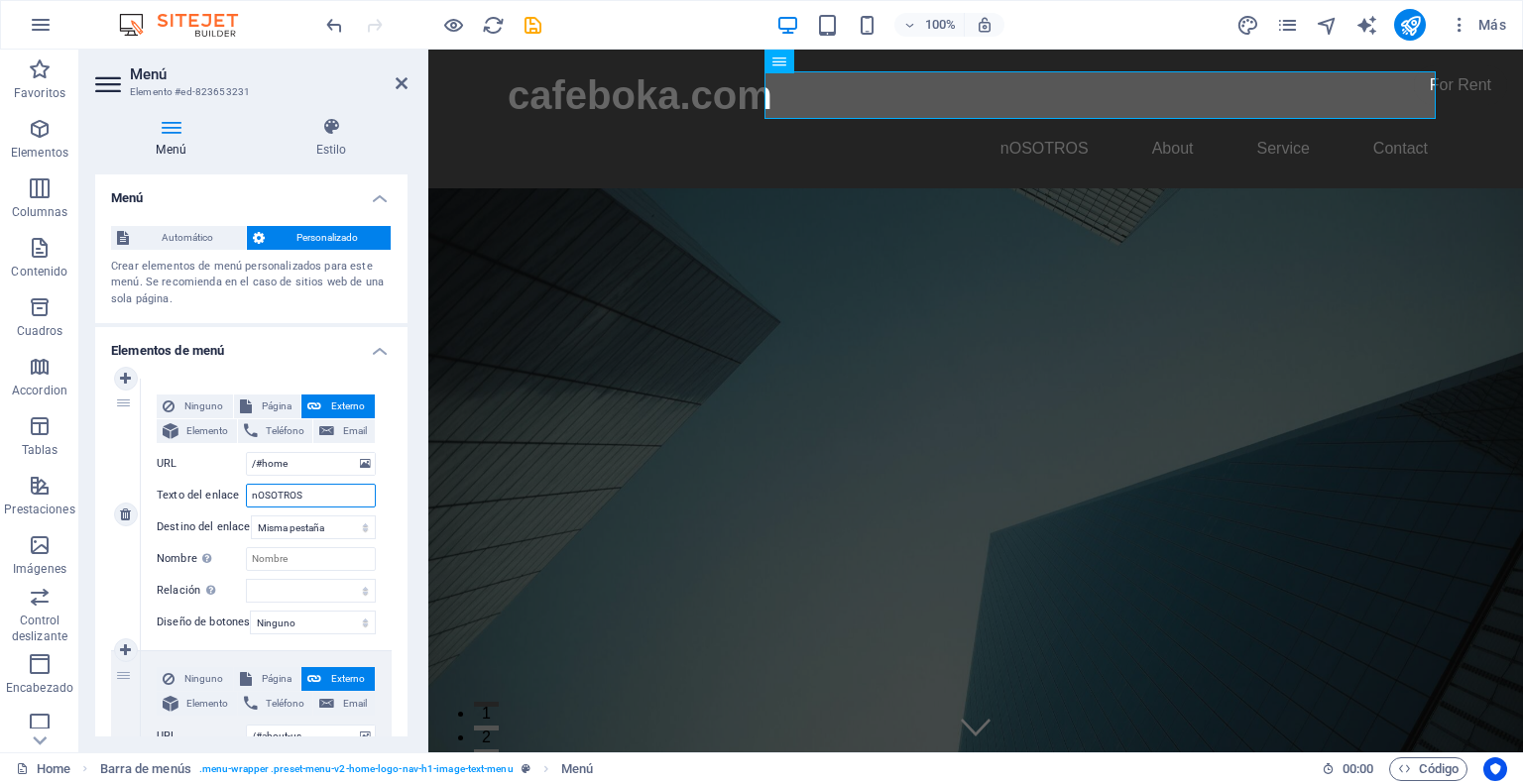 drag, startPoint x: 323, startPoint y: 492, endPoint x: 159, endPoint y: 487, distance: 164.0762 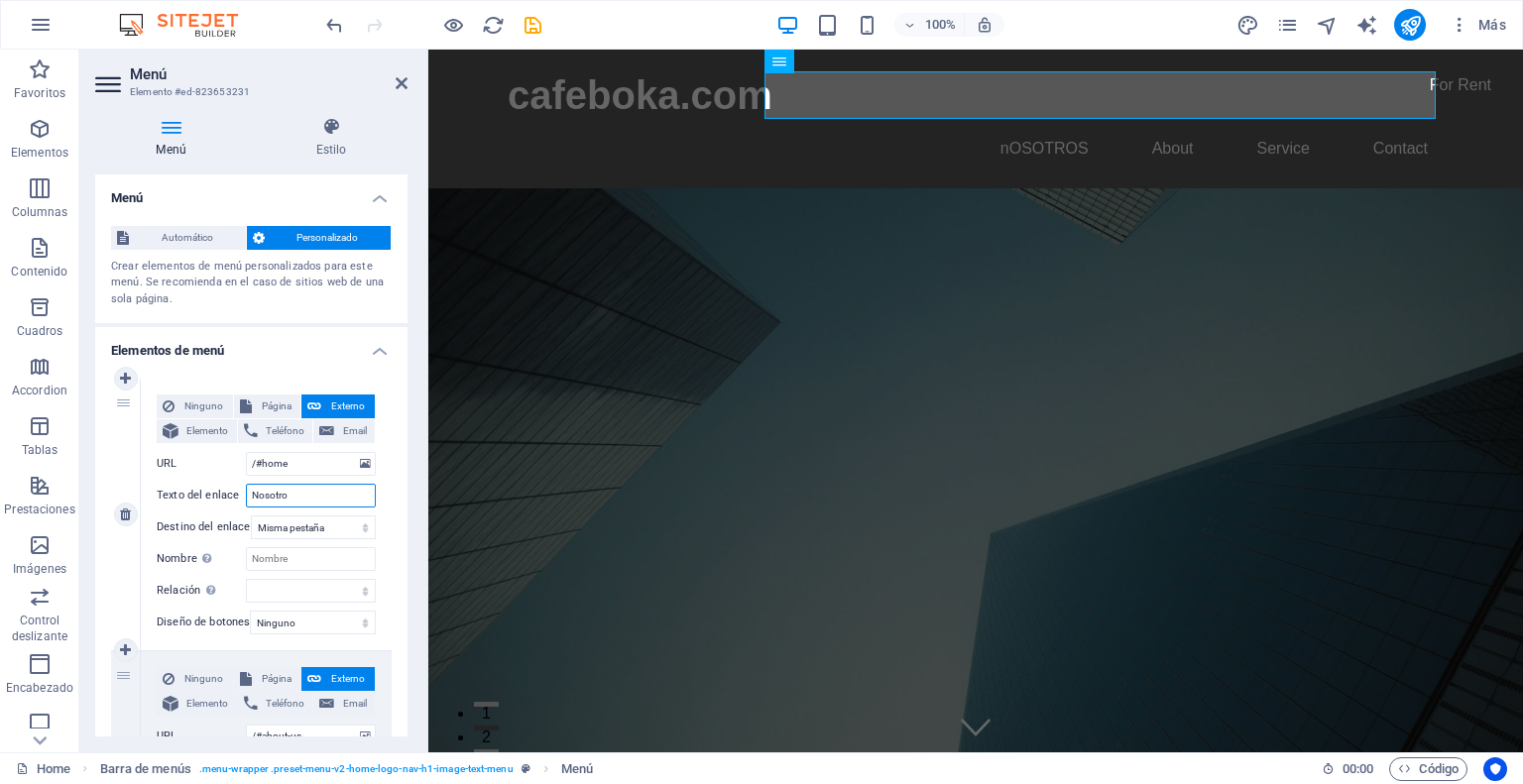 type on "Nosotros" 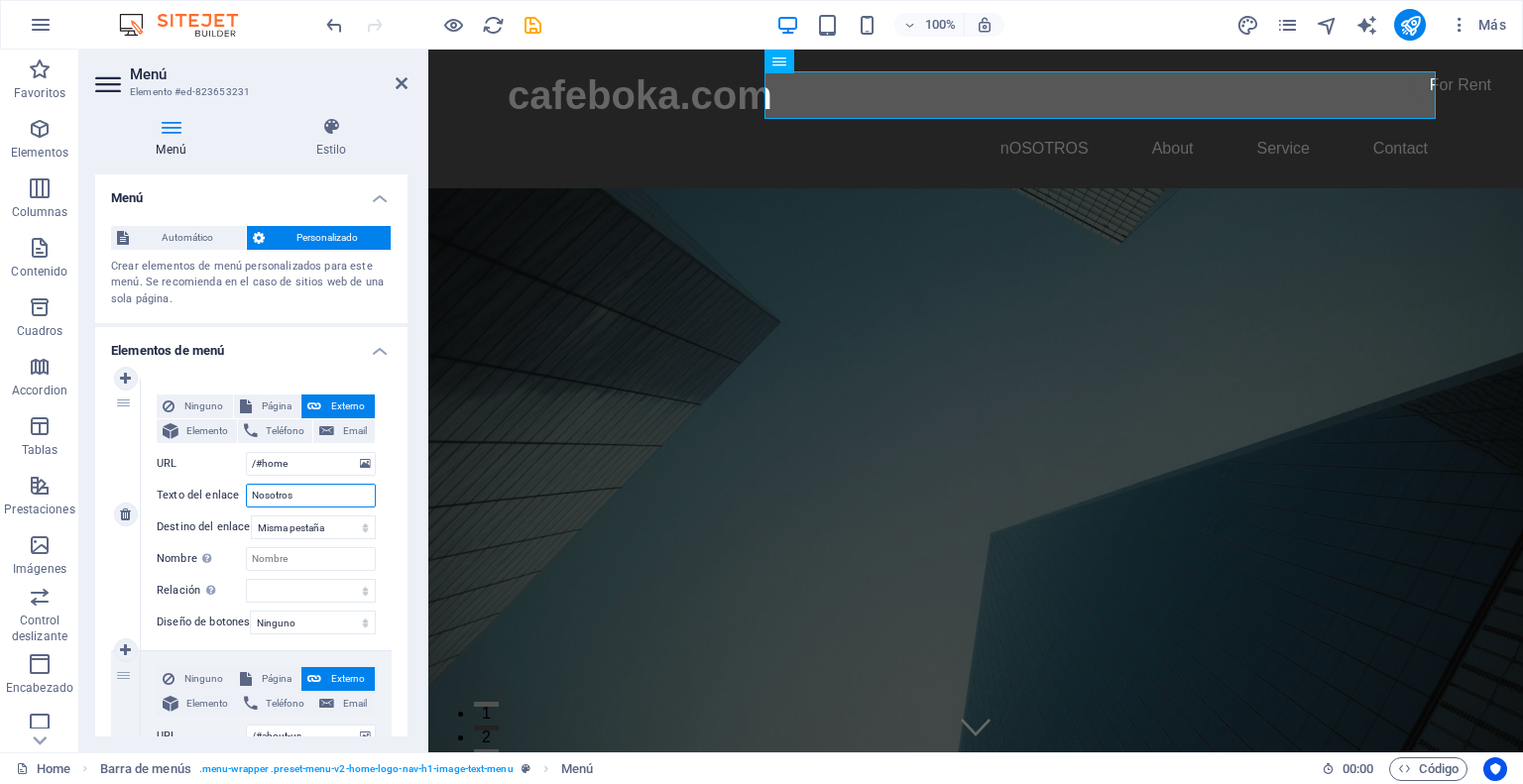 select 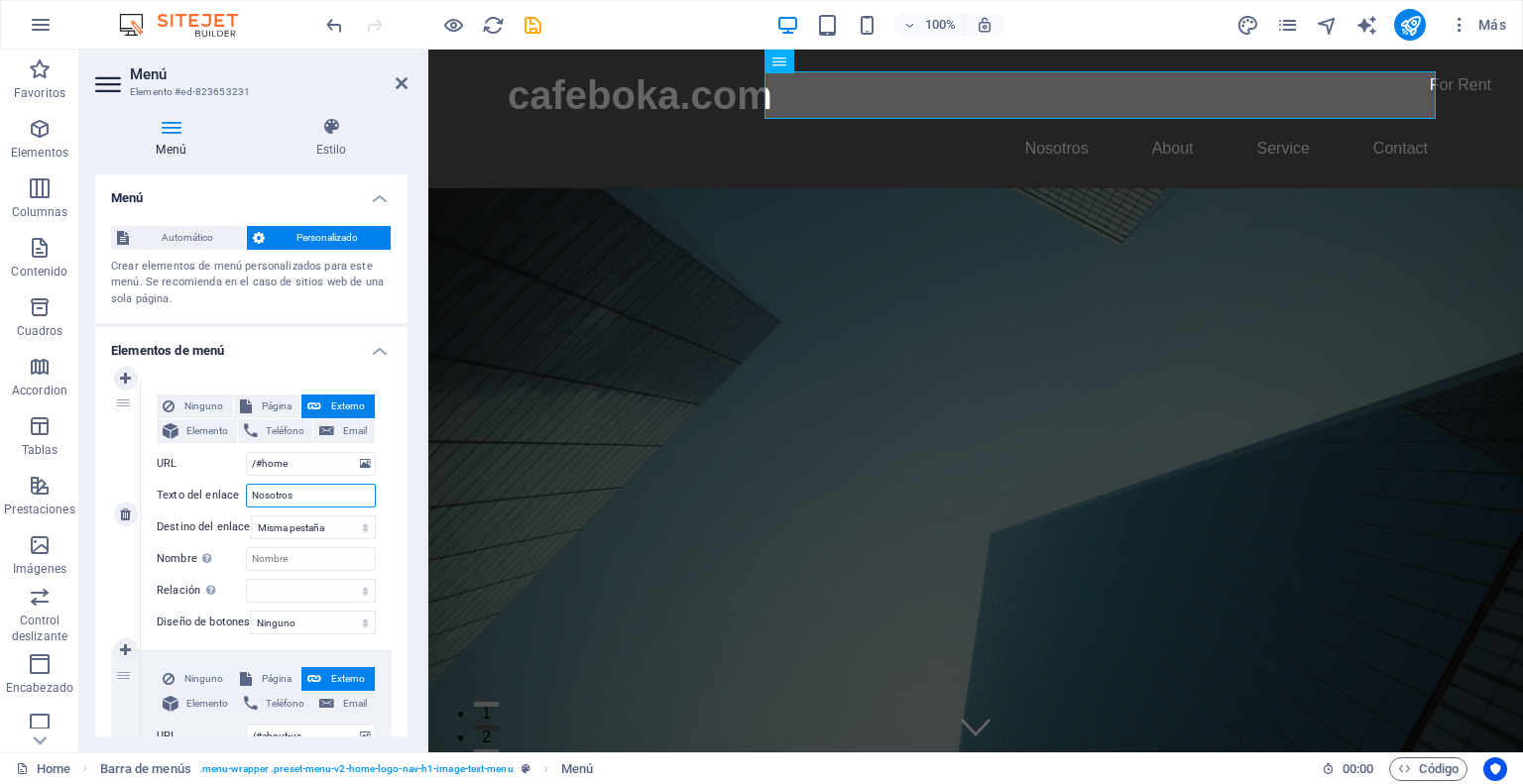 type on "Nosotros" 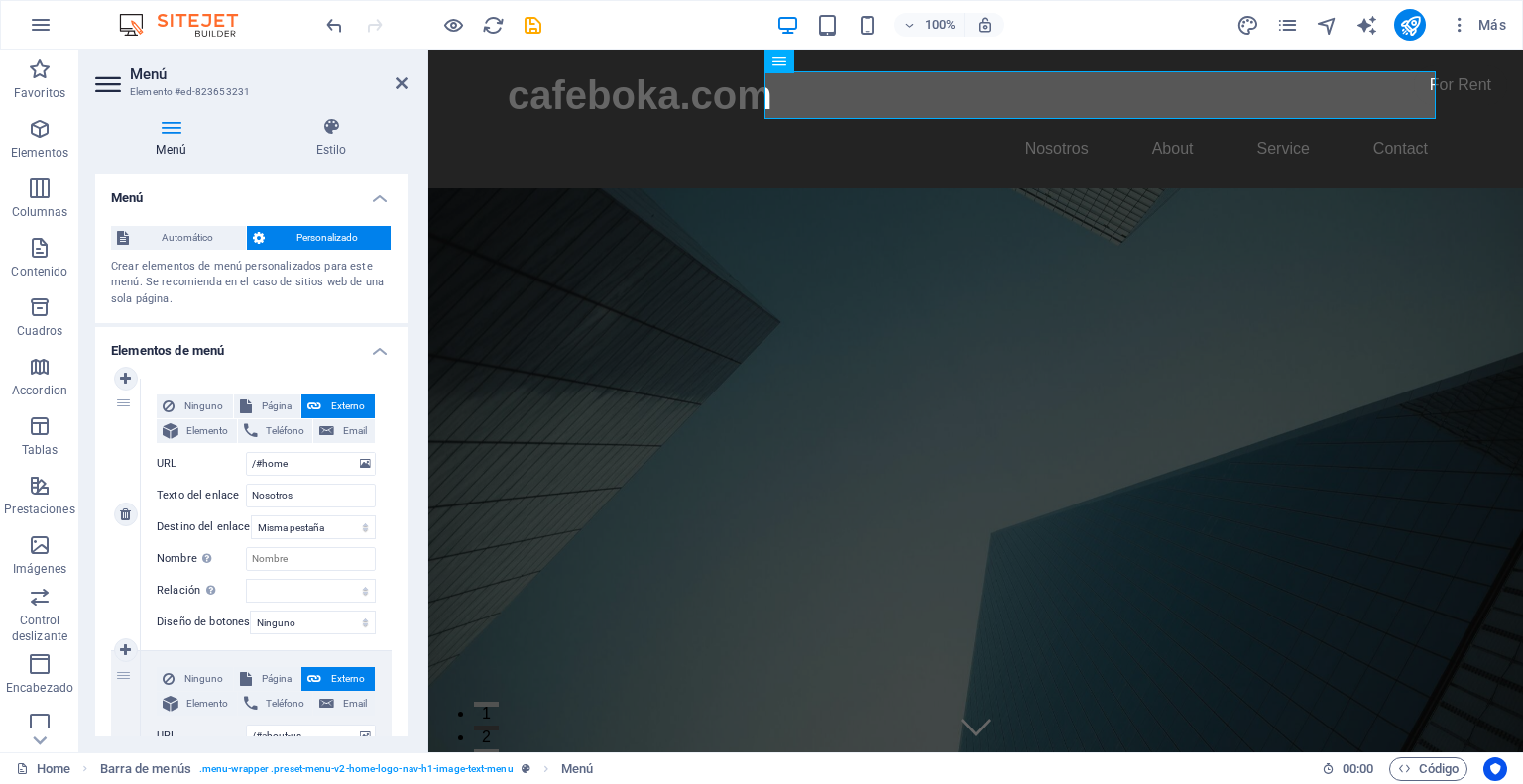 click on "URL" at bounding box center (201, 464) 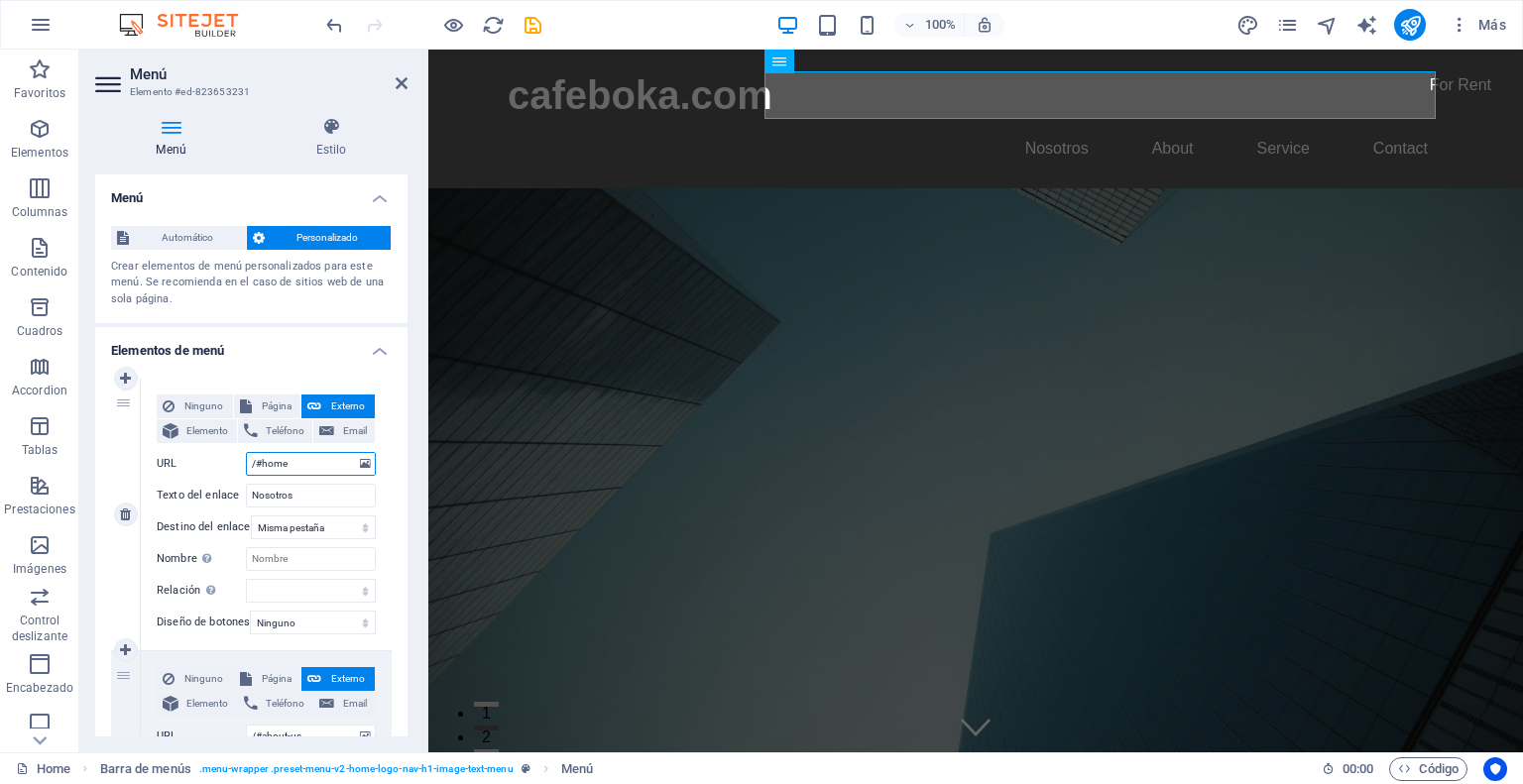 click on "/#home" at bounding box center (310, 464) 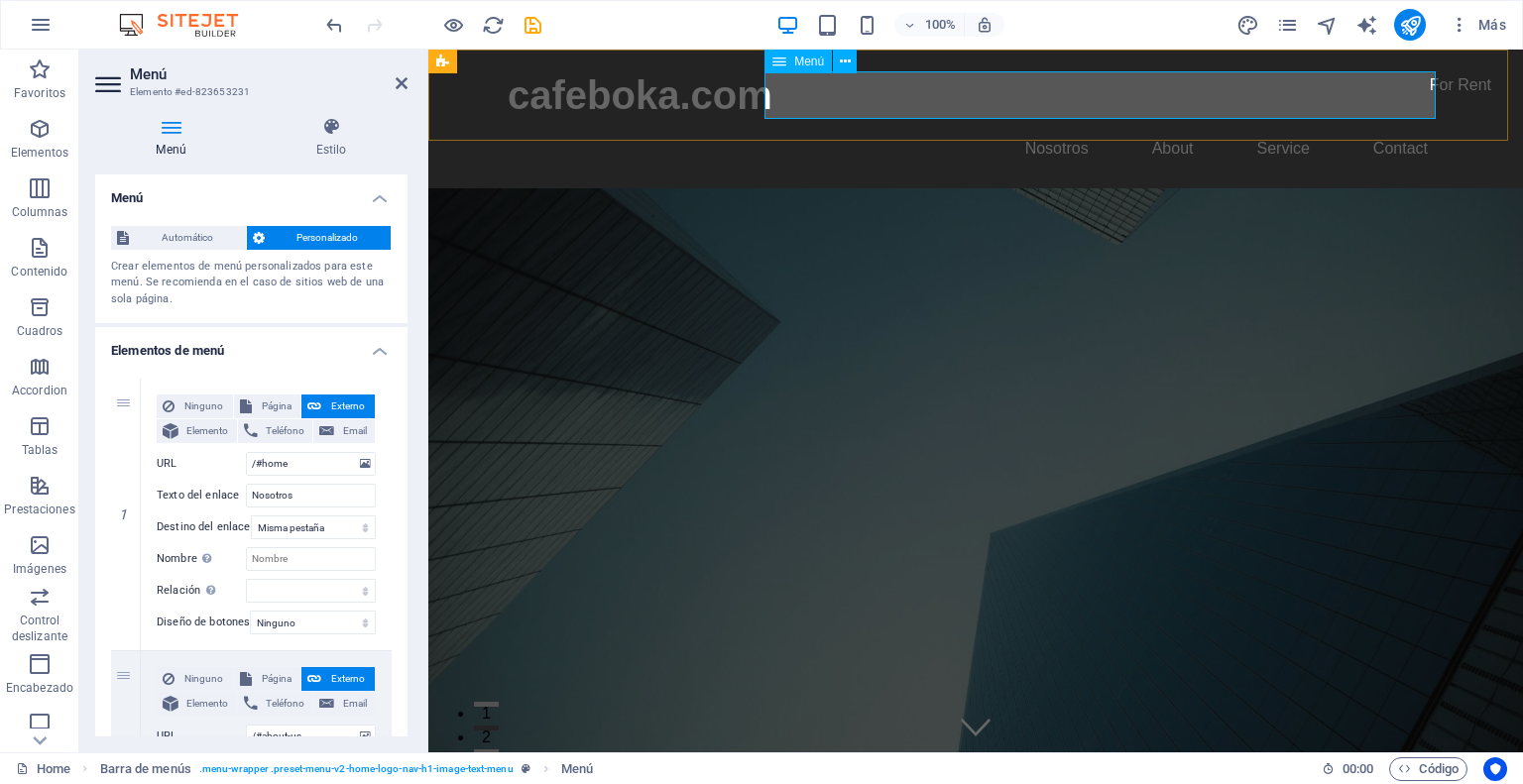 click on "Nosotros About Service Contact" at bounding box center [976, 149] 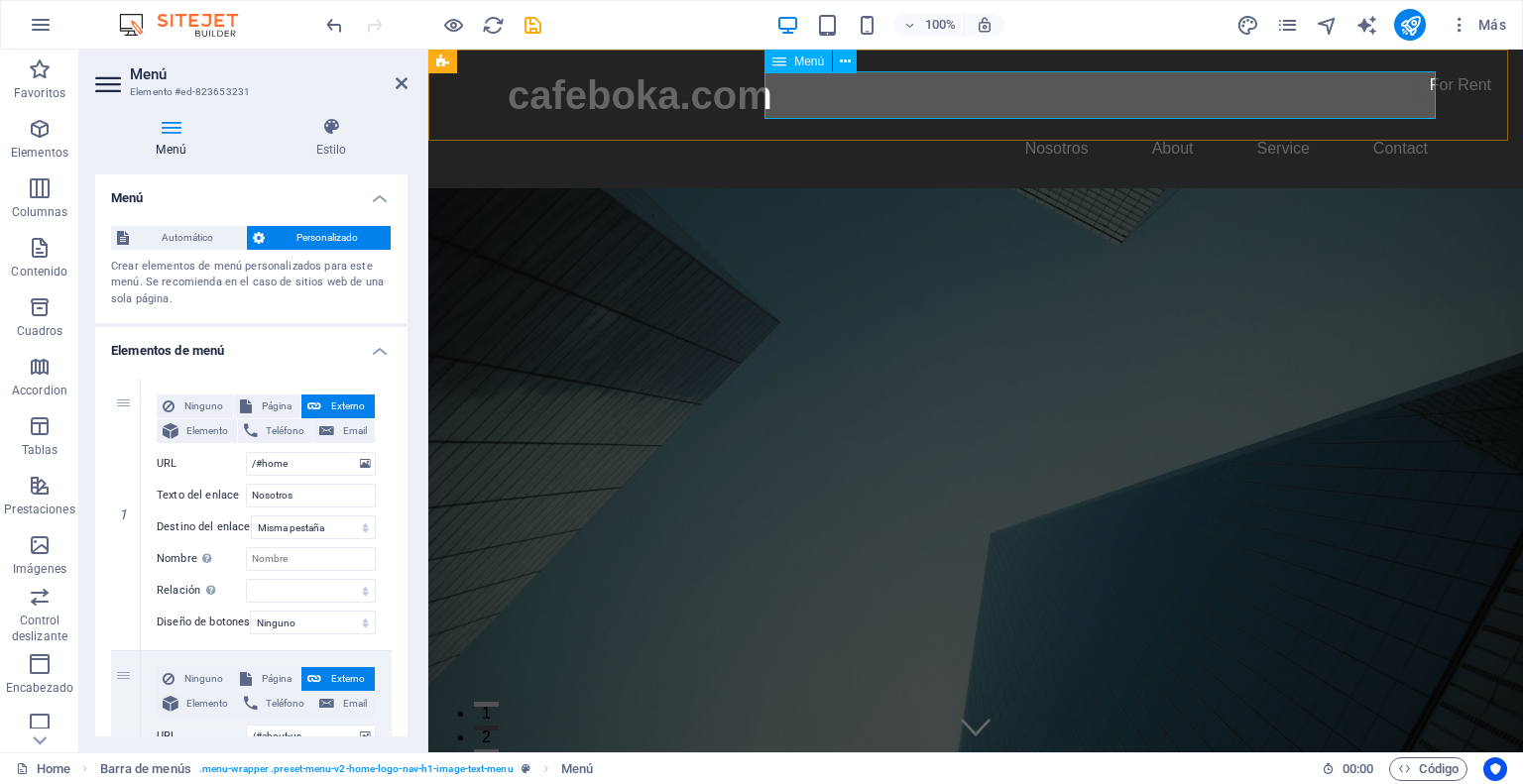 click on "Nosotros About Service Contact" at bounding box center (976, 149) 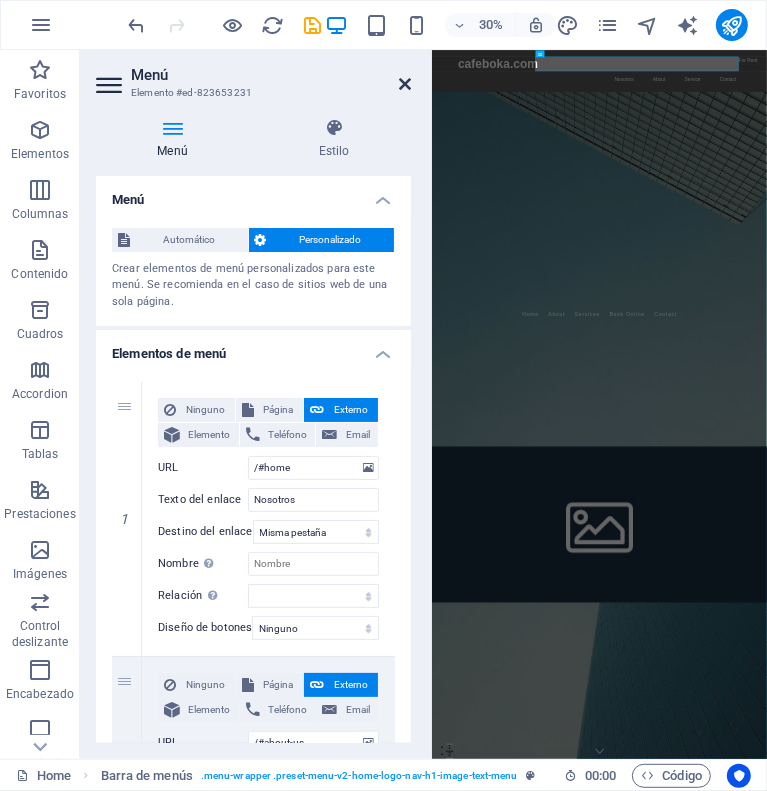 click at bounding box center [405, 84] 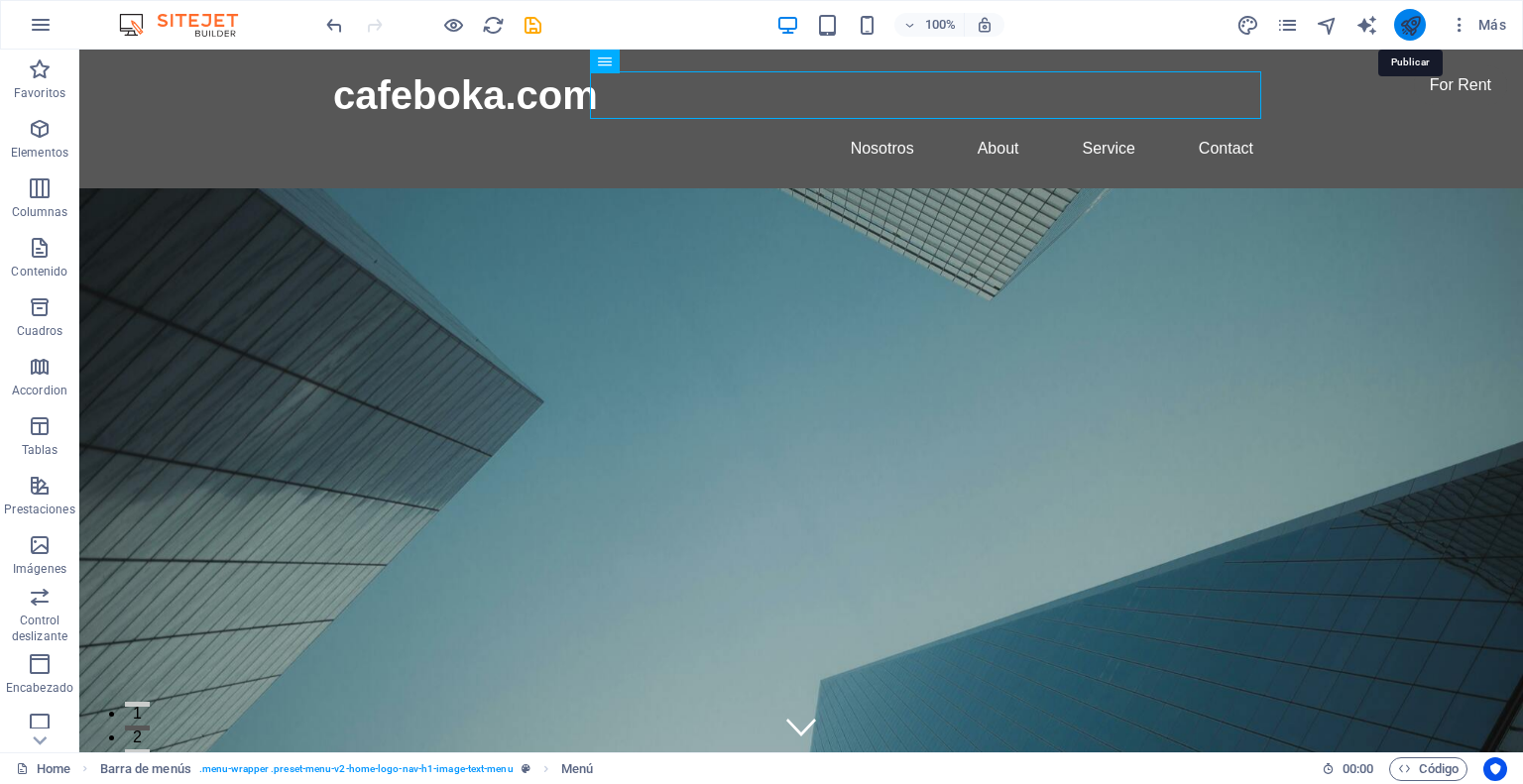 click at bounding box center [1410, 25] 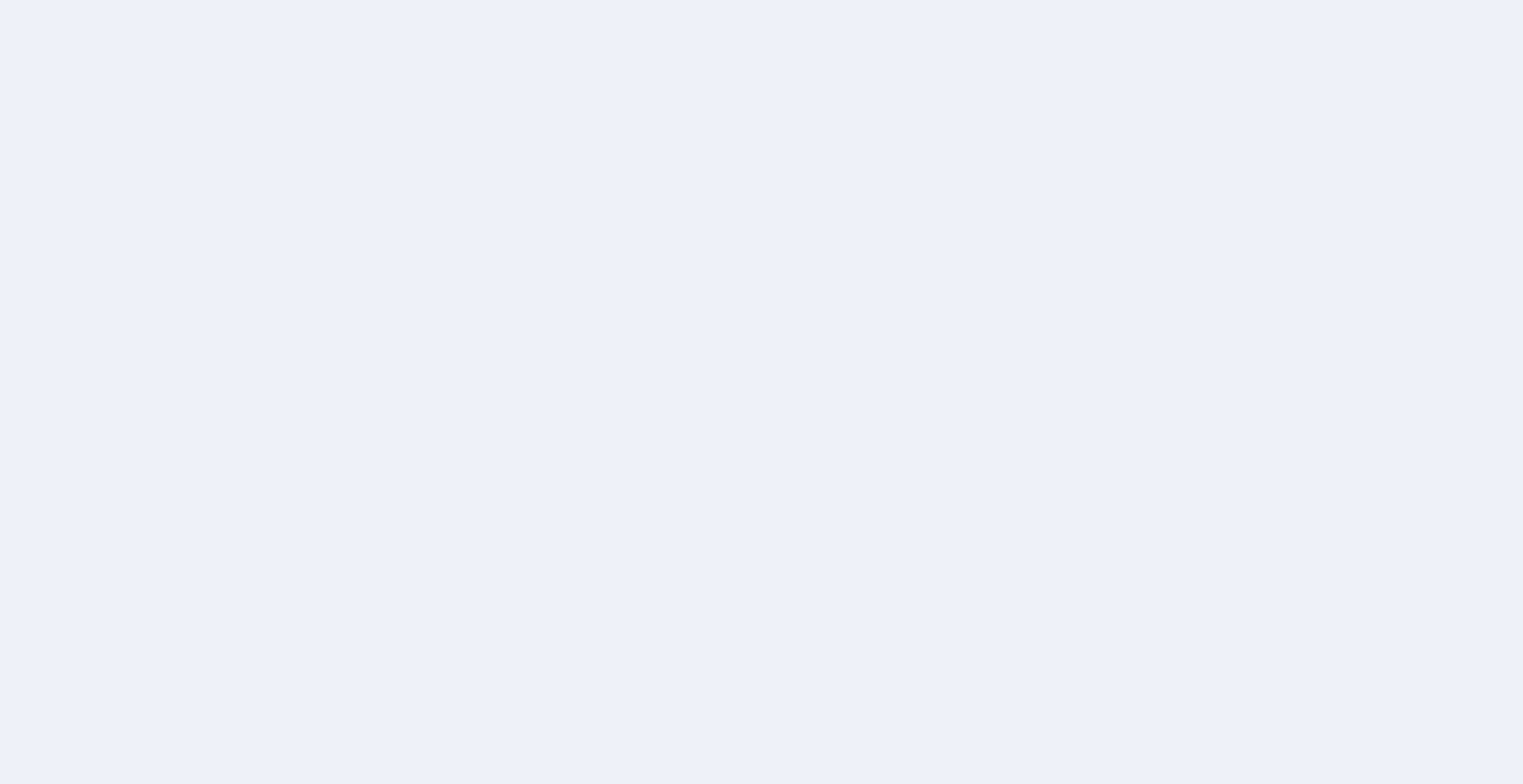 scroll, scrollTop: 0, scrollLeft: 0, axis: both 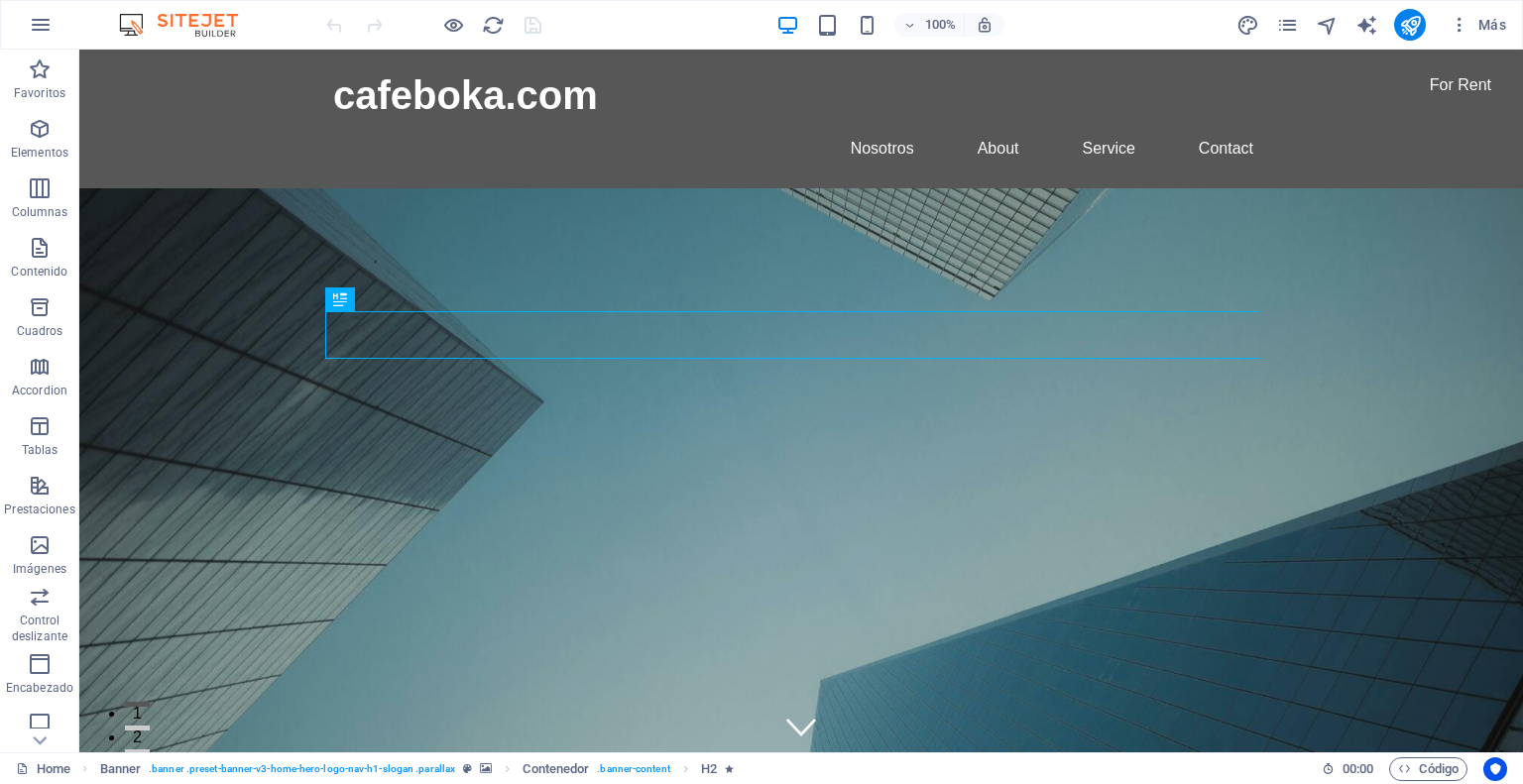 click at bounding box center [433, 25] 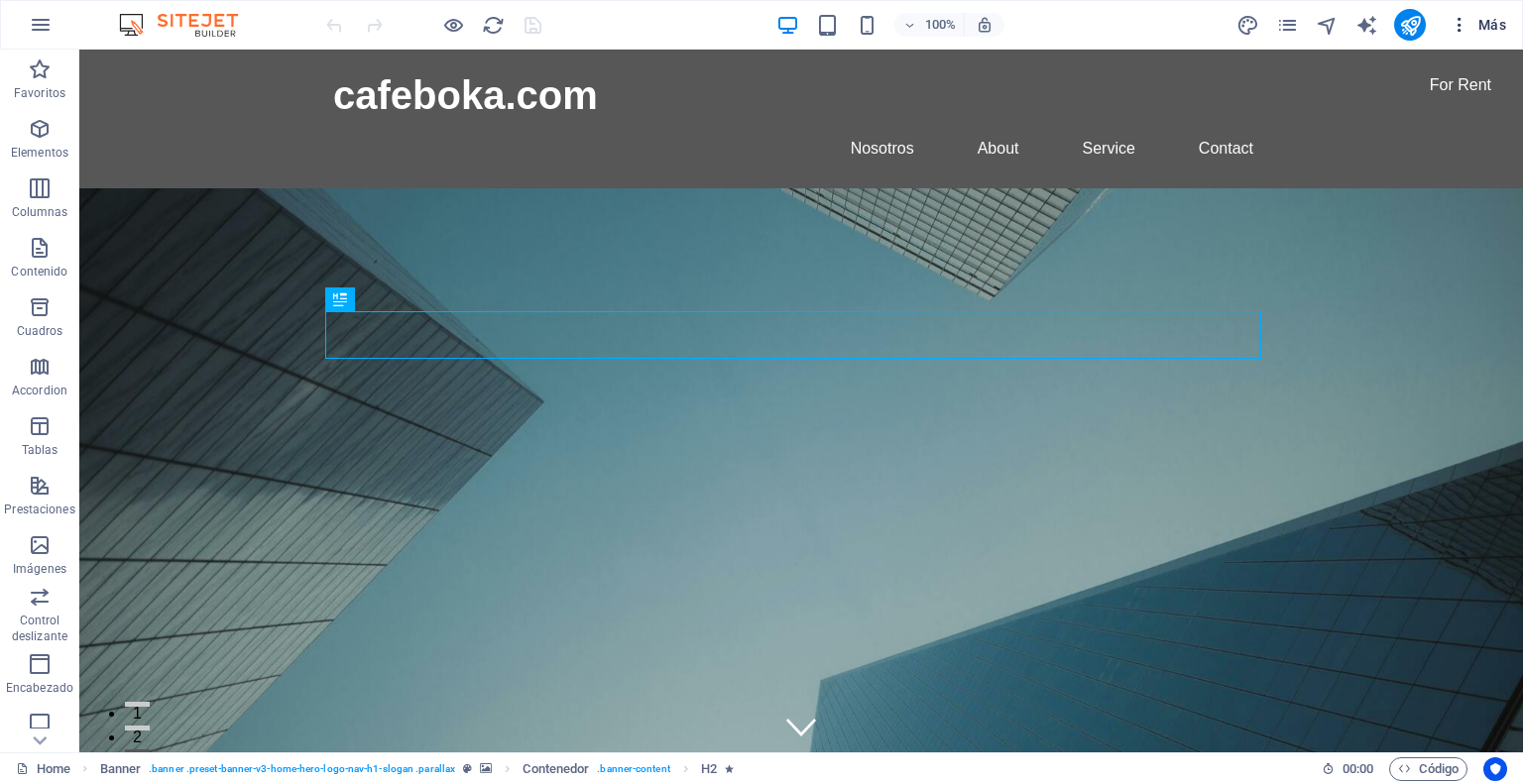 click on "Más" at bounding box center (1477, 25) 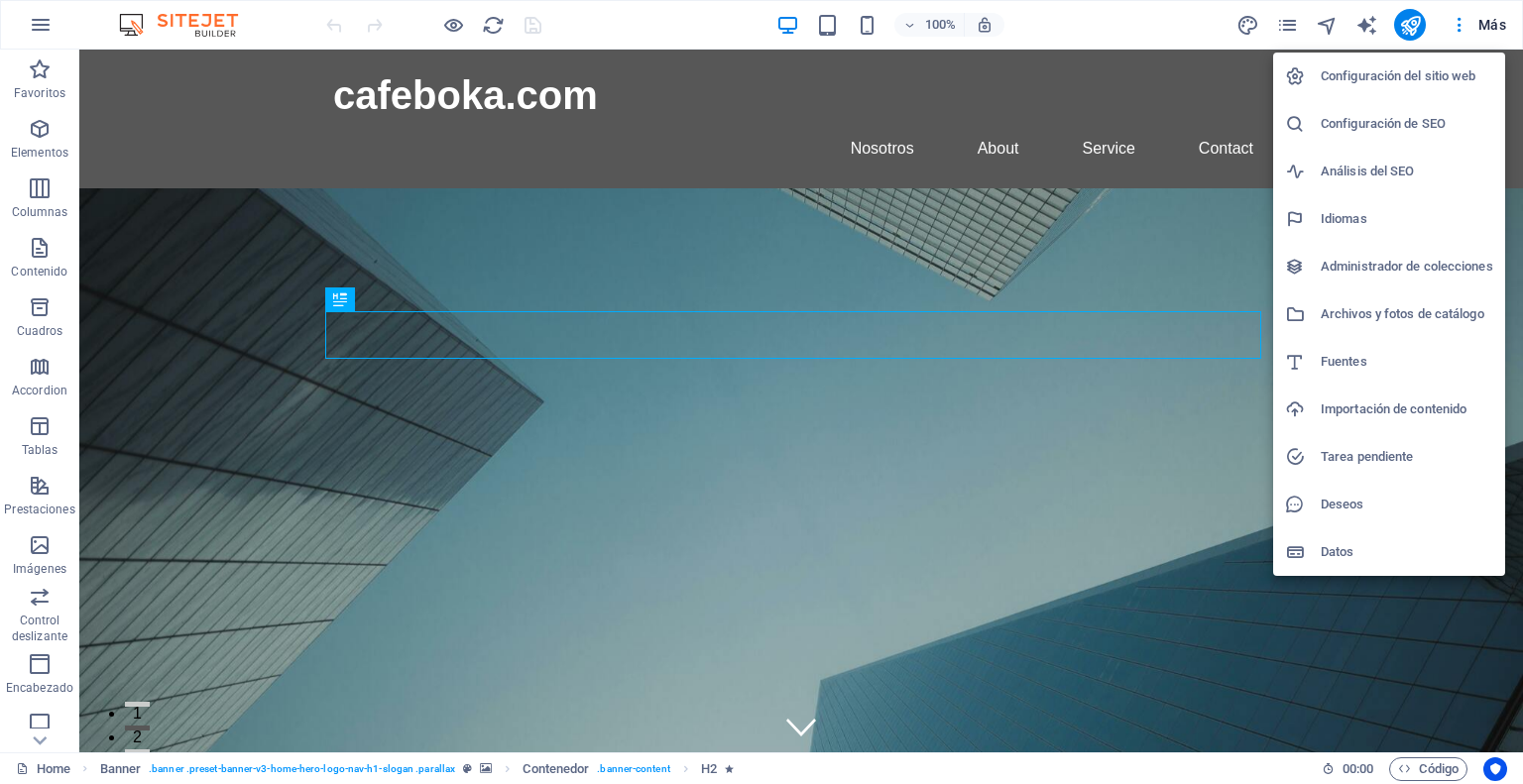 click at bounding box center (762, 392) 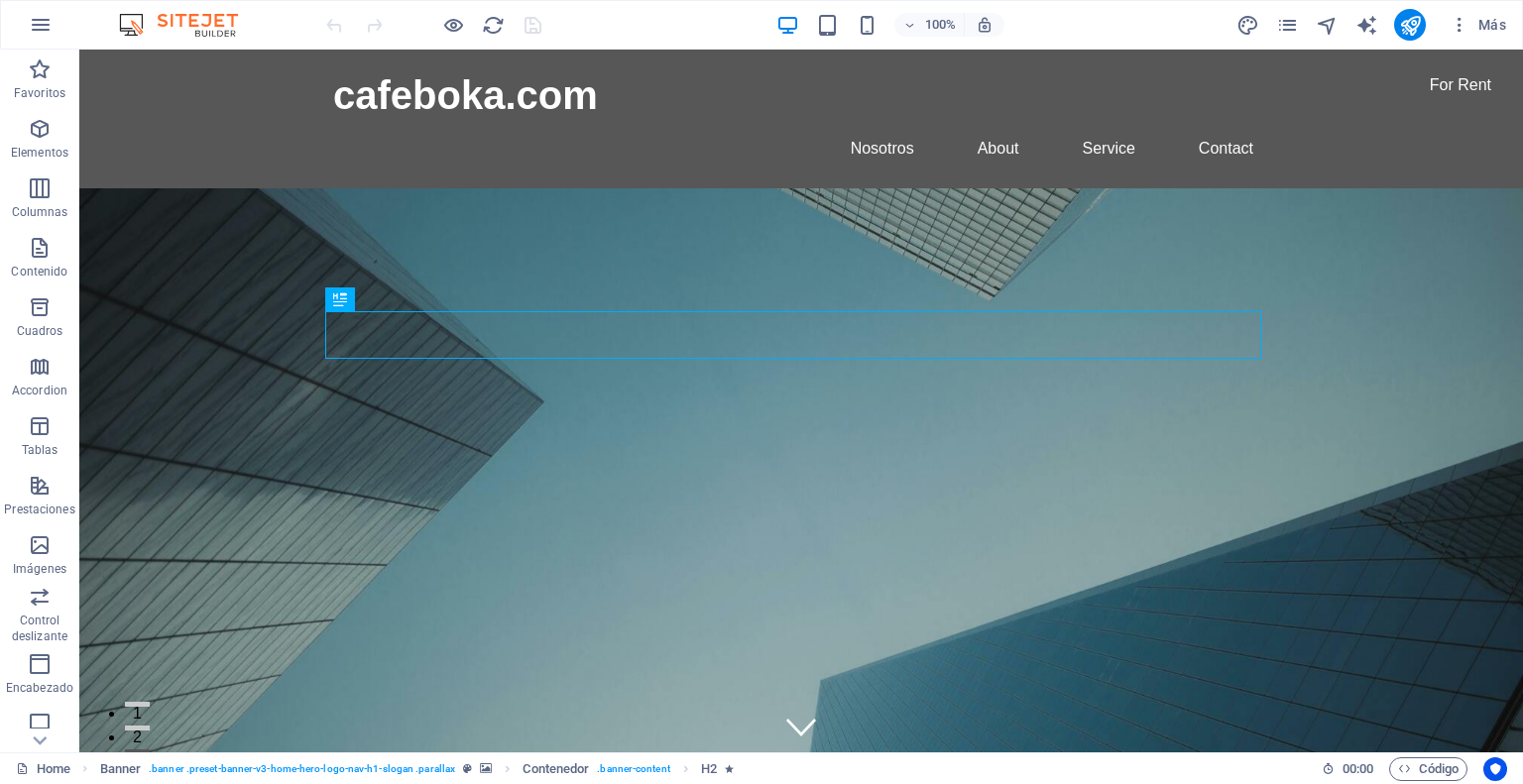 drag, startPoint x: 1405, startPoint y: 23, endPoint x: 1420, endPoint y: 8, distance: 21.213203 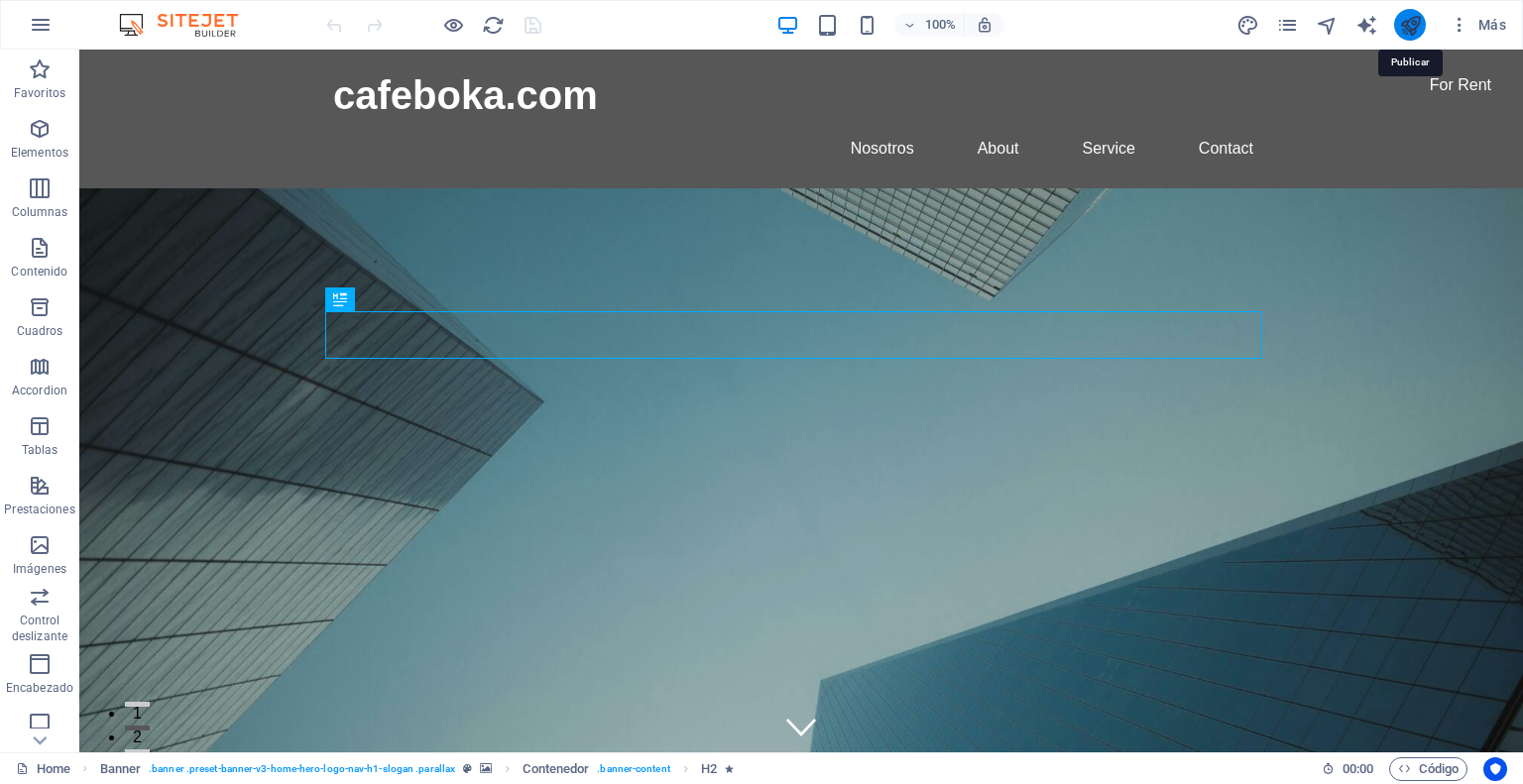 click at bounding box center [1410, 25] 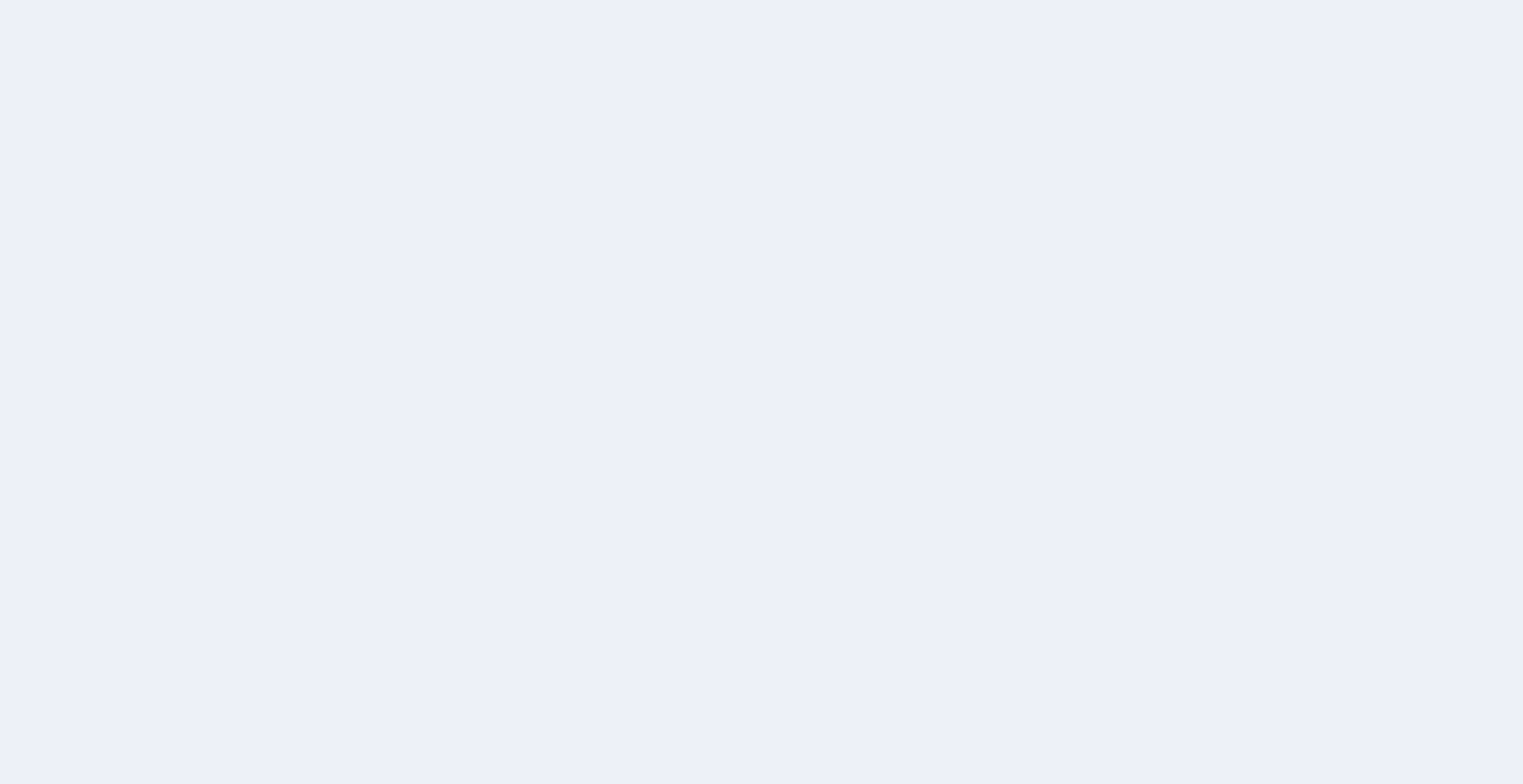 scroll, scrollTop: 0, scrollLeft: 0, axis: both 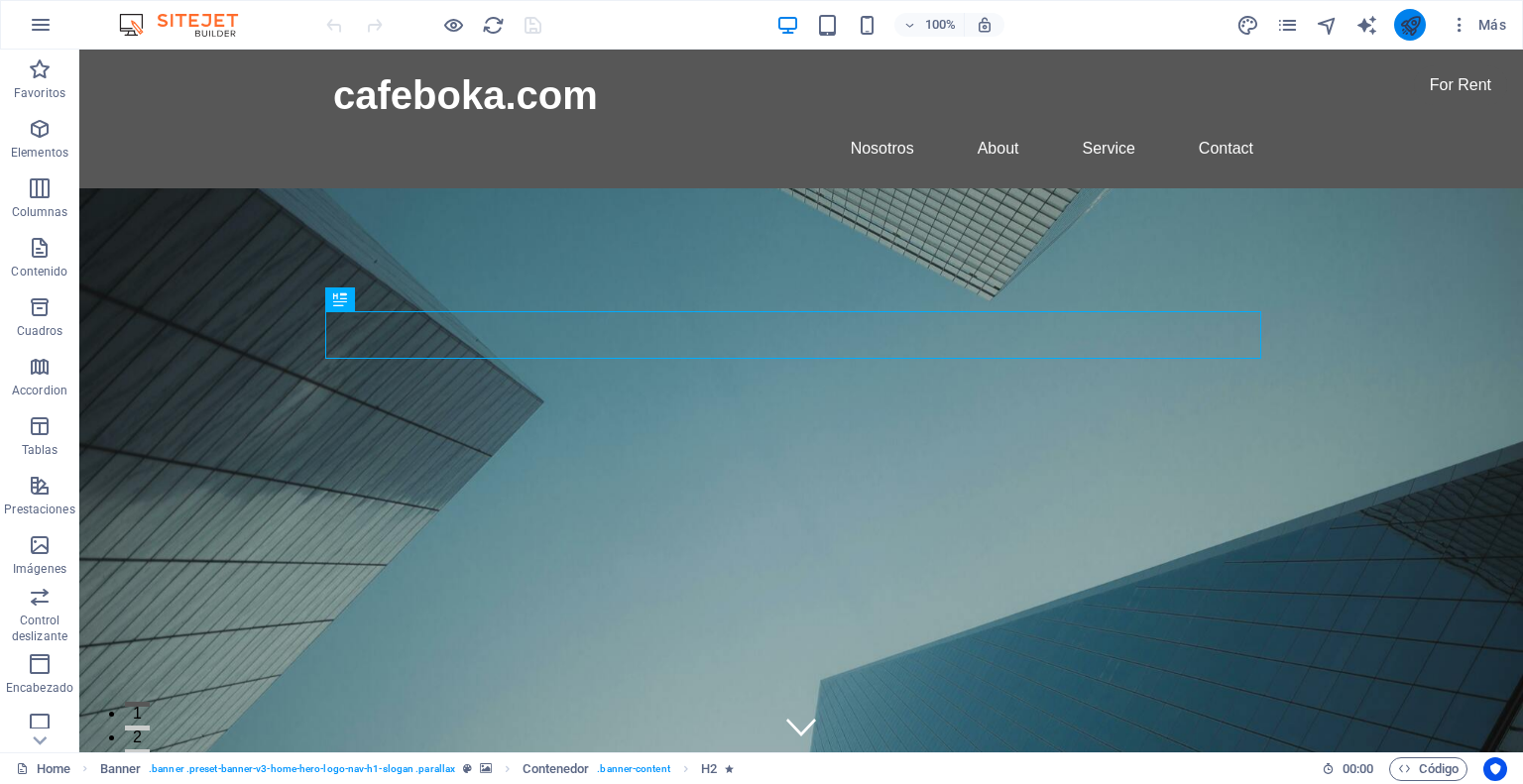 click at bounding box center [1410, 25] 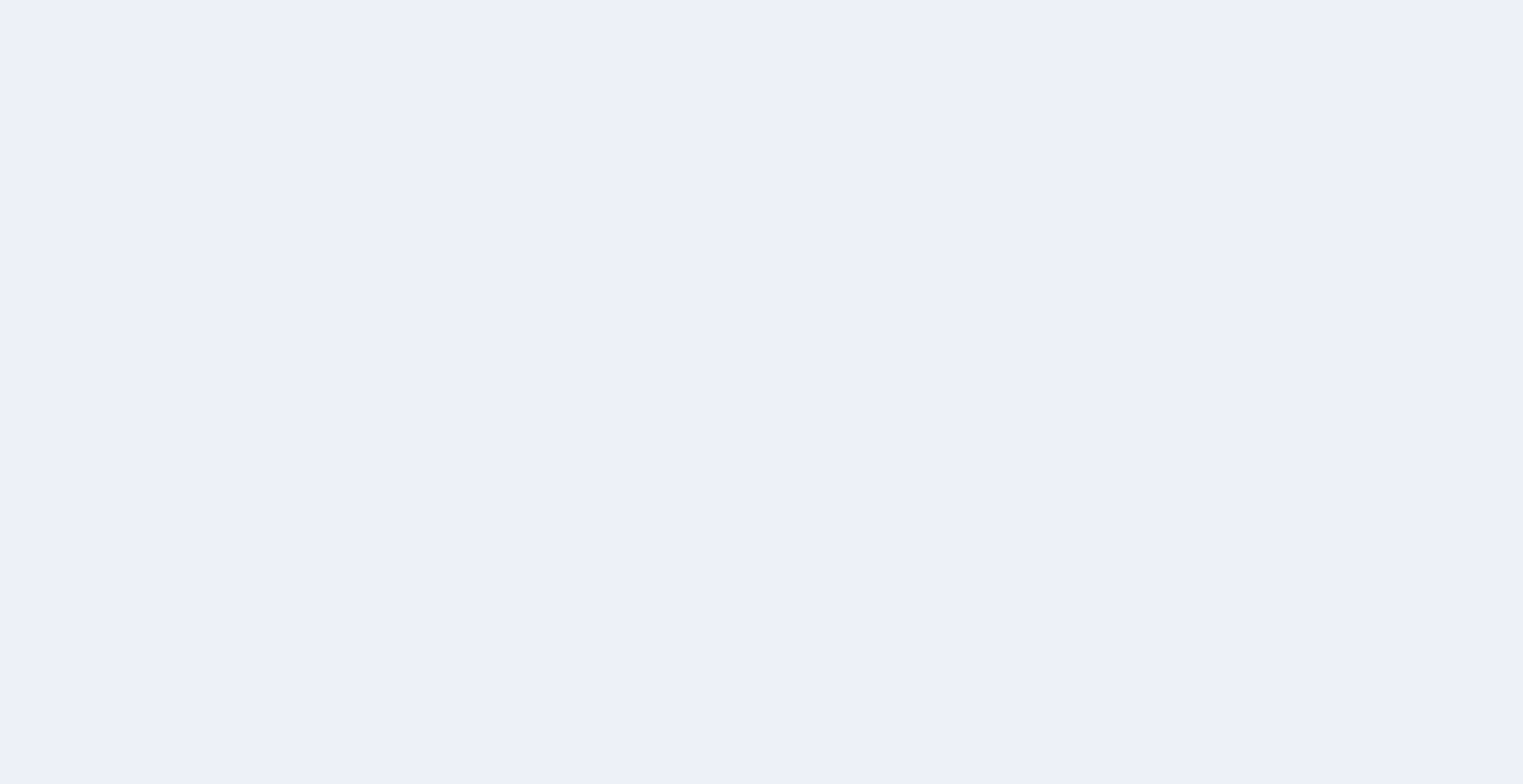 scroll, scrollTop: 0, scrollLeft: 0, axis: both 